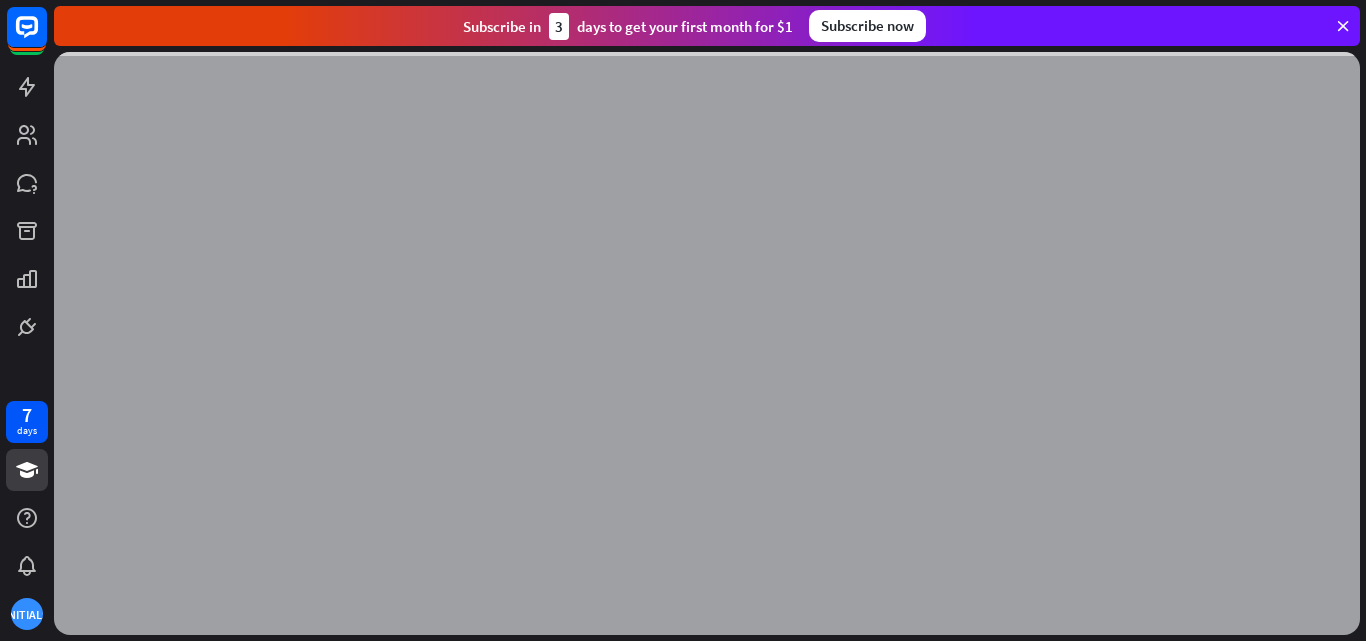 scroll, scrollTop: 0, scrollLeft: 0, axis: both 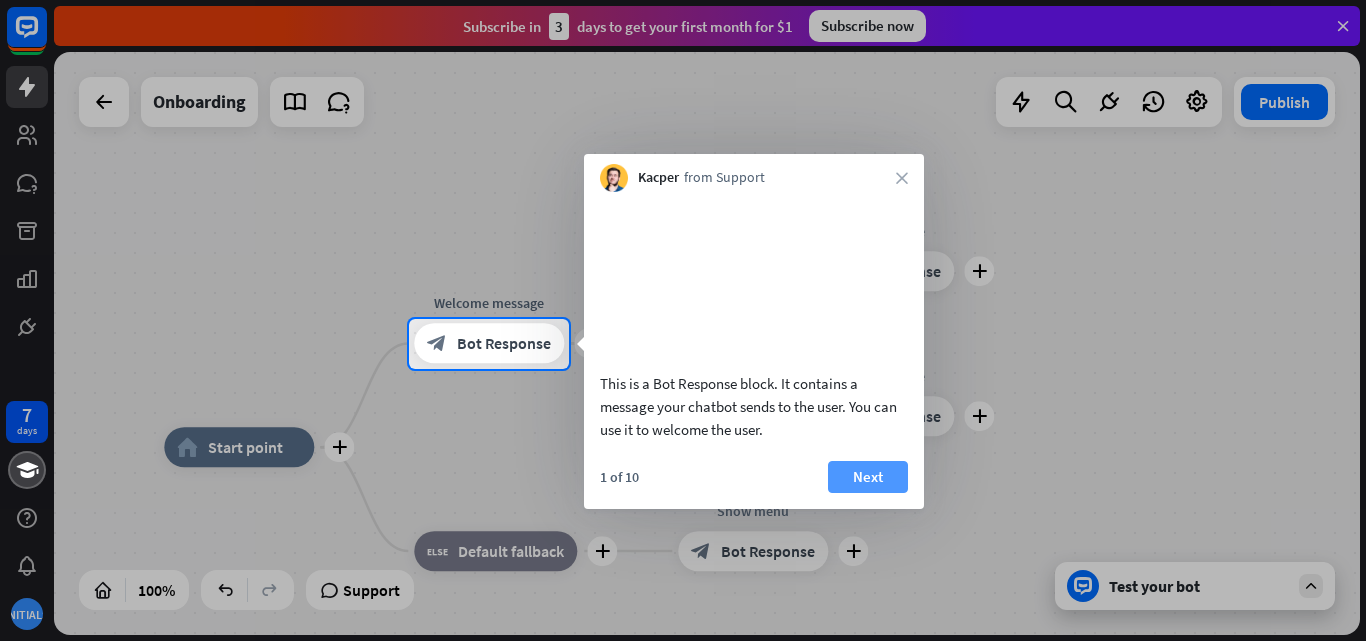 click on "Next" at bounding box center [868, 477] 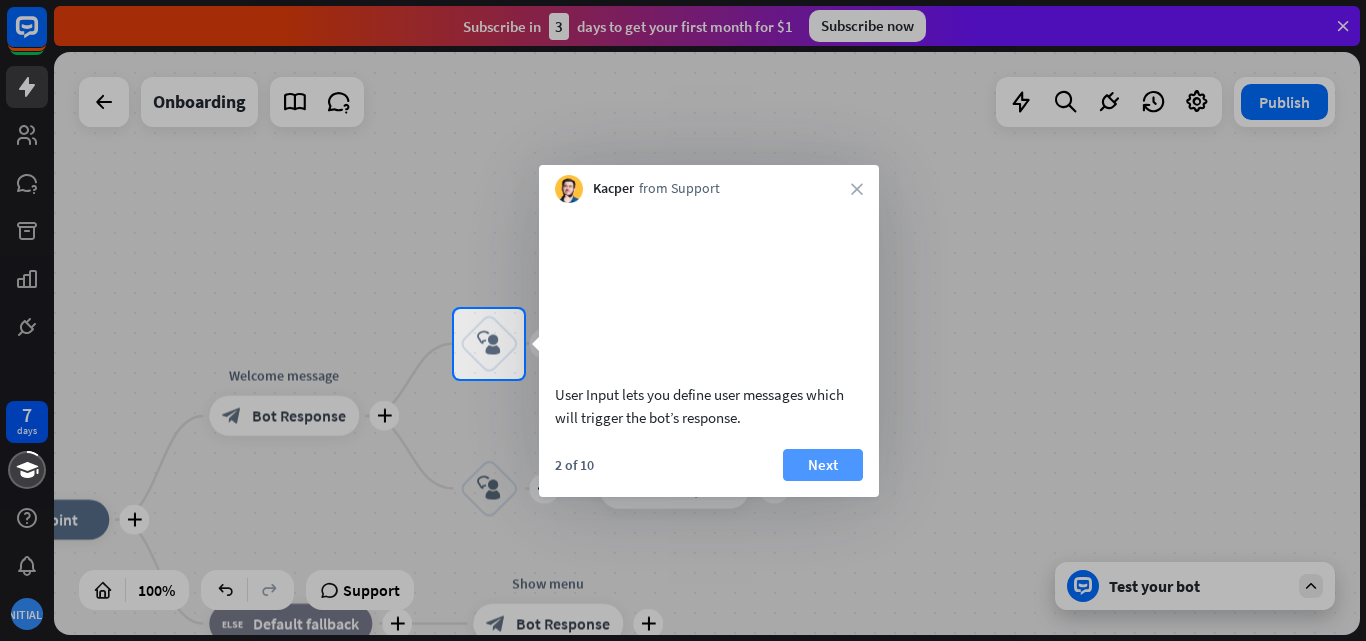 click on "Next" at bounding box center [823, 465] 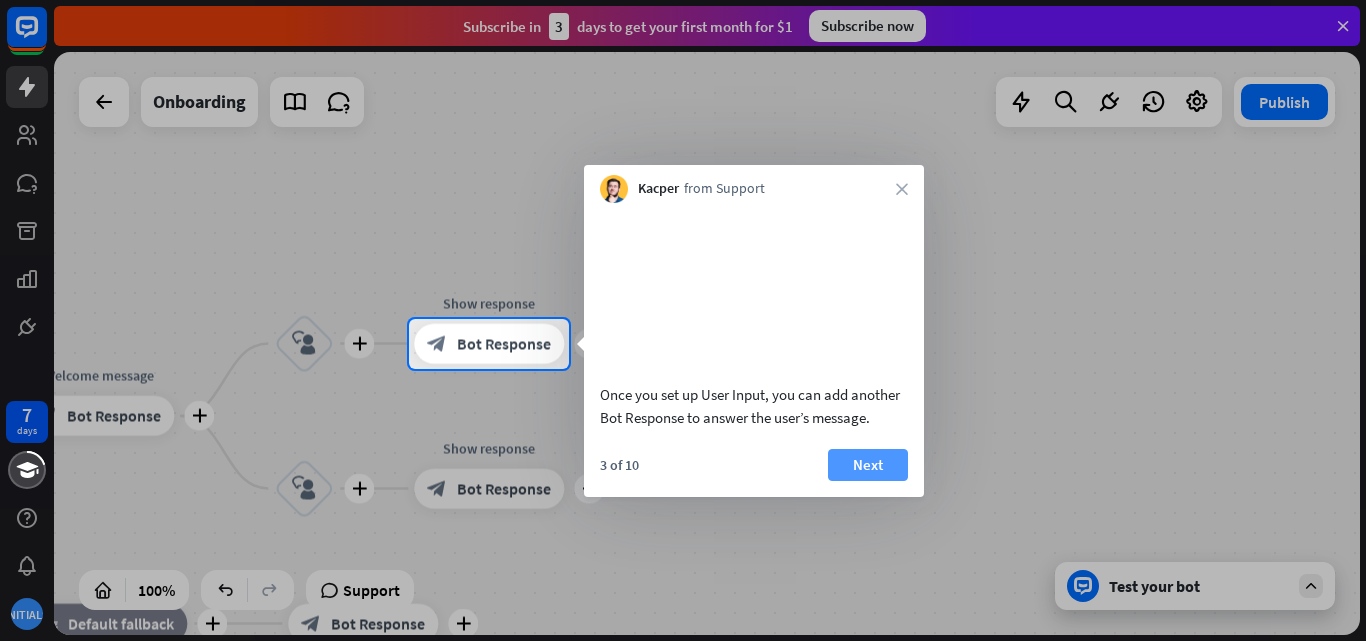 click on "Next" at bounding box center [868, 465] 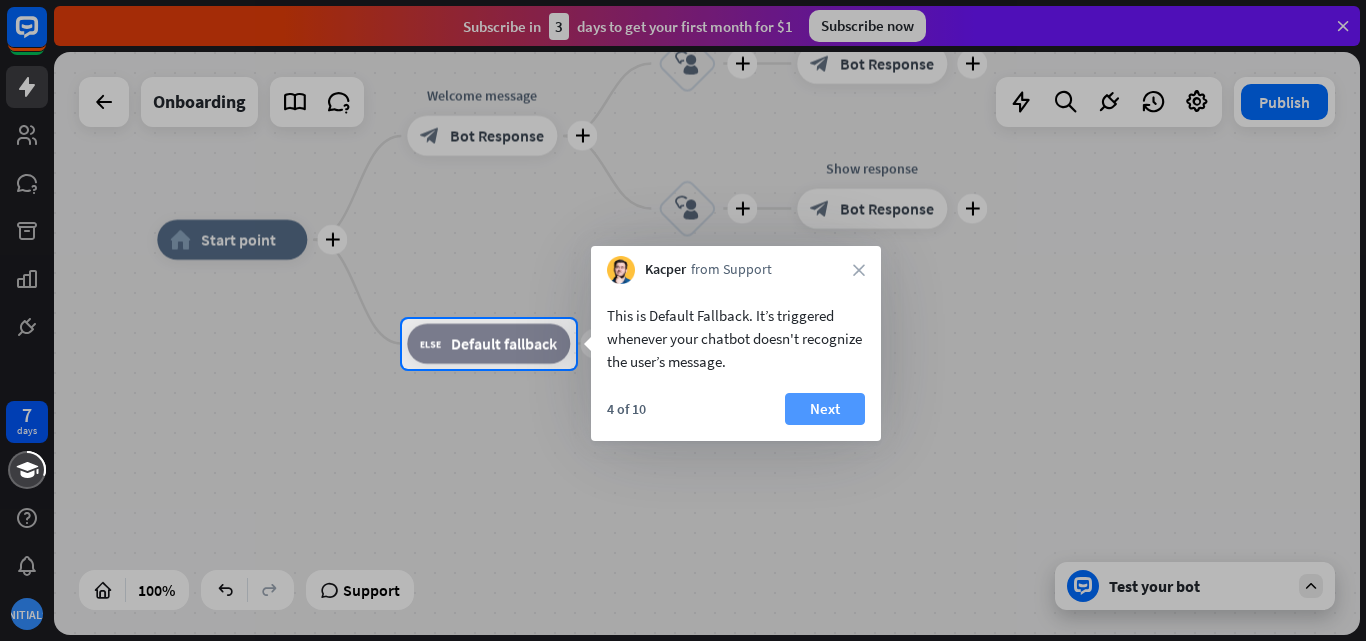click on "Next" at bounding box center (825, 409) 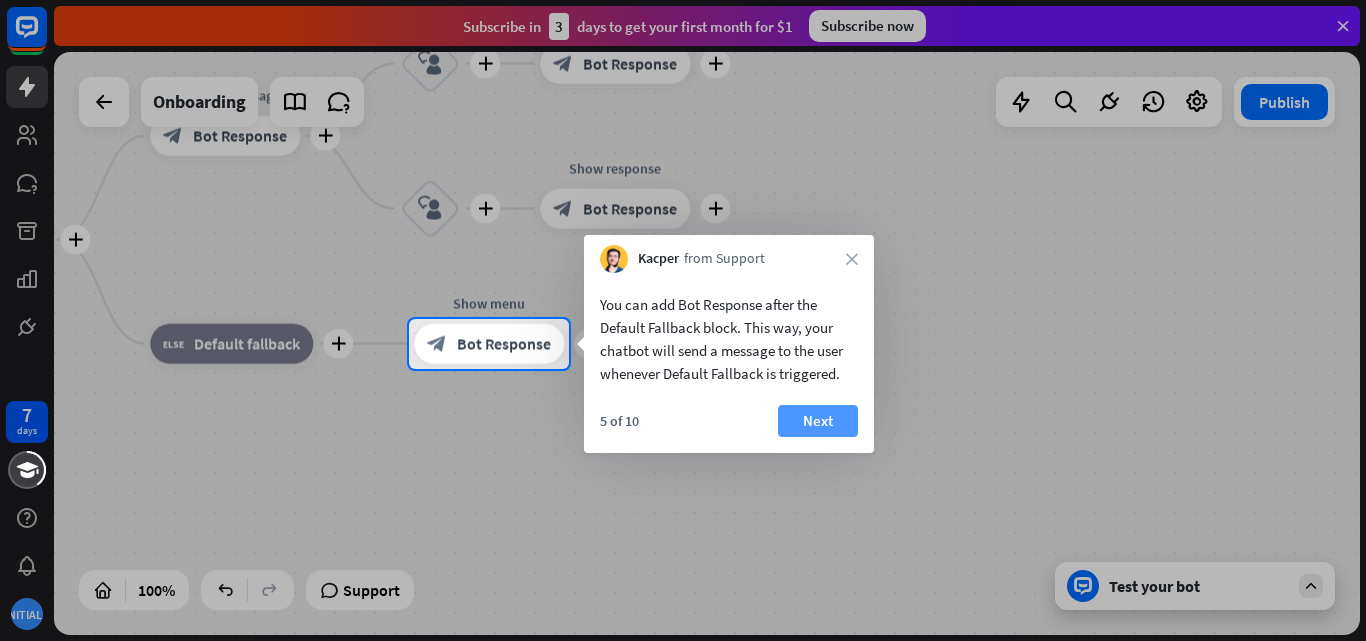 click on "Next" at bounding box center [818, 421] 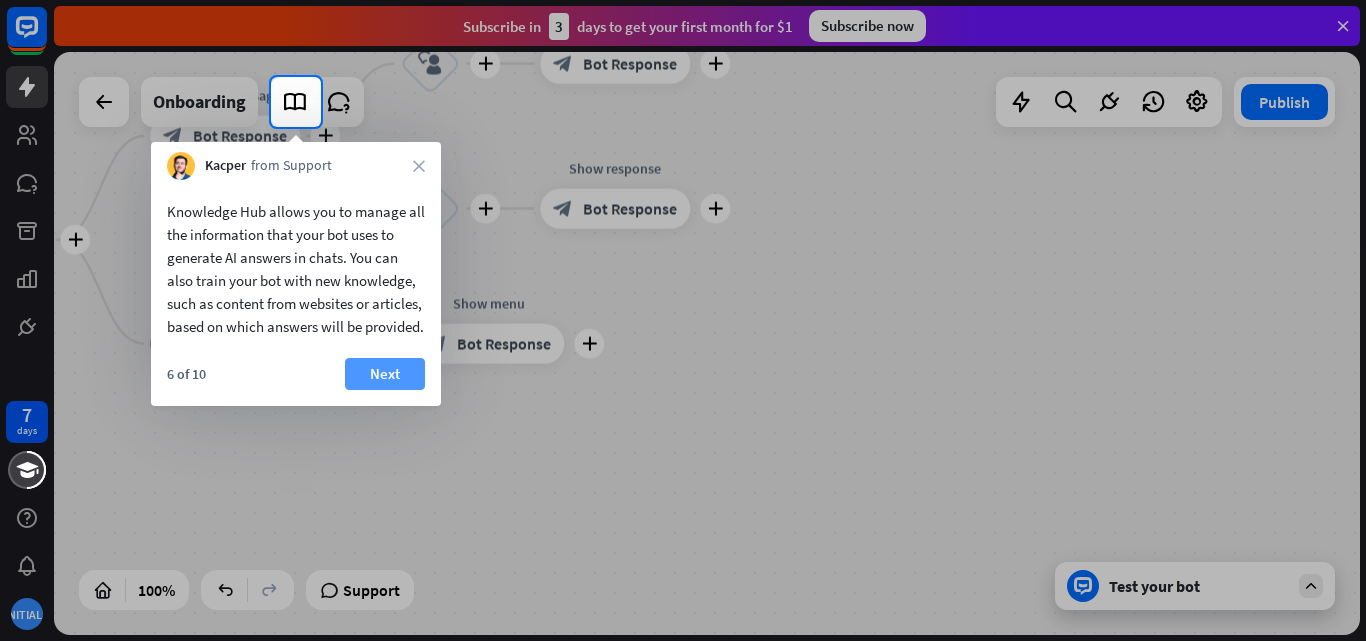 click on "Next" at bounding box center [385, 374] 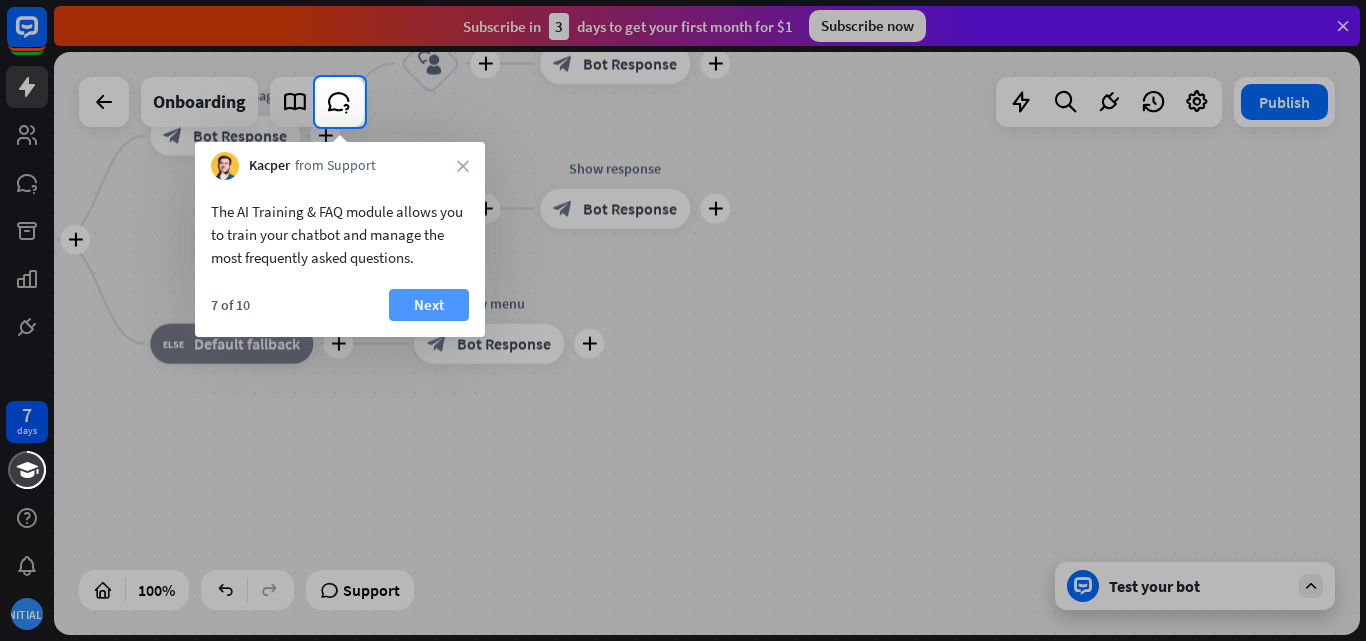 click on "Next" at bounding box center [429, 305] 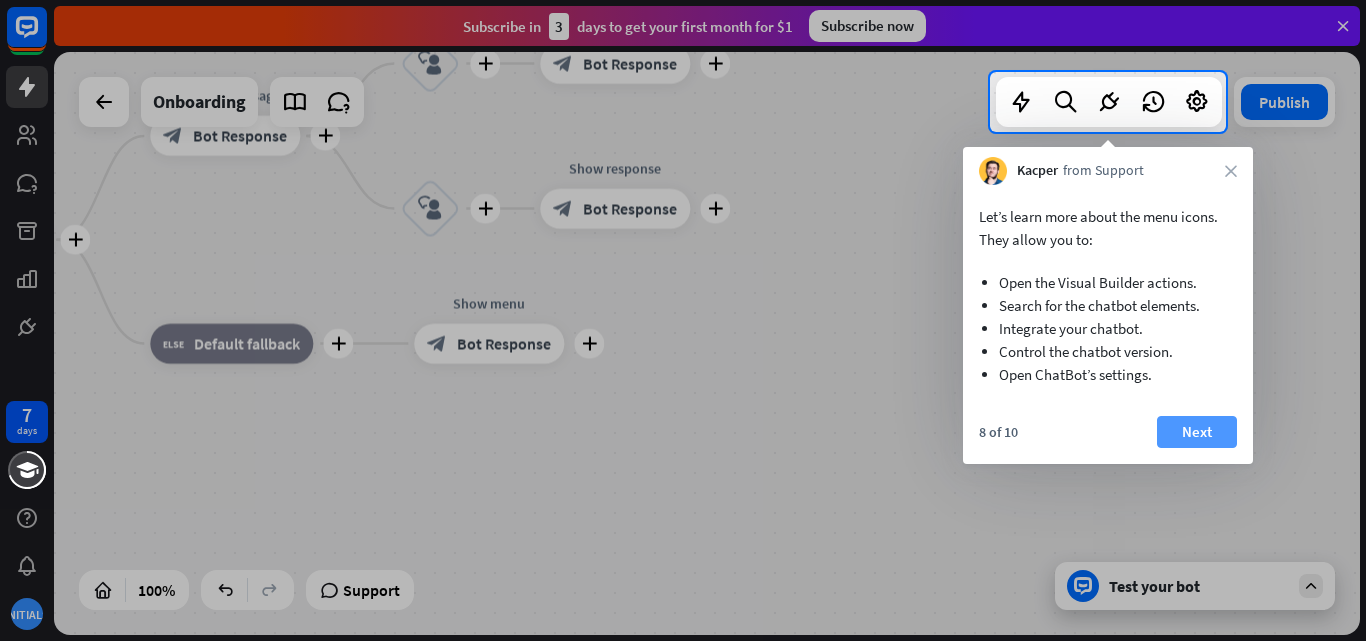 click on "Next" at bounding box center (1197, 432) 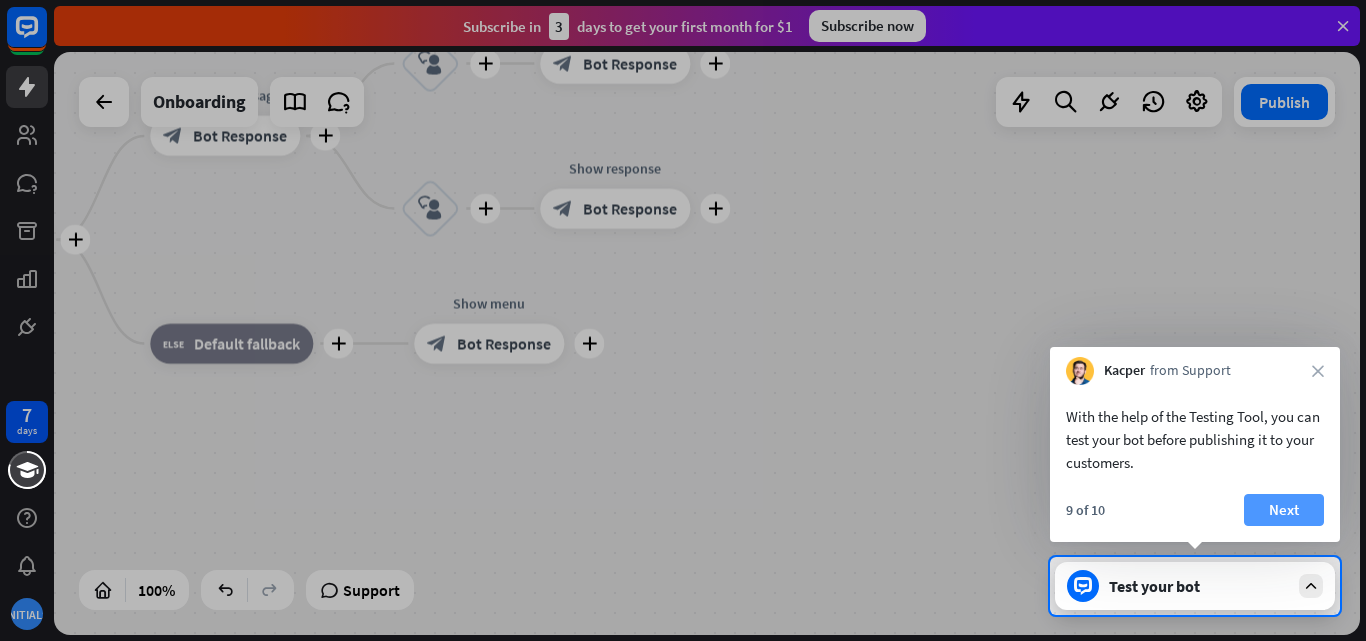click on "Next" at bounding box center (1284, 510) 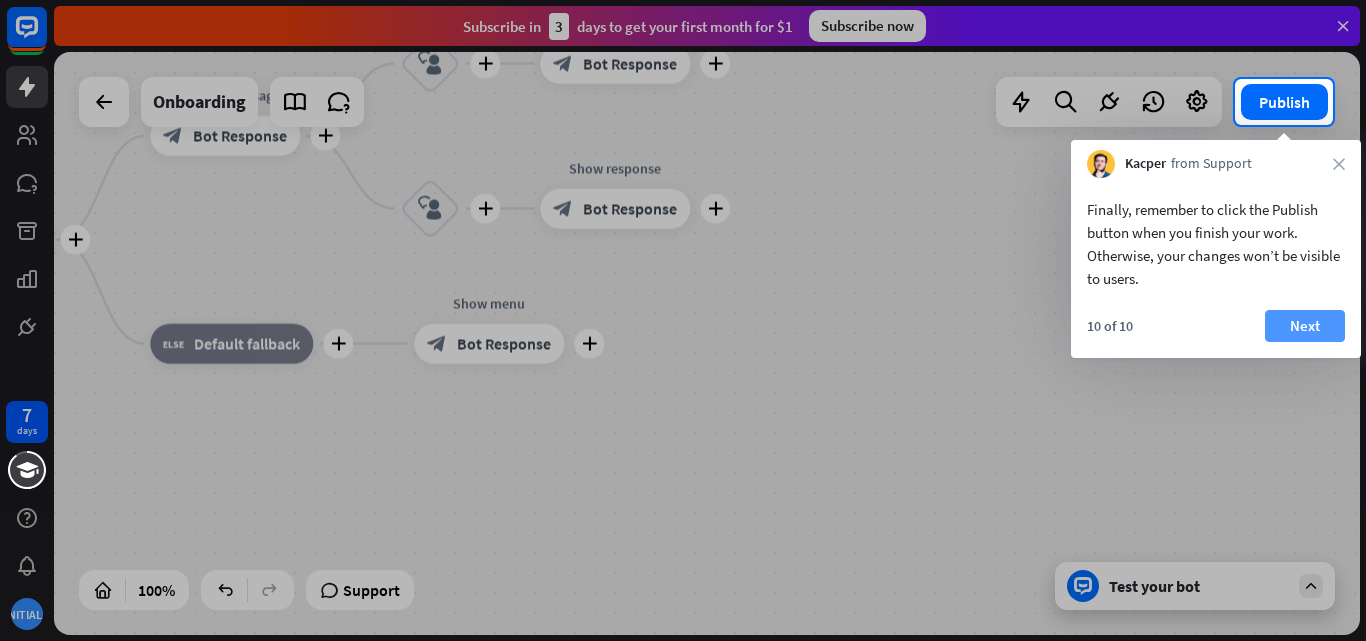 click on "Next" at bounding box center (1305, 326) 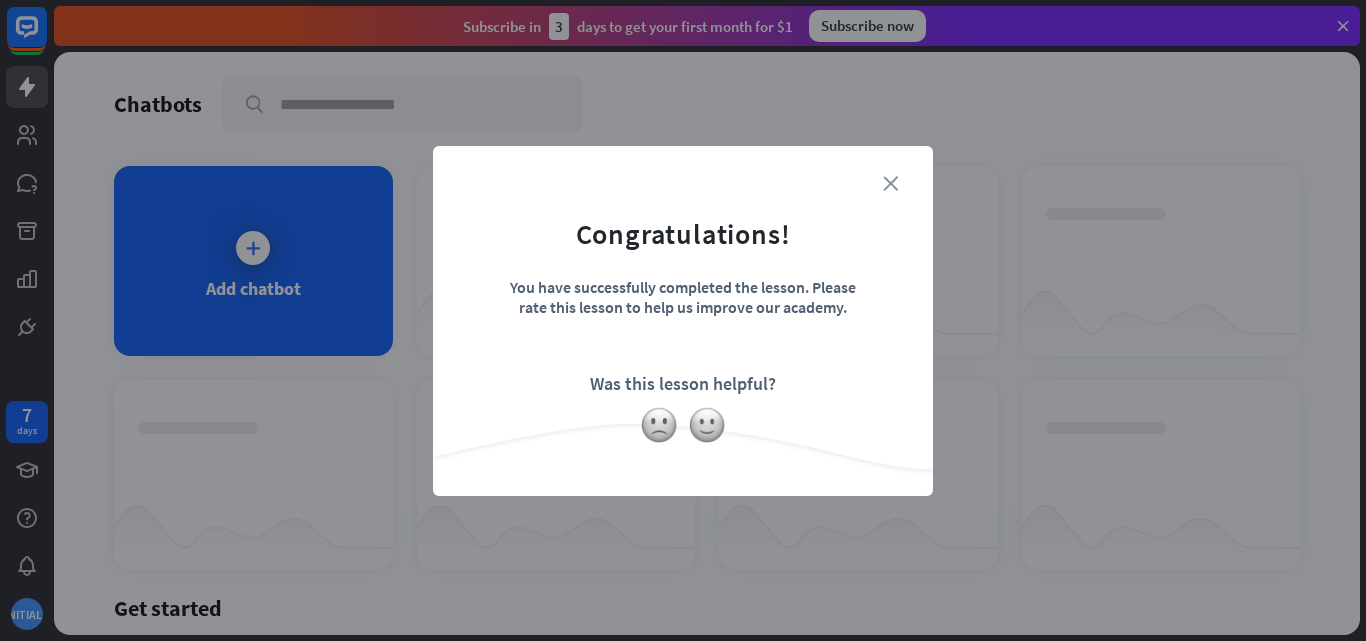 click on "close" at bounding box center (890, 183) 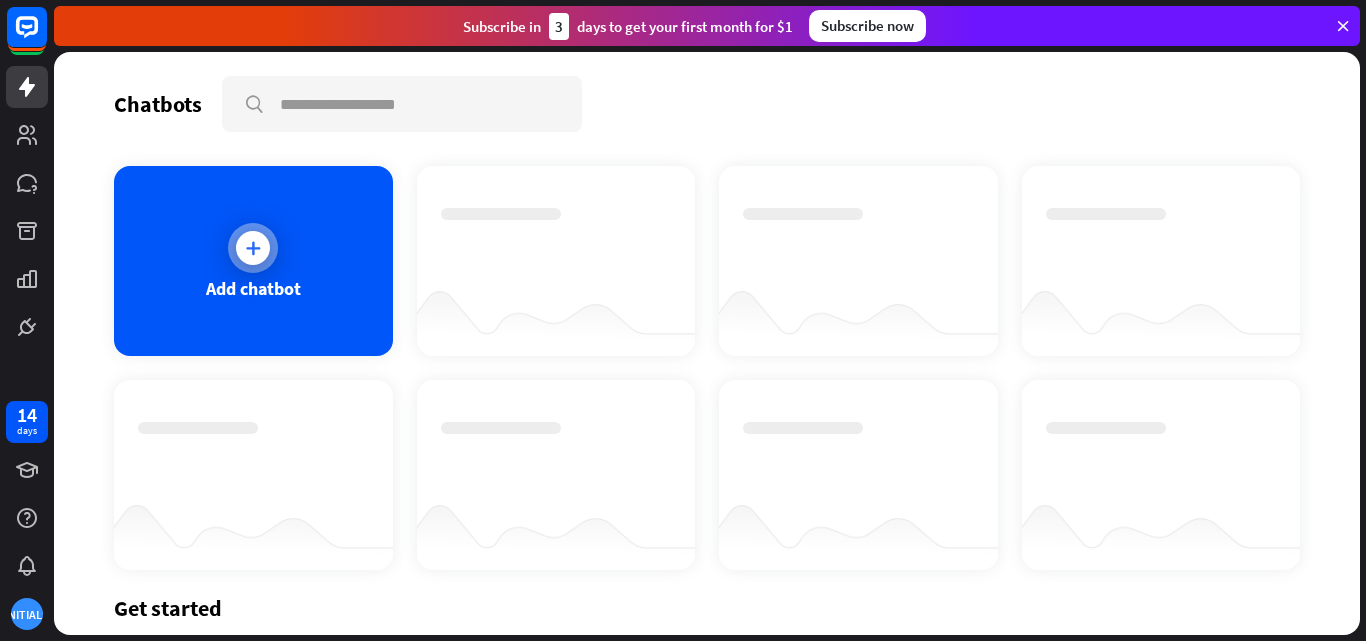 click on "Add chatbot" at bounding box center (253, 261) 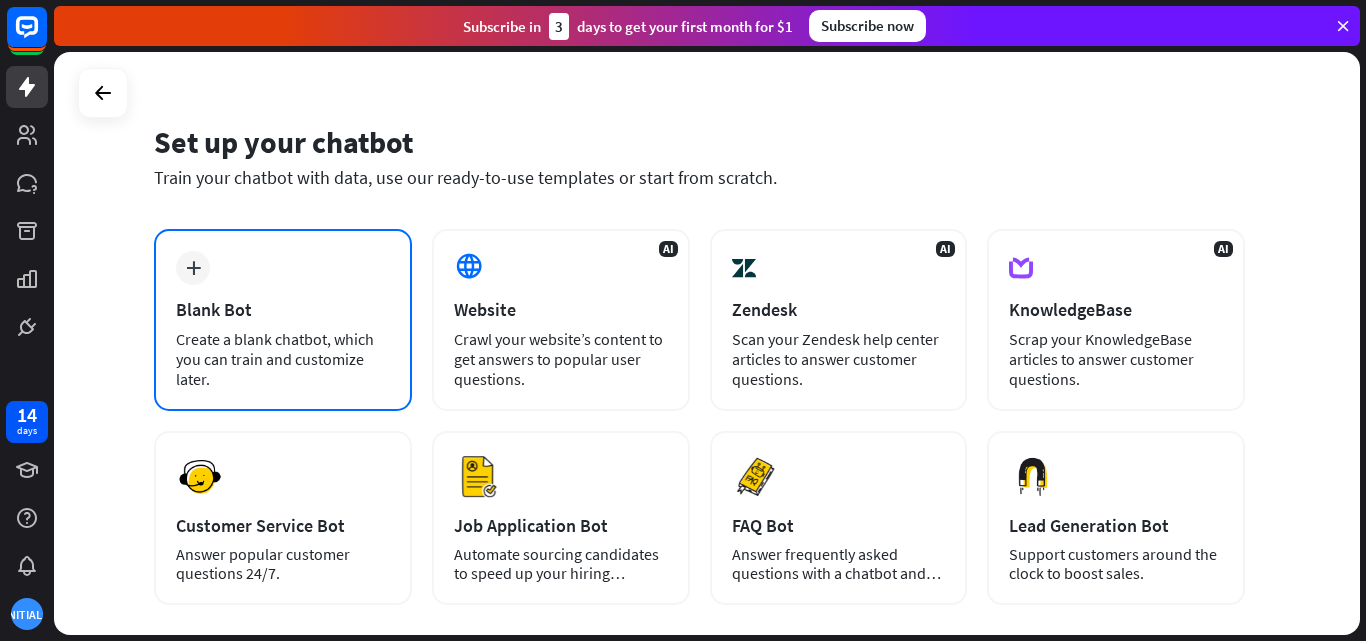 scroll, scrollTop: 38, scrollLeft: 0, axis: vertical 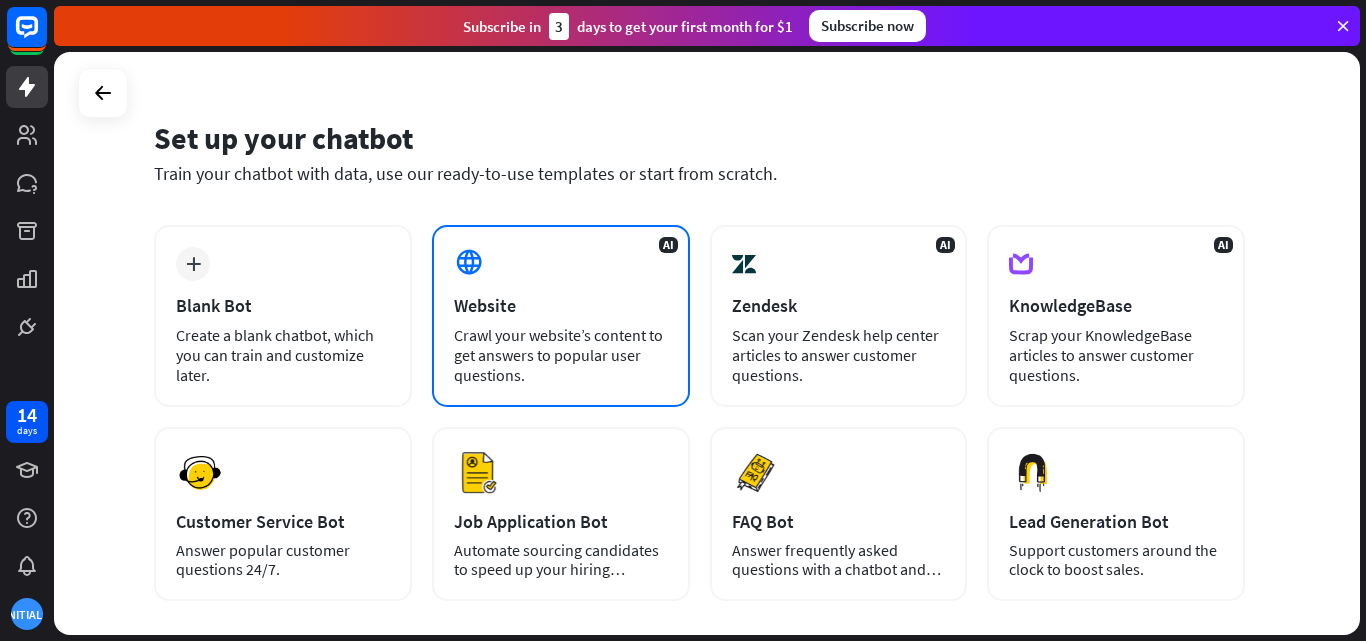click on "AI     Website
Crawl your website’s content to get answers to
popular user questions." at bounding box center [561, 316] 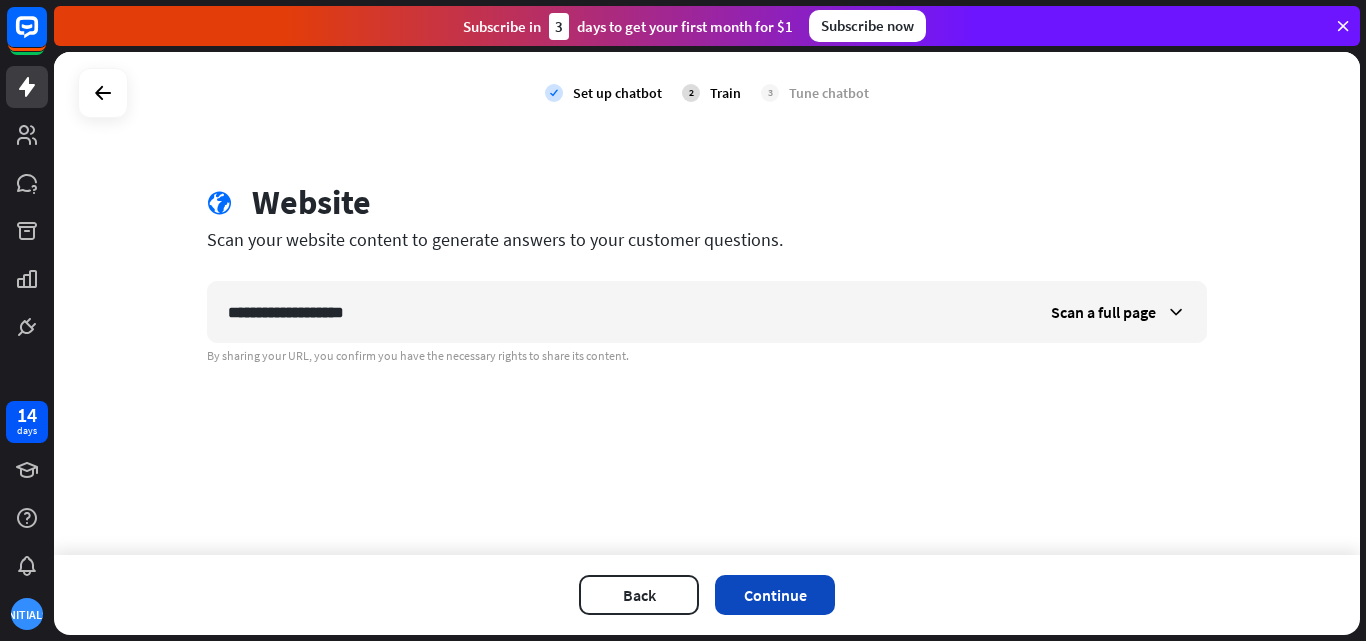 type on "**********" 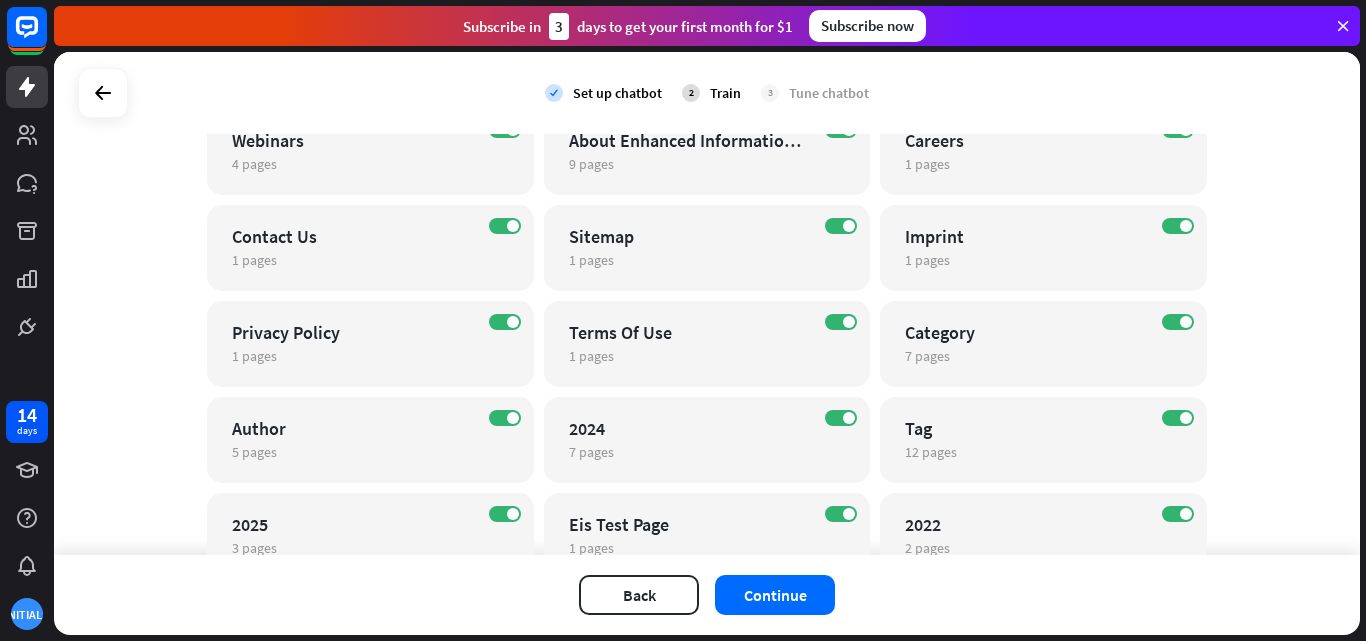 scroll, scrollTop: 559, scrollLeft: 0, axis: vertical 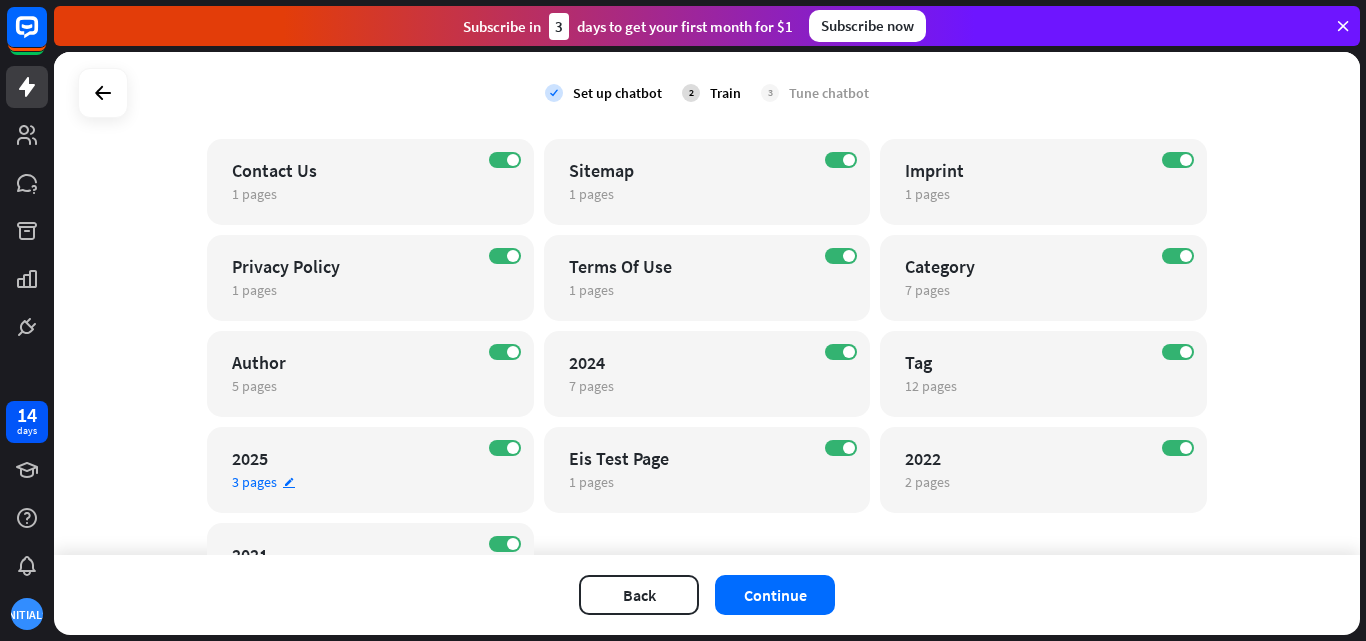 click on "ON
2025   3 pages   edit" at bounding box center [370, 470] 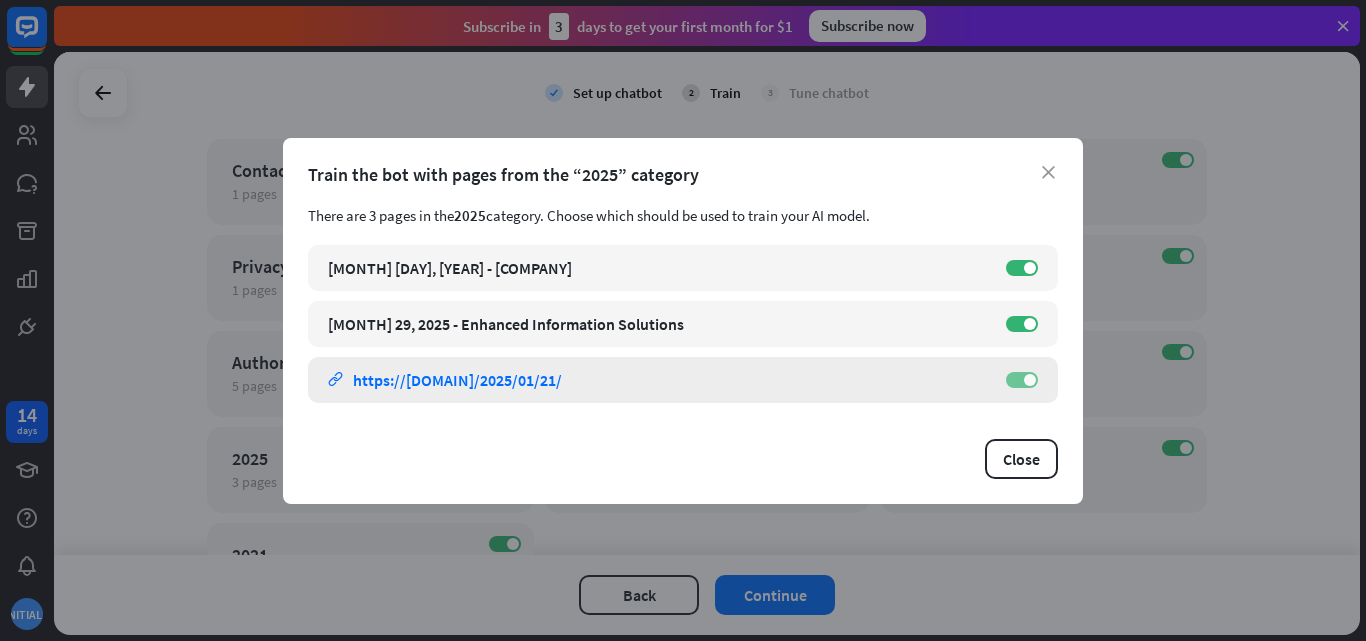 drag, startPoint x: 1014, startPoint y: 398, endPoint x: 1027, endPoint y: 374, distance: 27.294687 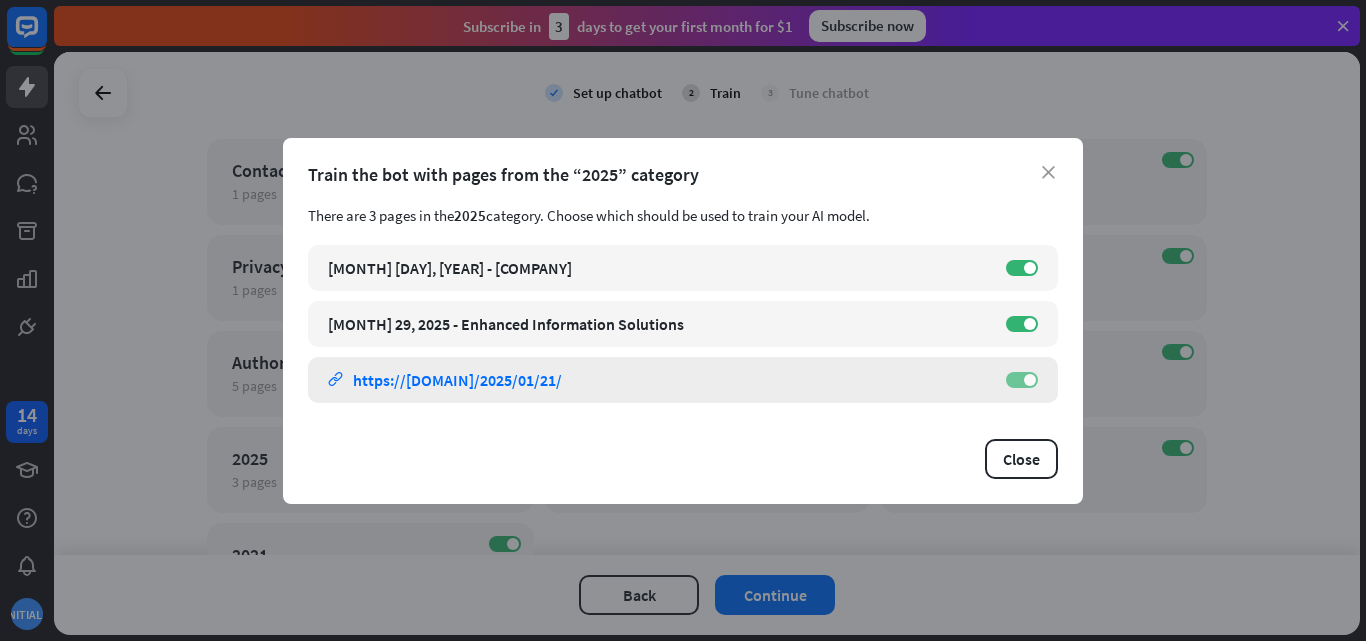 click at bounding box center [1030, 380] 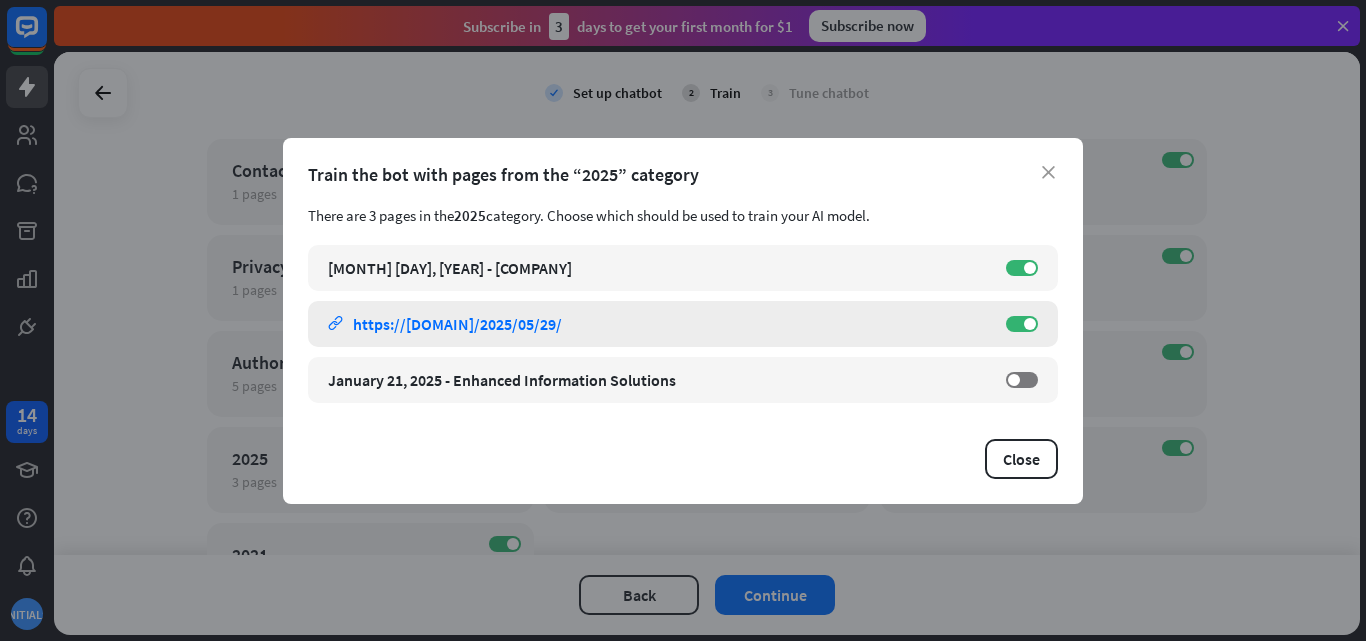 click on "May 29, [YEAR] - Enhanced Information Solutions
link   https://eisinc.com/2025/05/29/
ON" at bounding box center (683, 324) 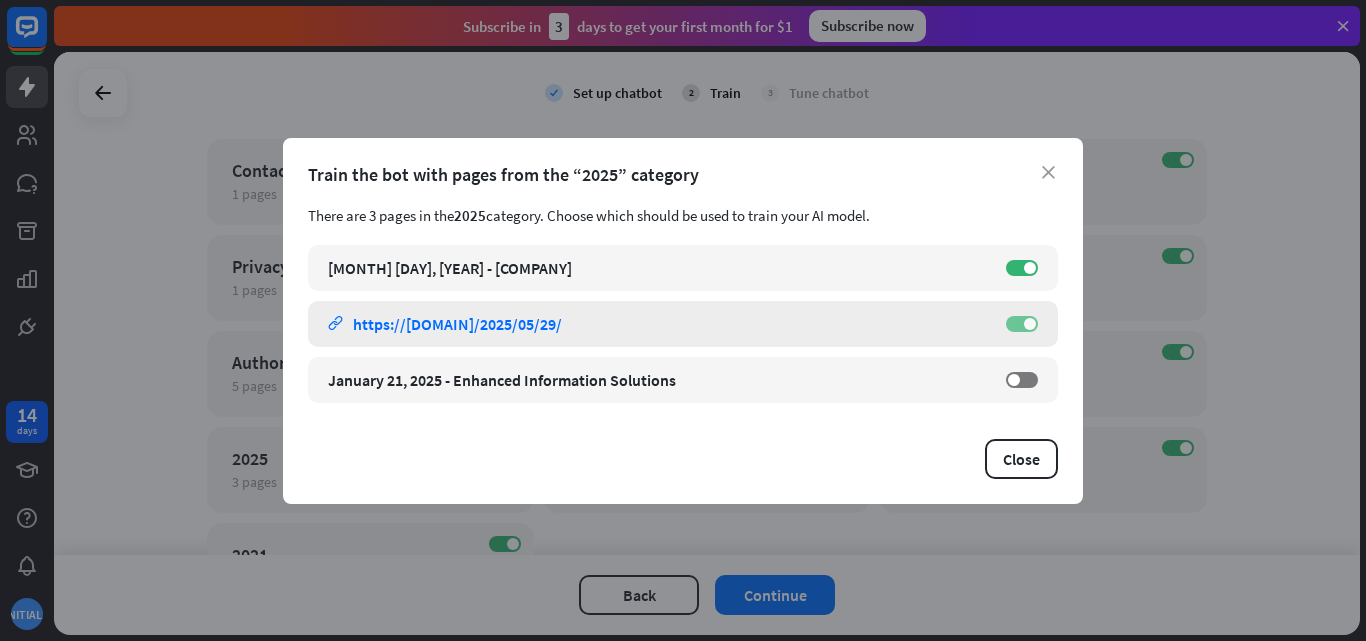 click at bounding box center (1030, 324) 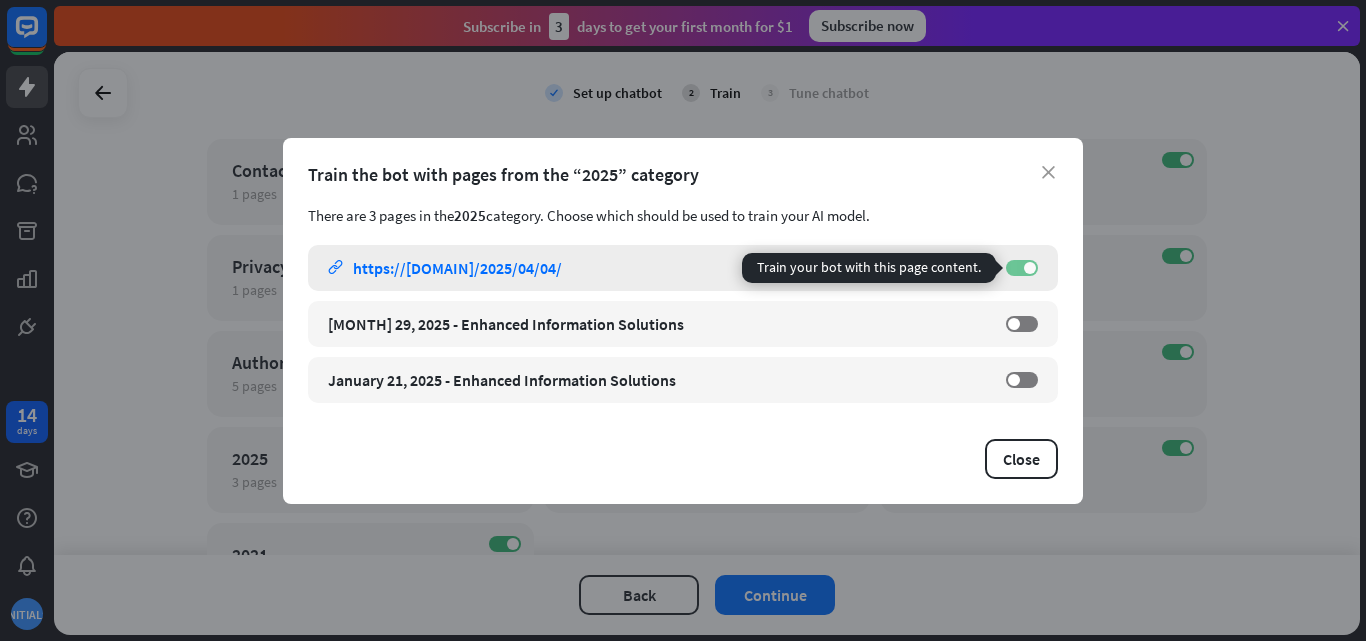 click on "ON" at bounding box center (1022, 268) 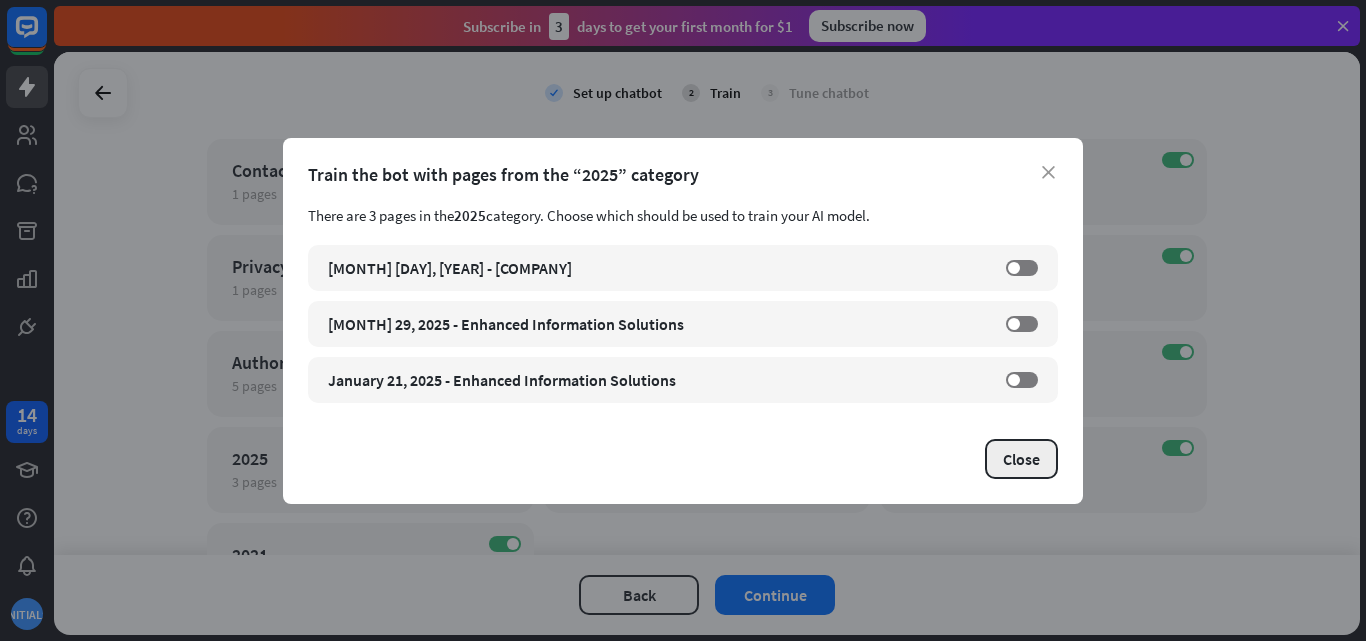 click on "Close" at bounding box center [1021, 459] 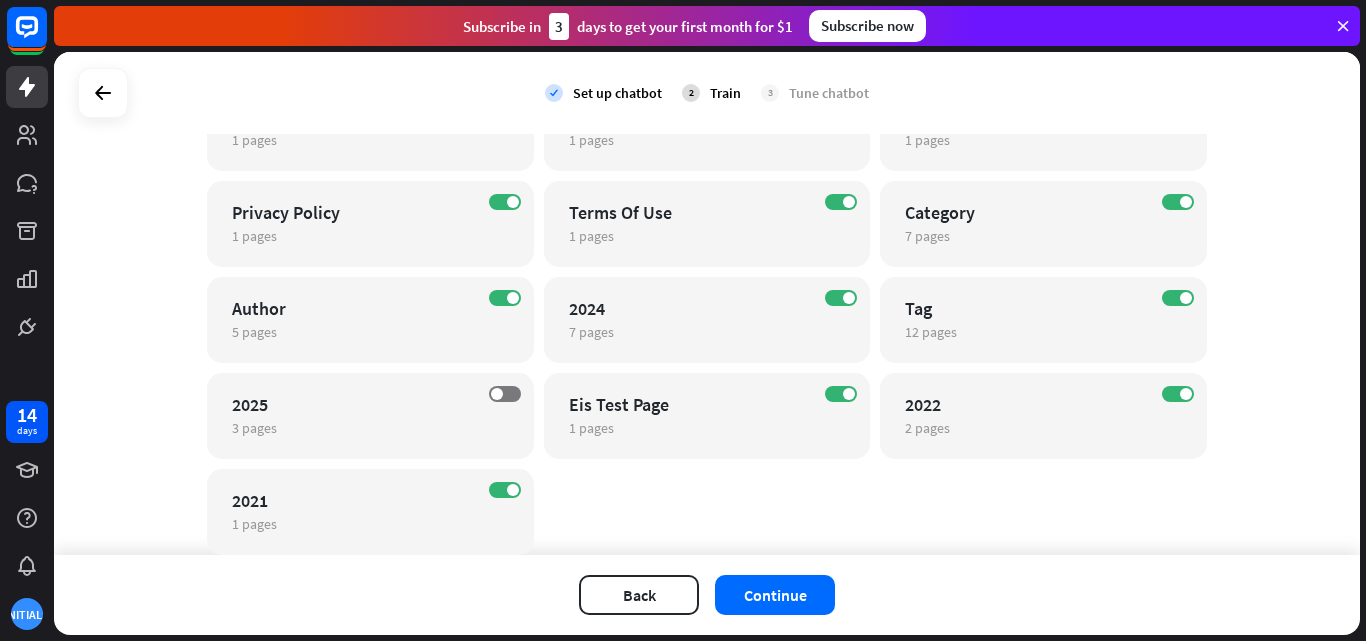 scroll, scrollTop: 628, scrollLeft: 0, axis: vertical 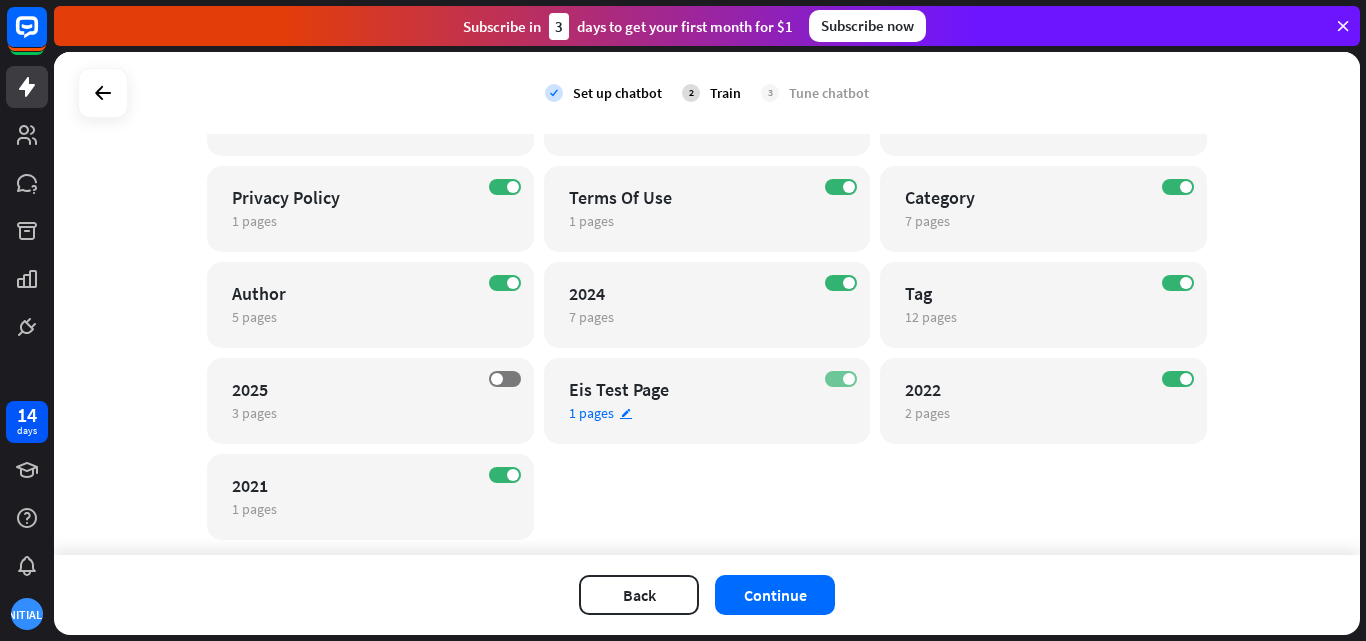 click on "ON" at bounding box center [841, 379] 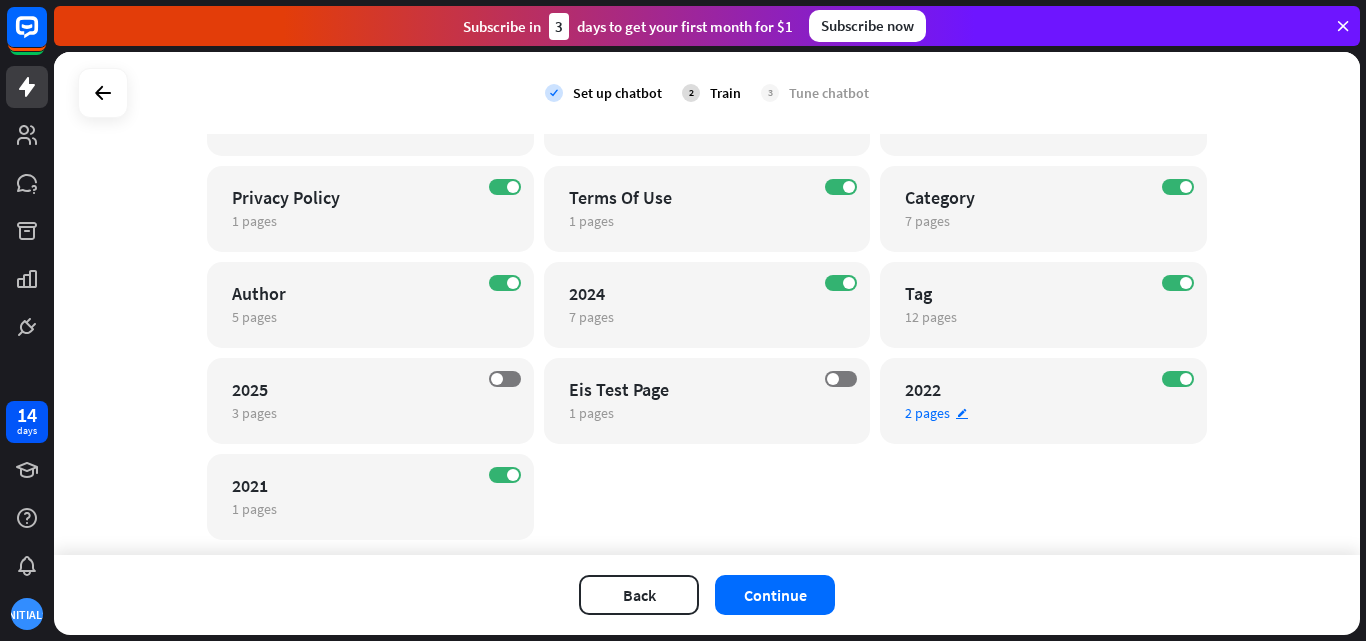 click on "ON
2022   2 pages   edit" at bounding box center (1043, 401) 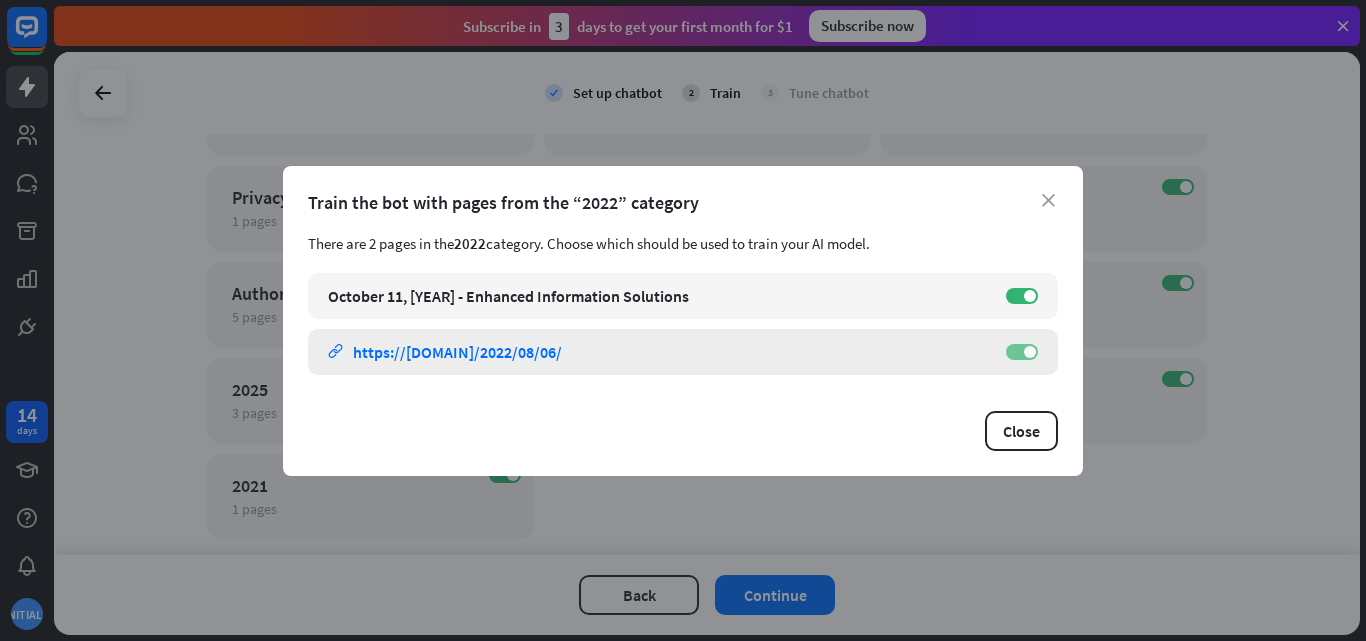click on "ON" at bounding box center (1022, 352) 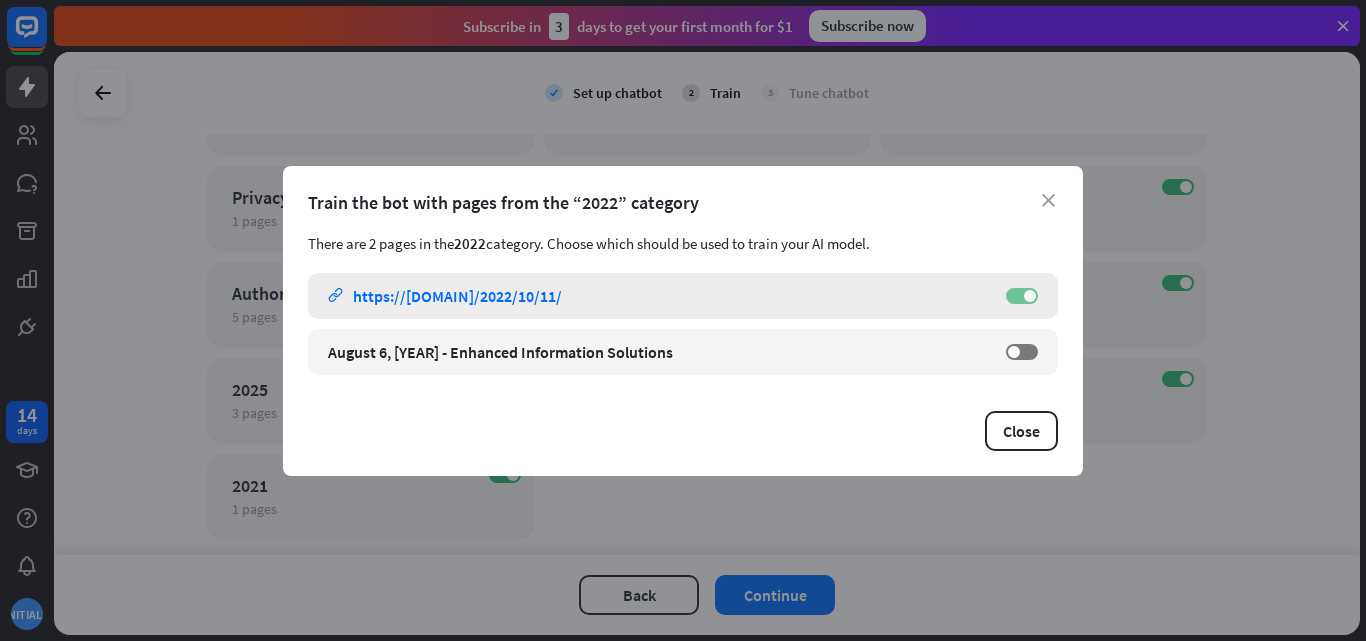 click at bounding box center (1030, 296) 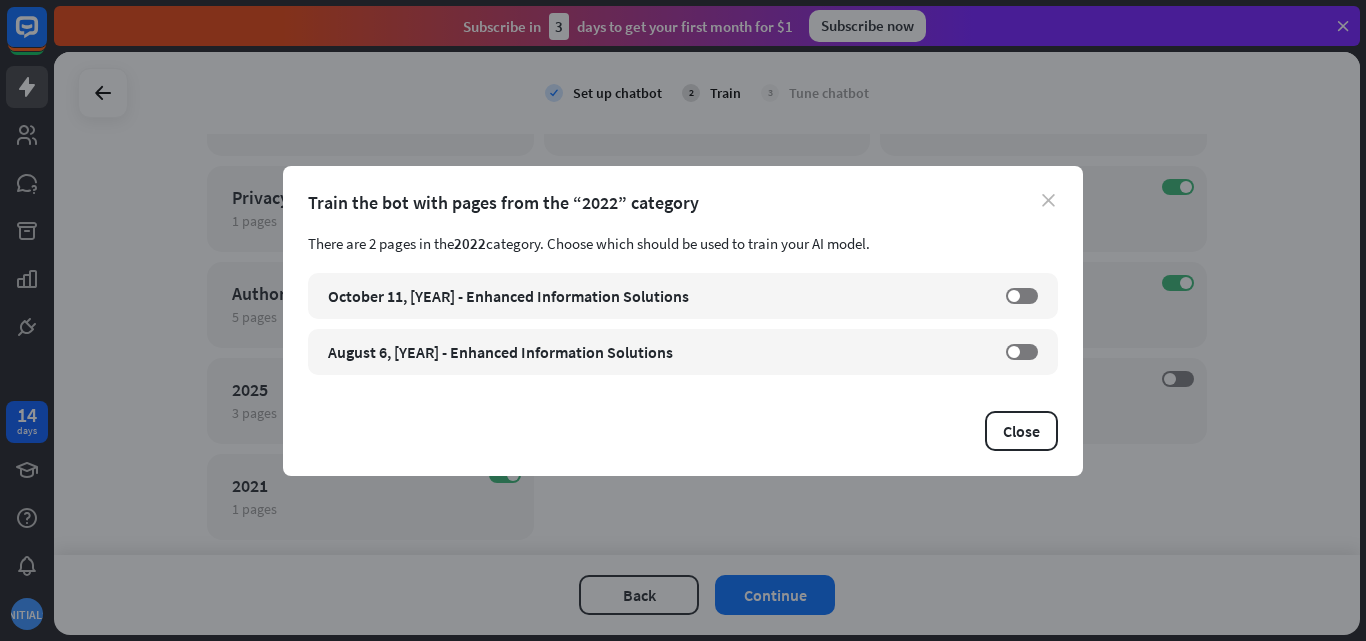 click on "close" at bounding box center [1048, 200] 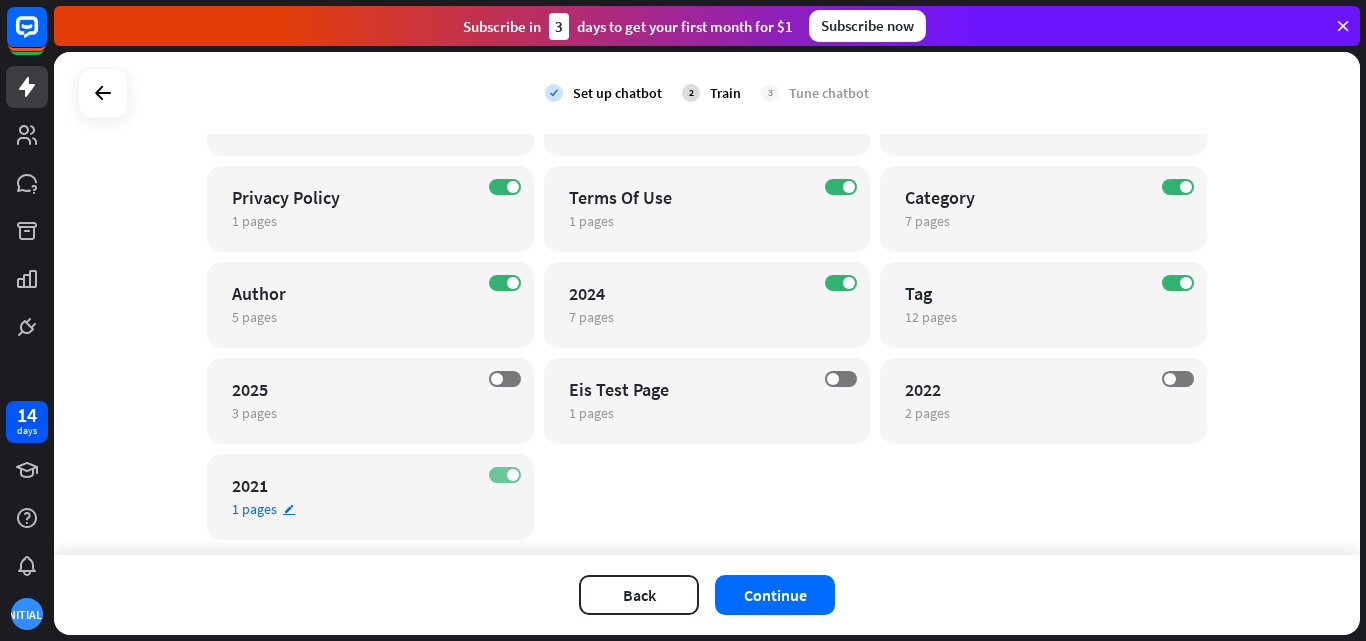 click on "ON" at bounding box center [505, 475] 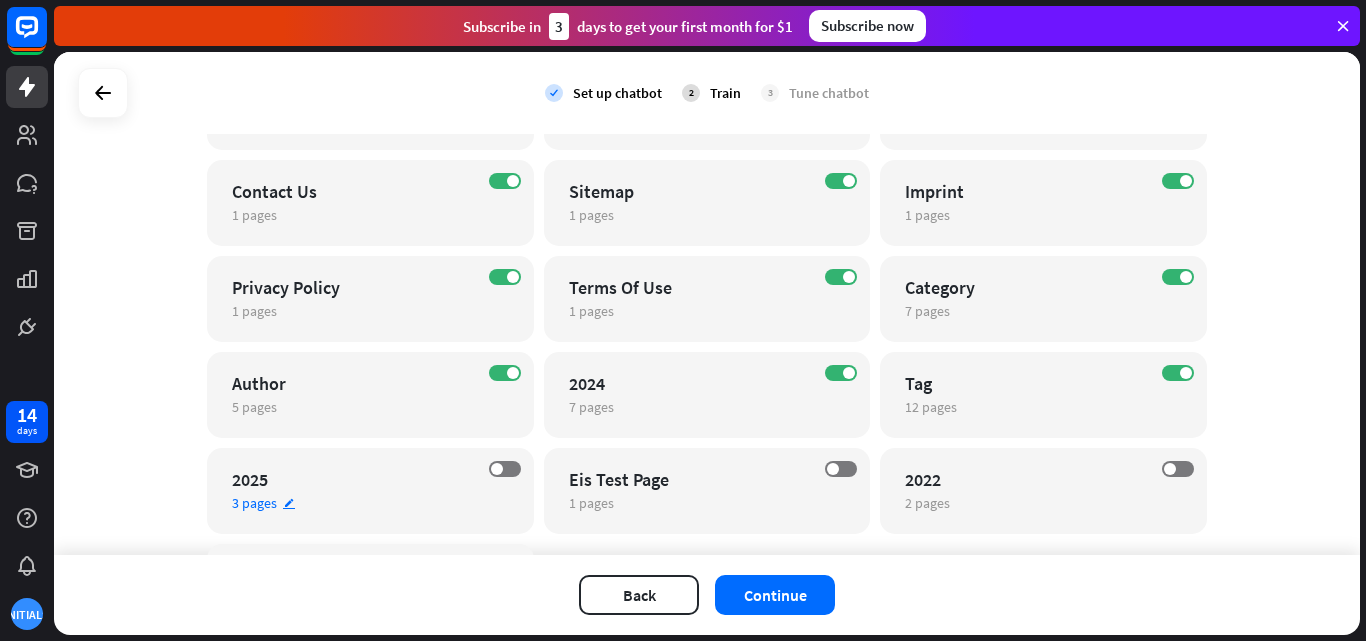 scroll, scrollTop: 537, scrollLeft: 0, axis: vertical 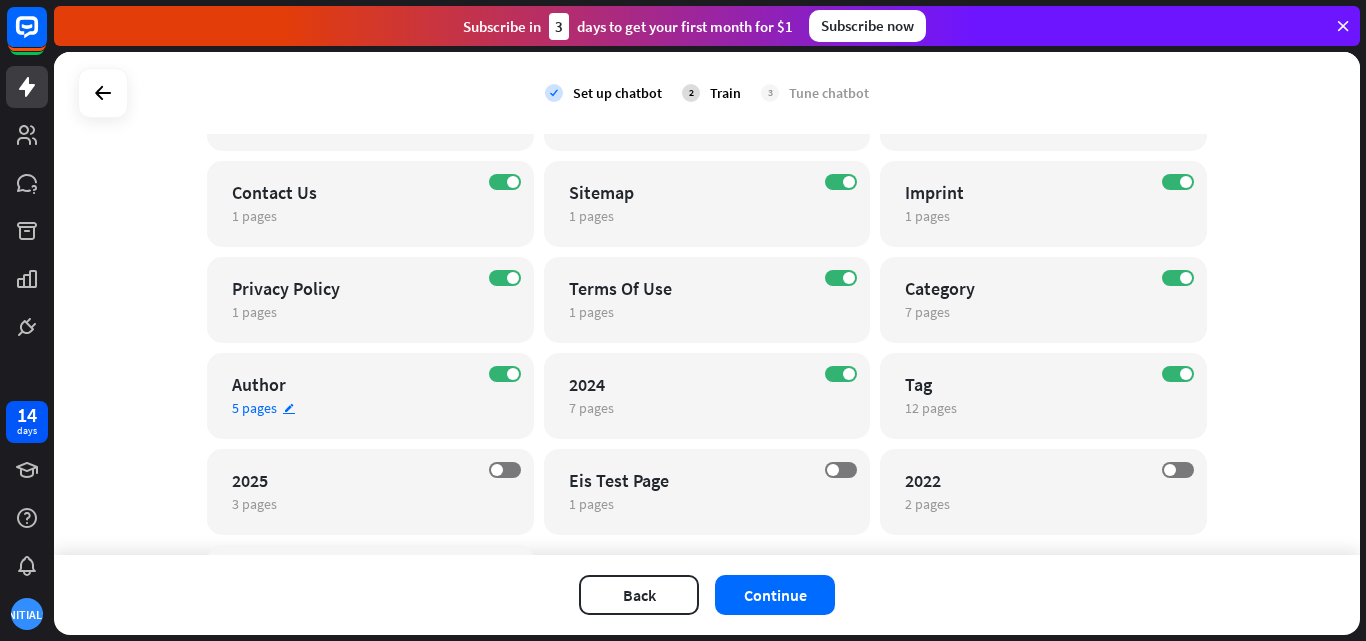 click on "ON
Author   5 pages   edit" at bounding box center [370, 396] 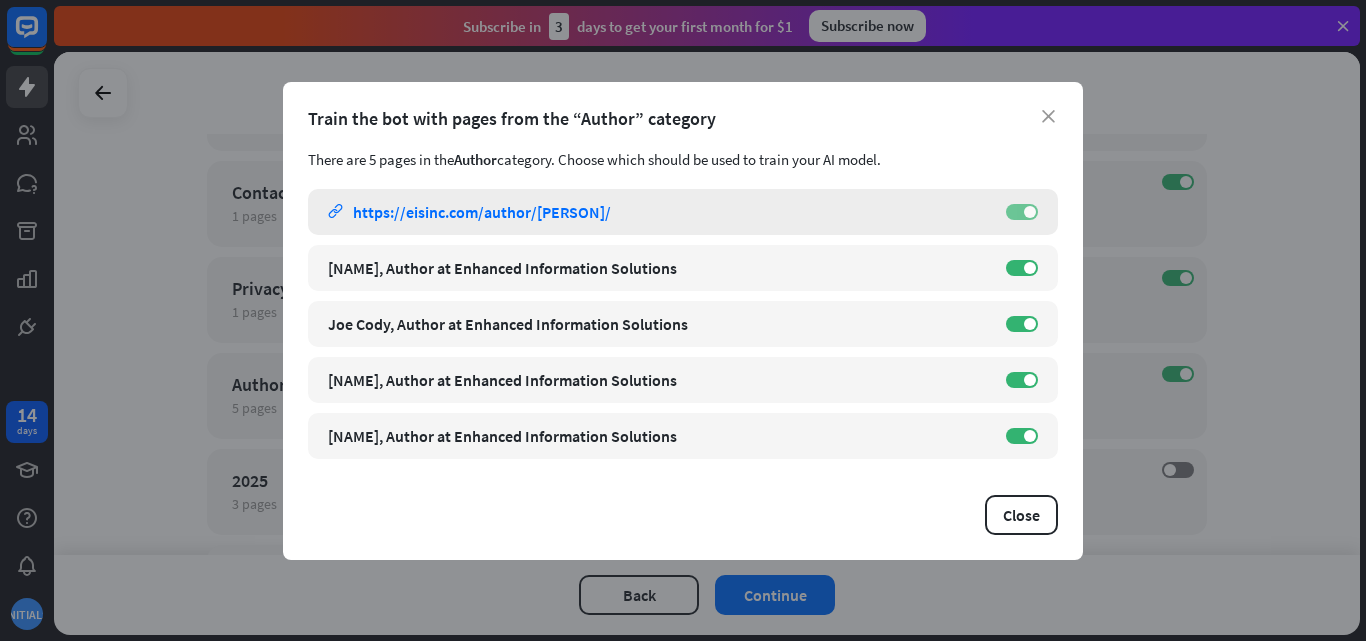 click at bounding box center [1030, 212] 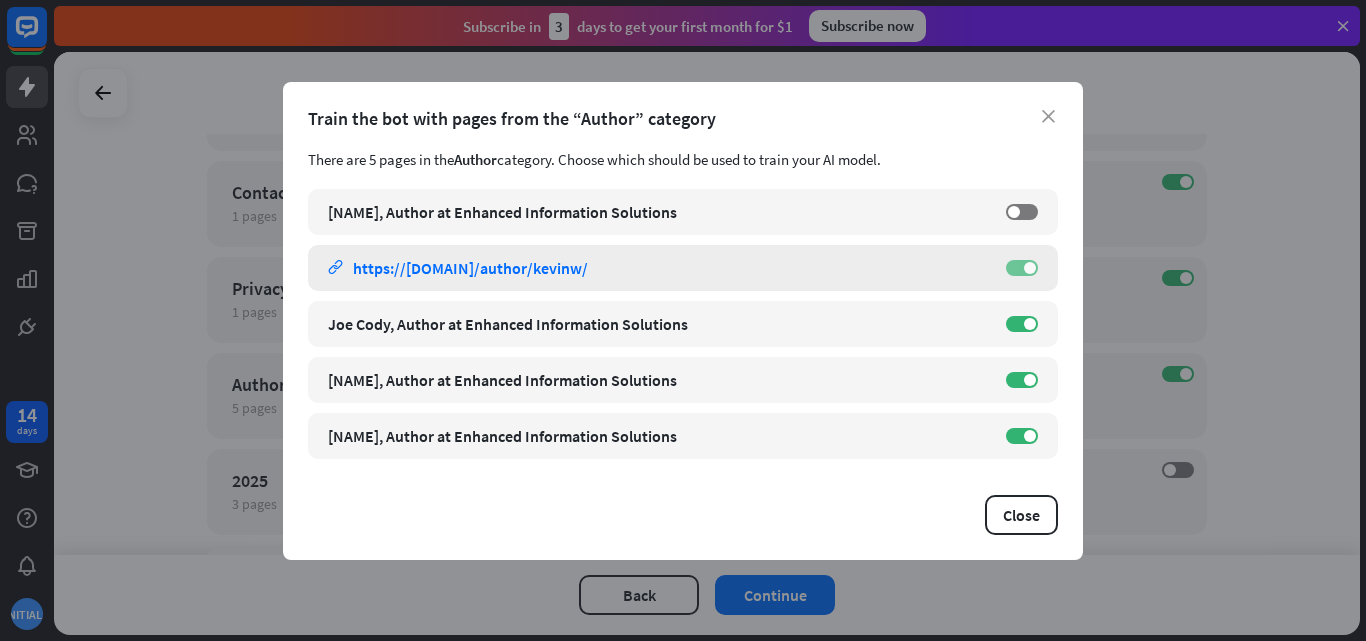 click on "ON" at bounding box center (1022, 268) 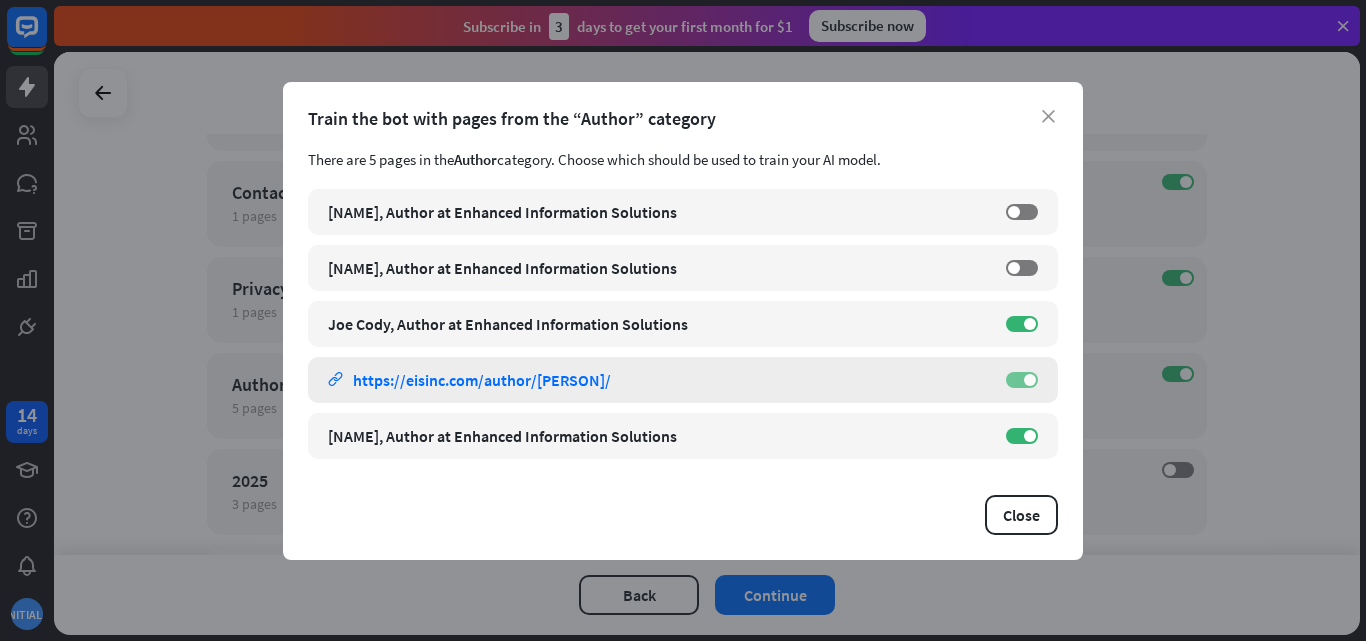 drag, startPoint x: 1027, startPoint y: 322, endPoint x: 1025, endPoint y: 387, distance: 65.03076 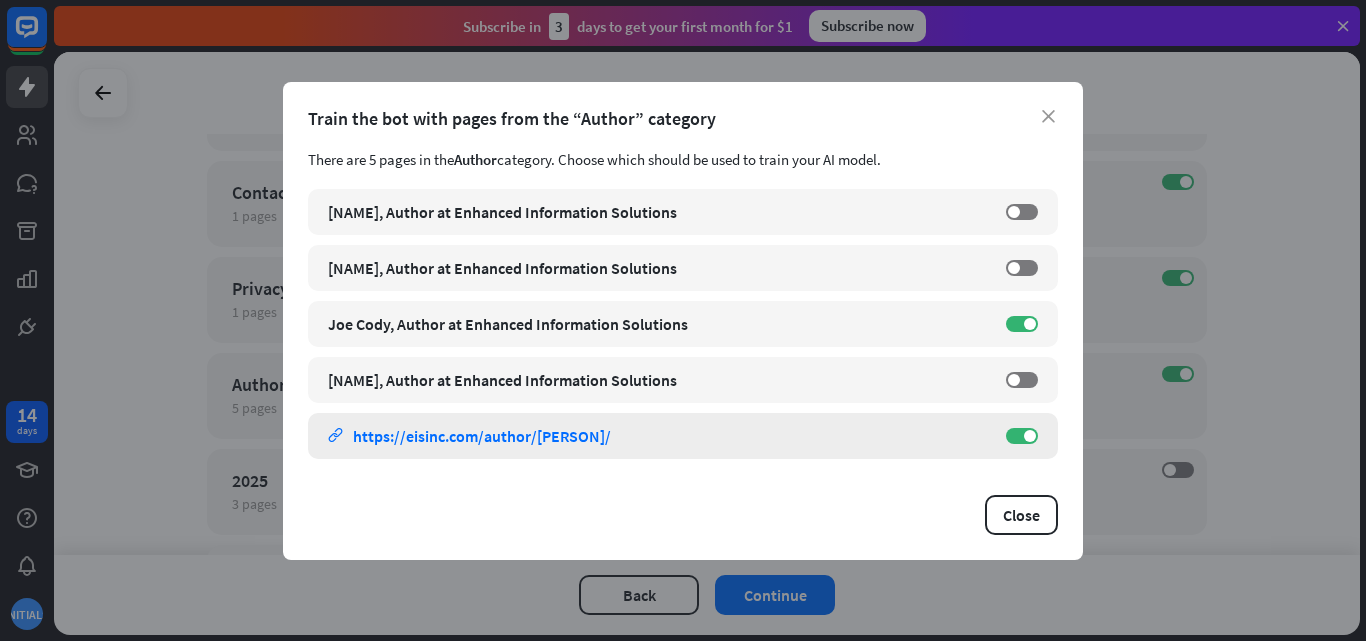 click on "Bryce Lawrence, Author at Enhanced Information Solutions
link   https://eisinc.com/author/[PERSON]/
ON" at bounding box center [683, 436] 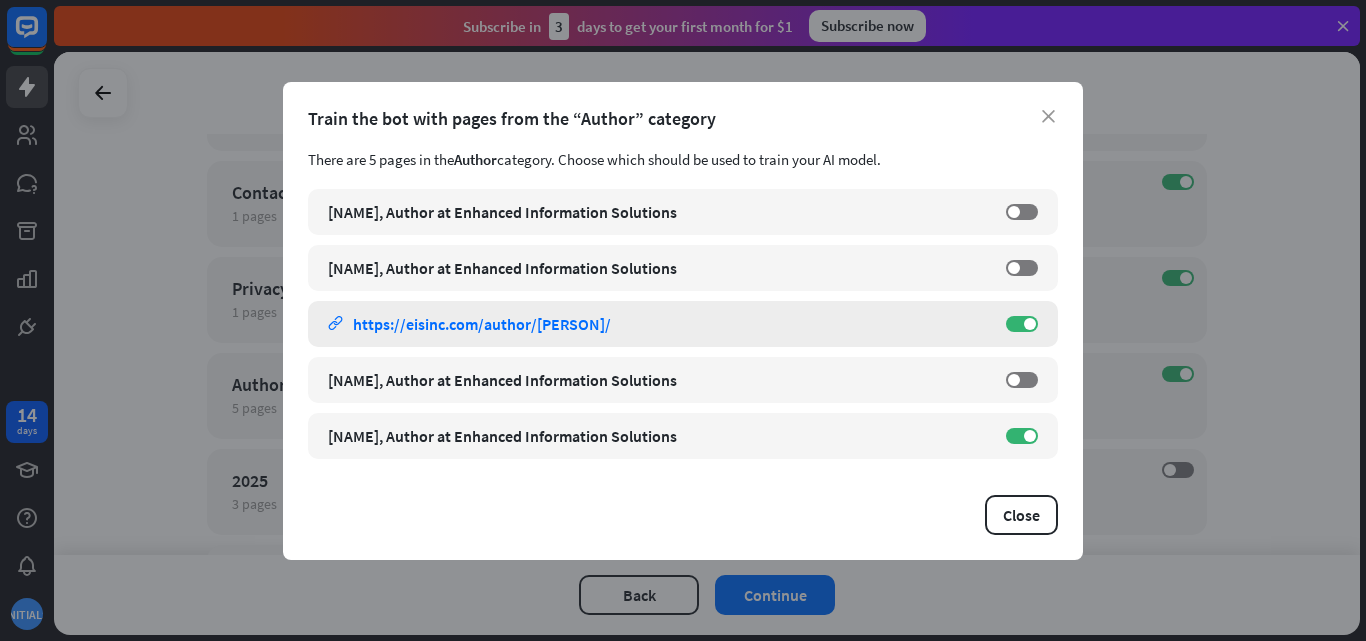 drag, startPoint x: 1025, startPoint y: 439, endPoint x: 1027, endPoint y: 339, distance: 100.02 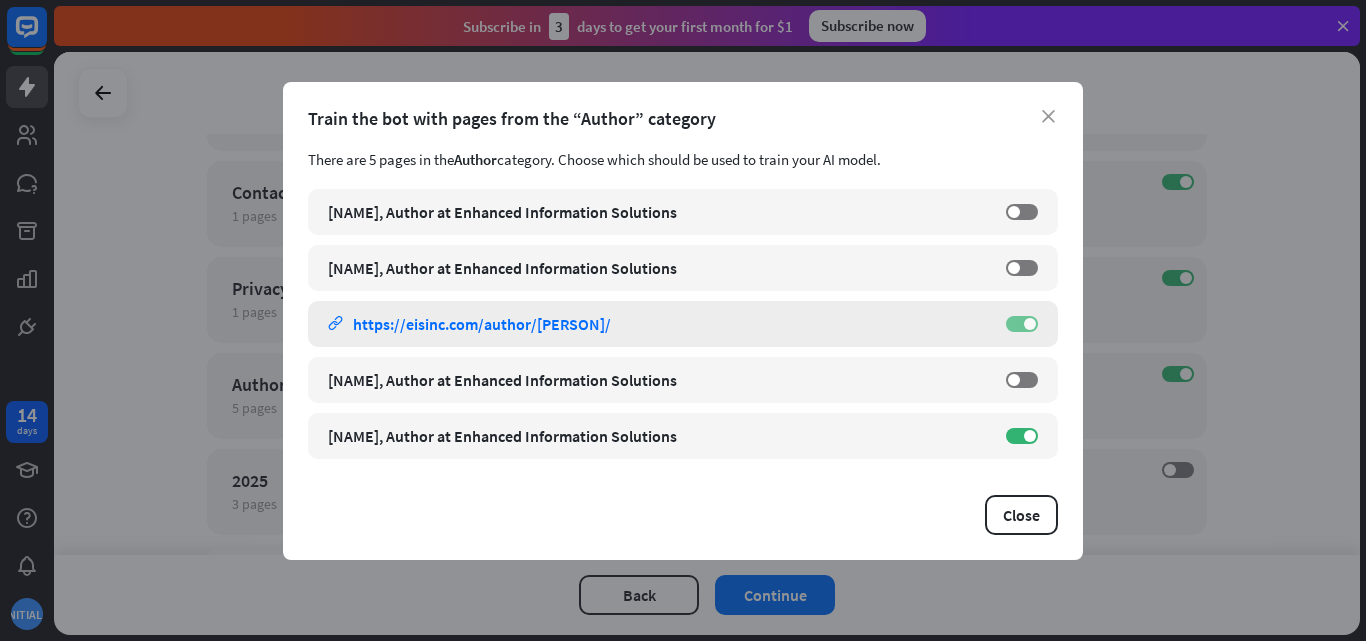click at bounding box center [1030, 324] 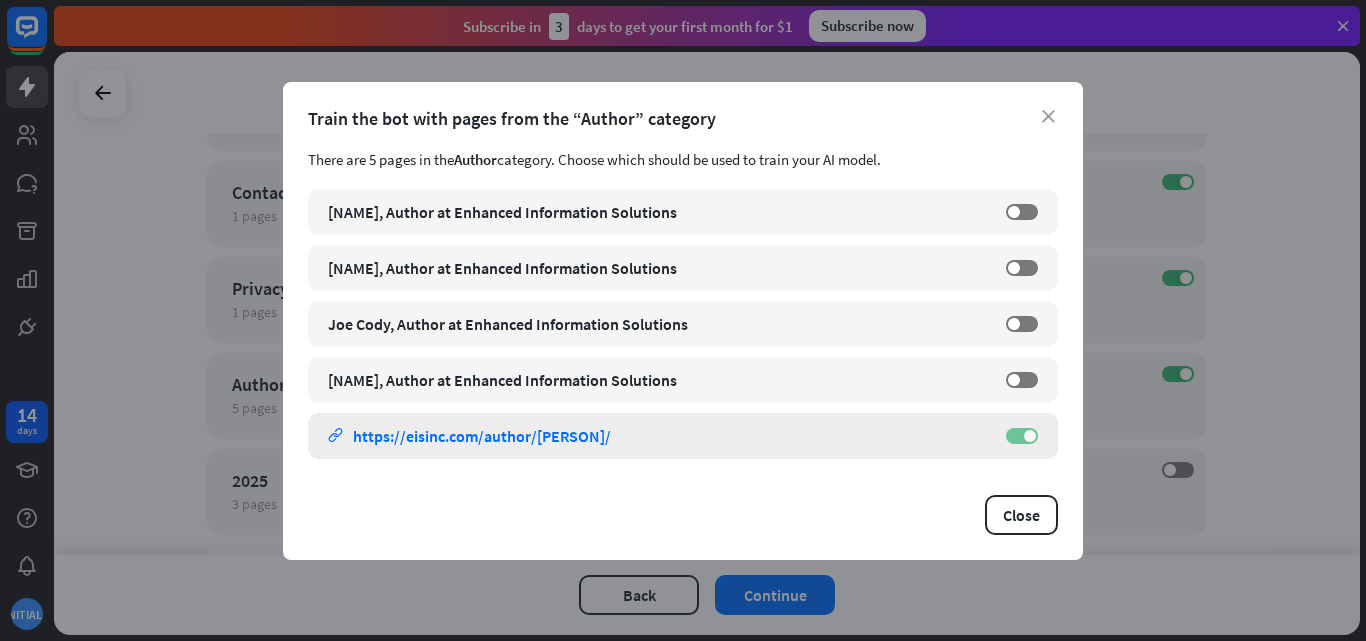 click at bounding box center (1030, 436) 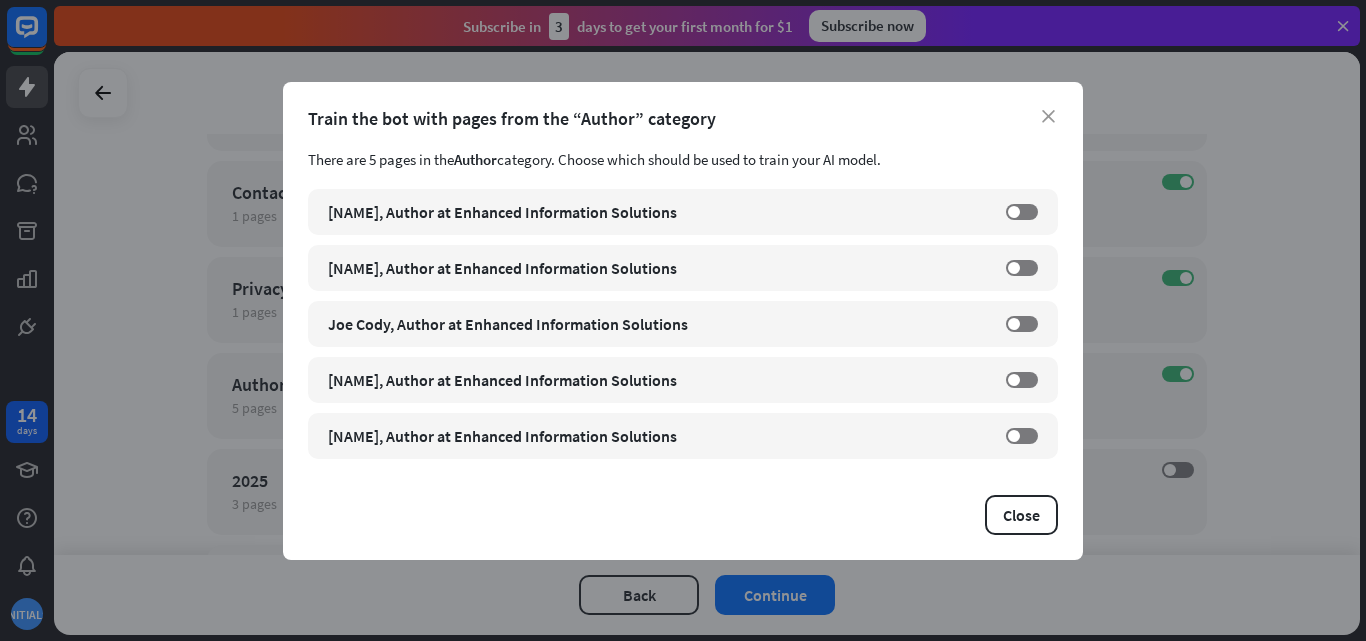 click on "Train the bot with pages from the “Author”
category" at bounding box center [683, 118] 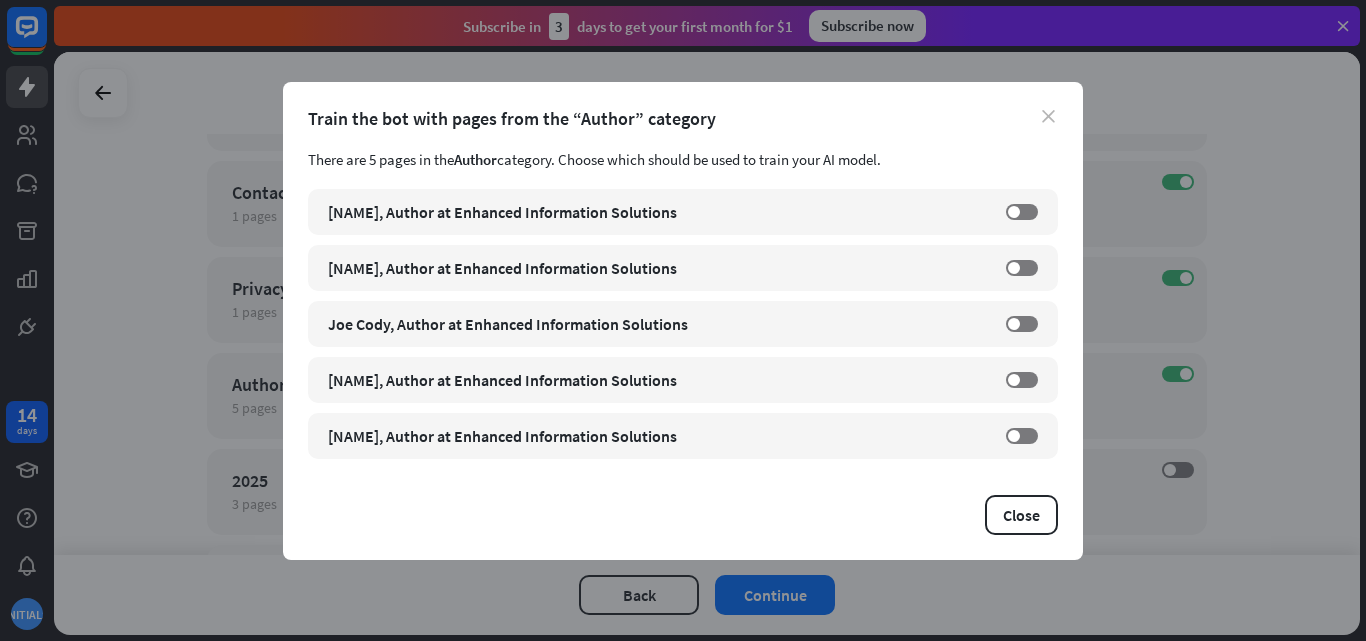 click on "close
Train the bot with pages from the “Author”
category
There are 5 pages in the
Author
category. Choose which should be used to train your AI
model.
Nathan Farrington, Author at Enhanced Information Solutions
link   https://eisinc.com/author/admin/
OFF
Kevin White, Author at Enhanced Information Solutions
link   https://eisinc.com/author/kevinw/
OFF
Joe Cody, Author at Enhanced Information Solutions
link   https://eisinc.com/author/jcody/
OFF
Darren Grant, Author at Enhanced Information Solutions
link   https://eisinc.com/author/darreng/
OFF
link   https://eisinc.com/author/blawrence/" at bounding box center [683, 321] 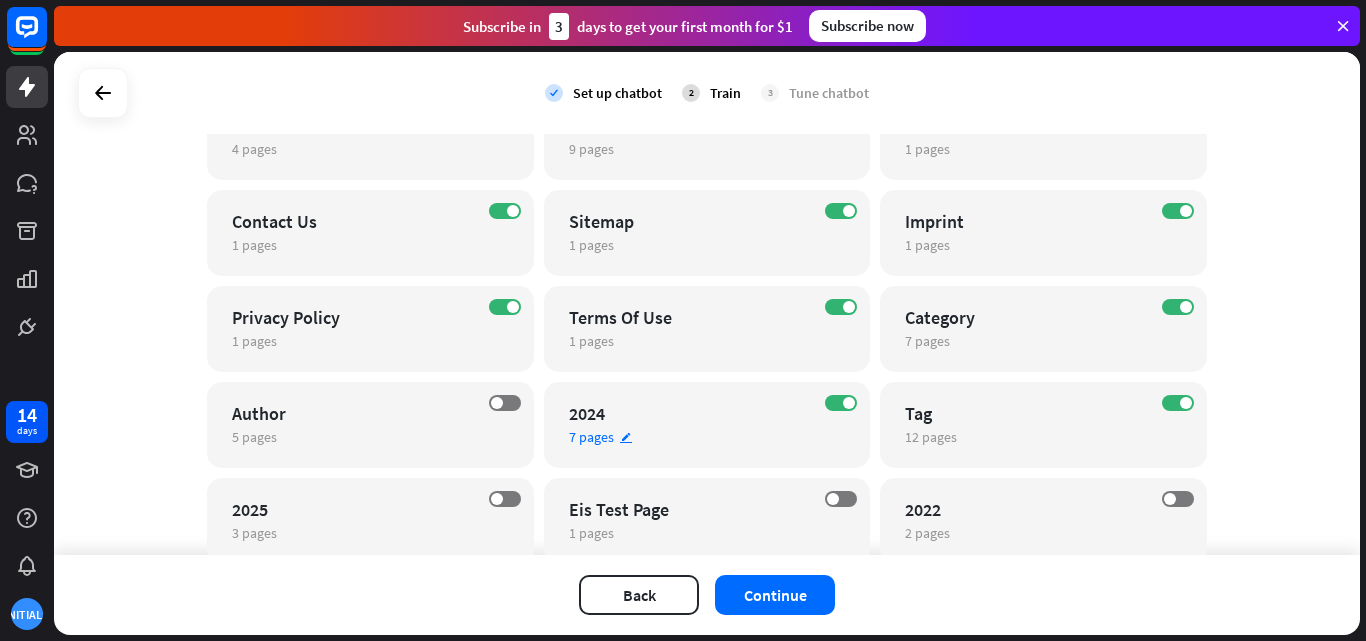 scroll, scrollTop: 506, scrollLeft: 0, axis: vertical 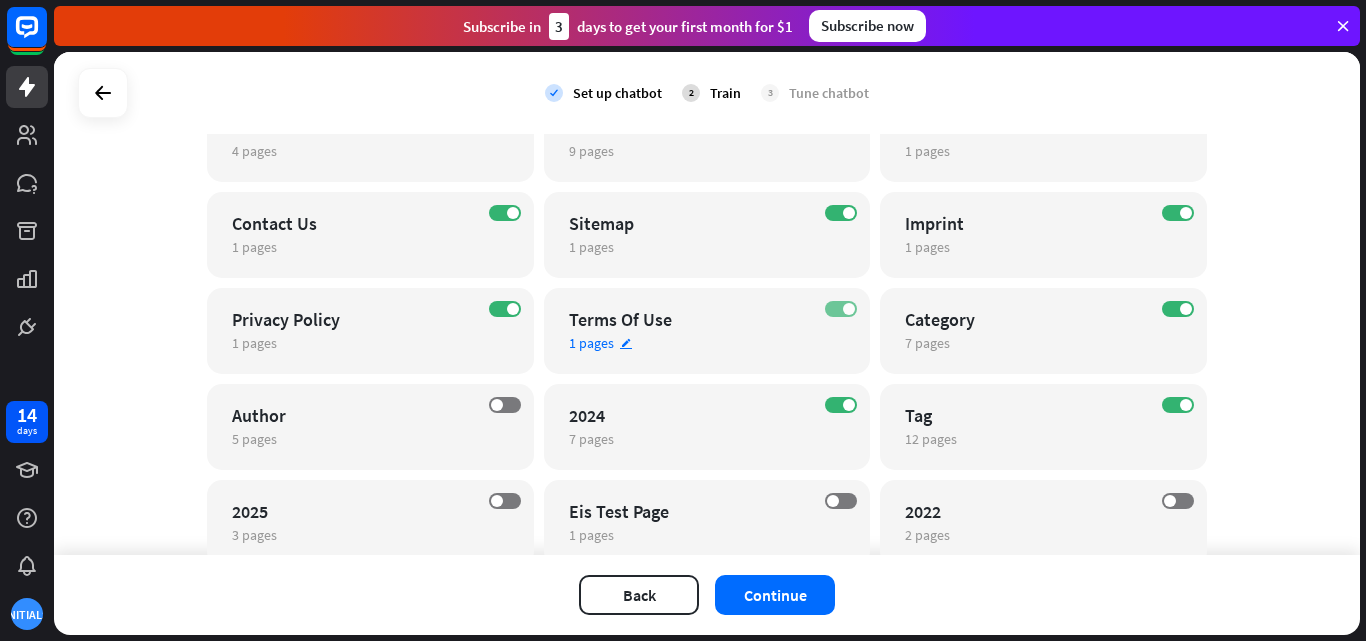 click at bounding box center [849, 309] 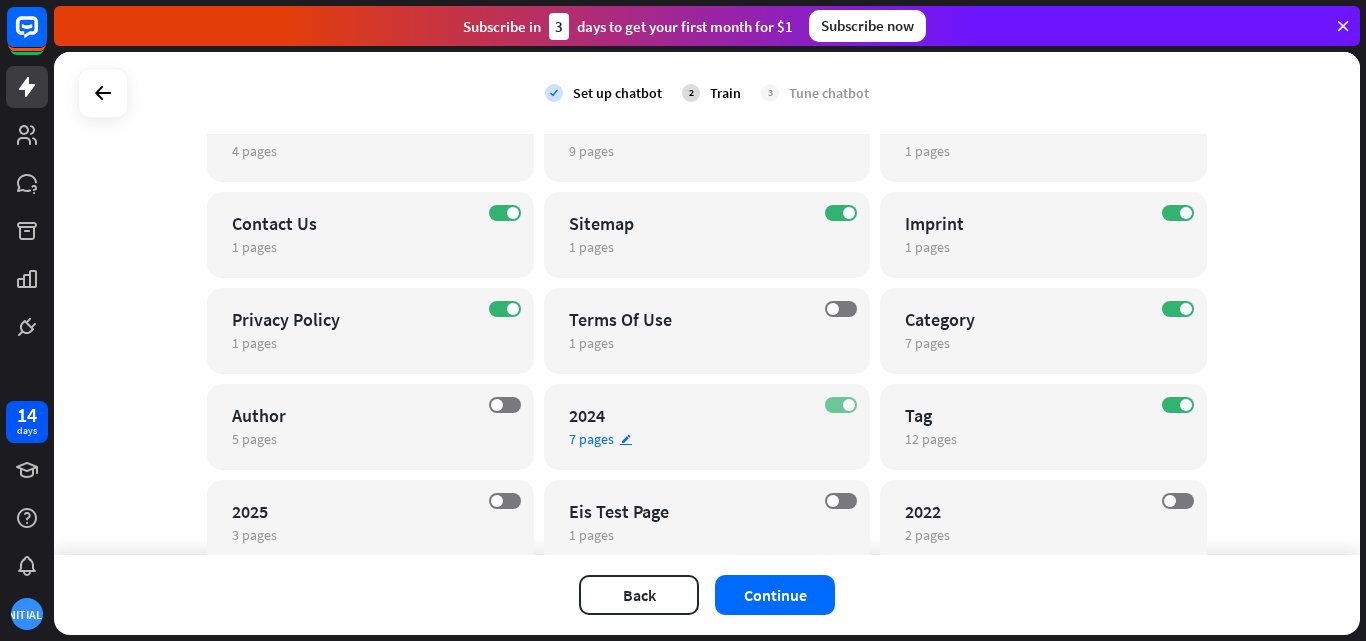 click on "ON" at bounding box center [841, 405] 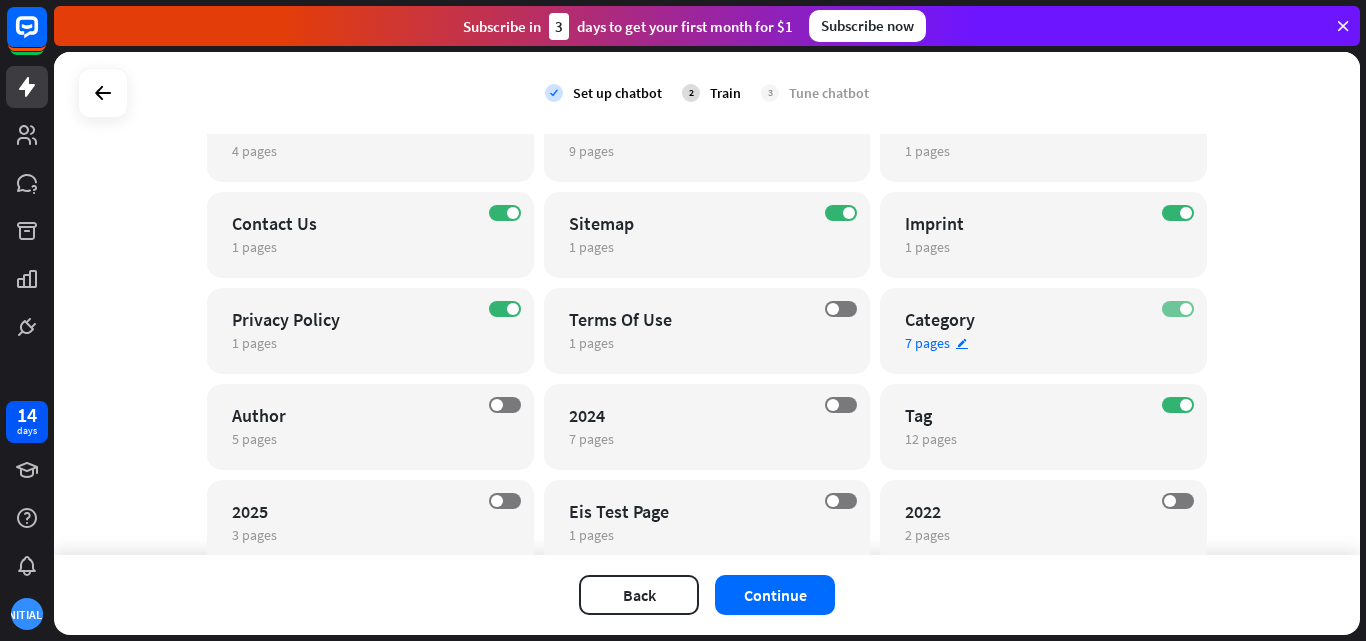 click at bounding box center [1186, 309] 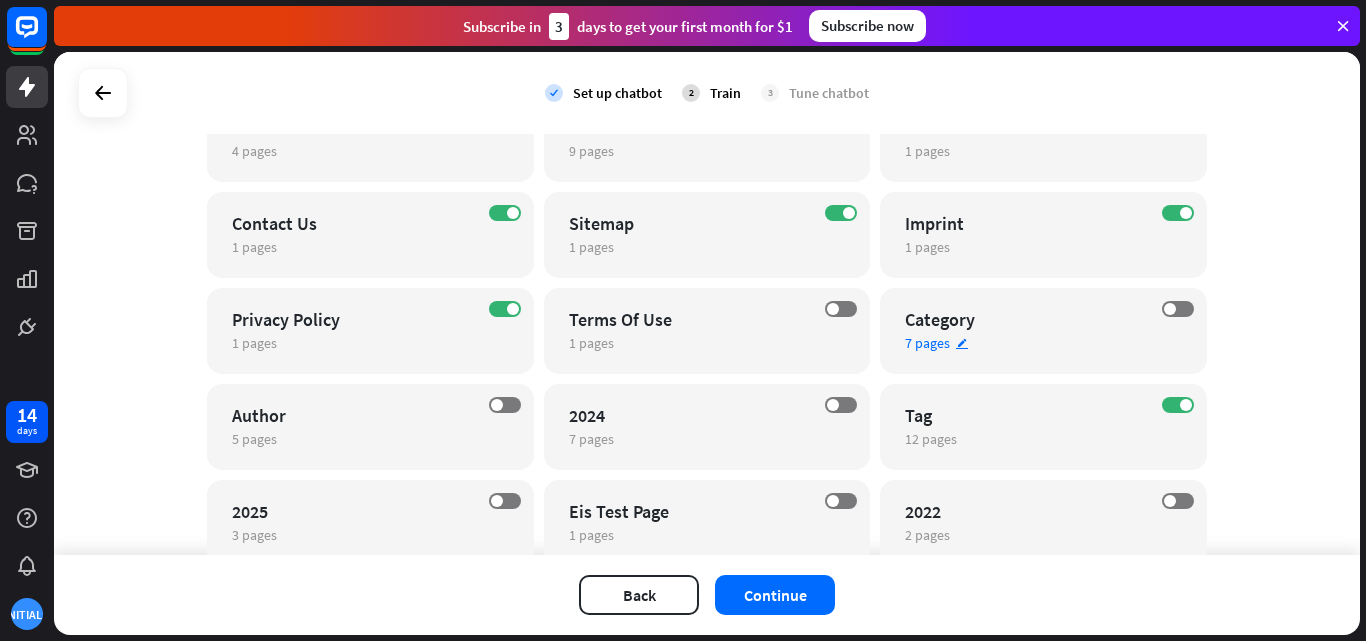 click on "OFF
Category   7 pages   edit" at bounding box center (1043, 331) 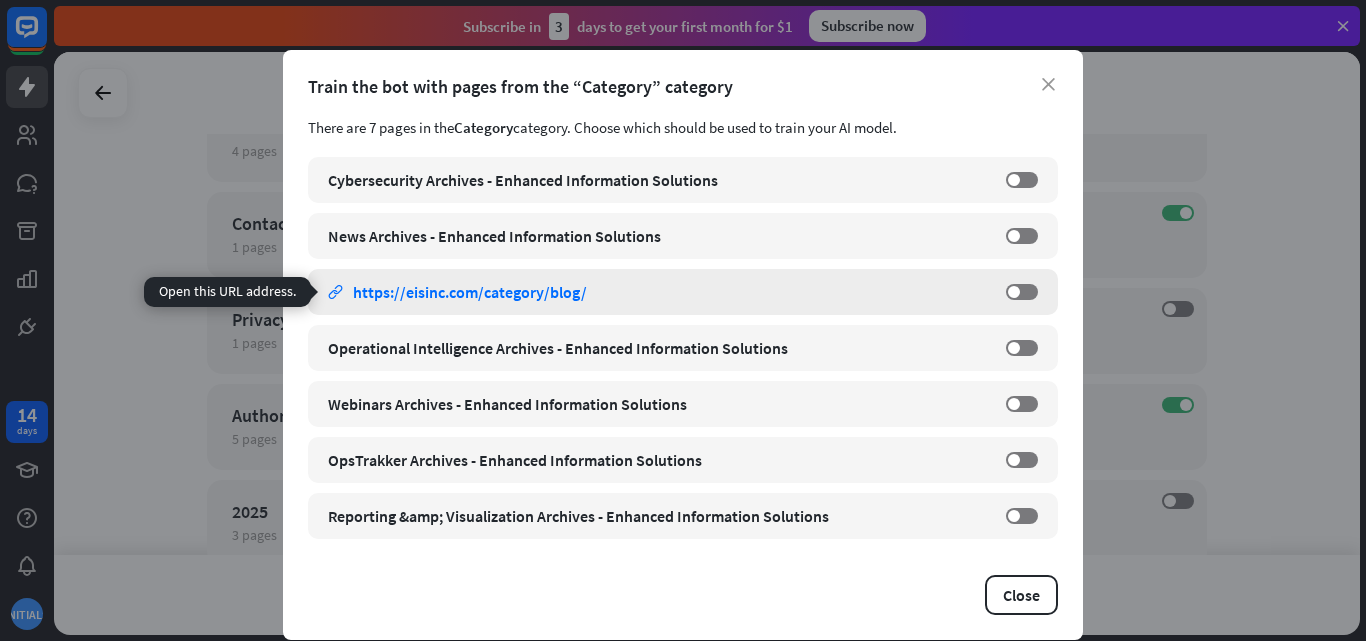 scroll, scrollTop: 20, scrollLeft: 0, axis: vertical 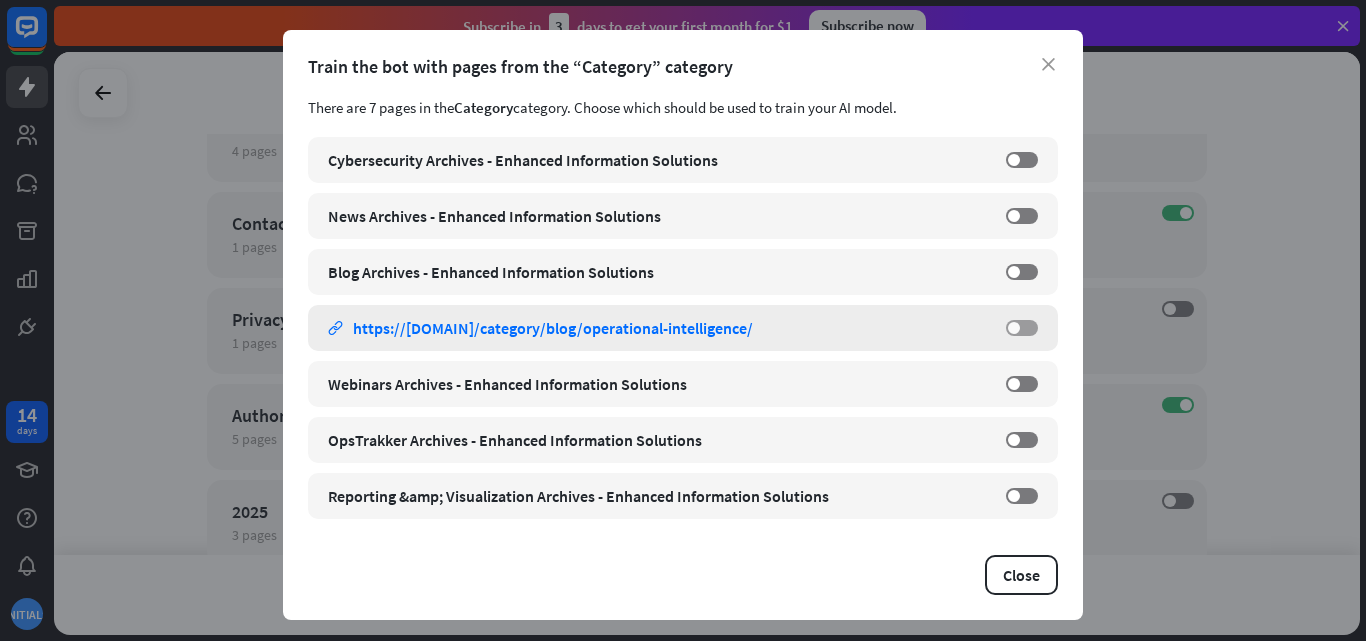 click at bounding box center [1014, 328] 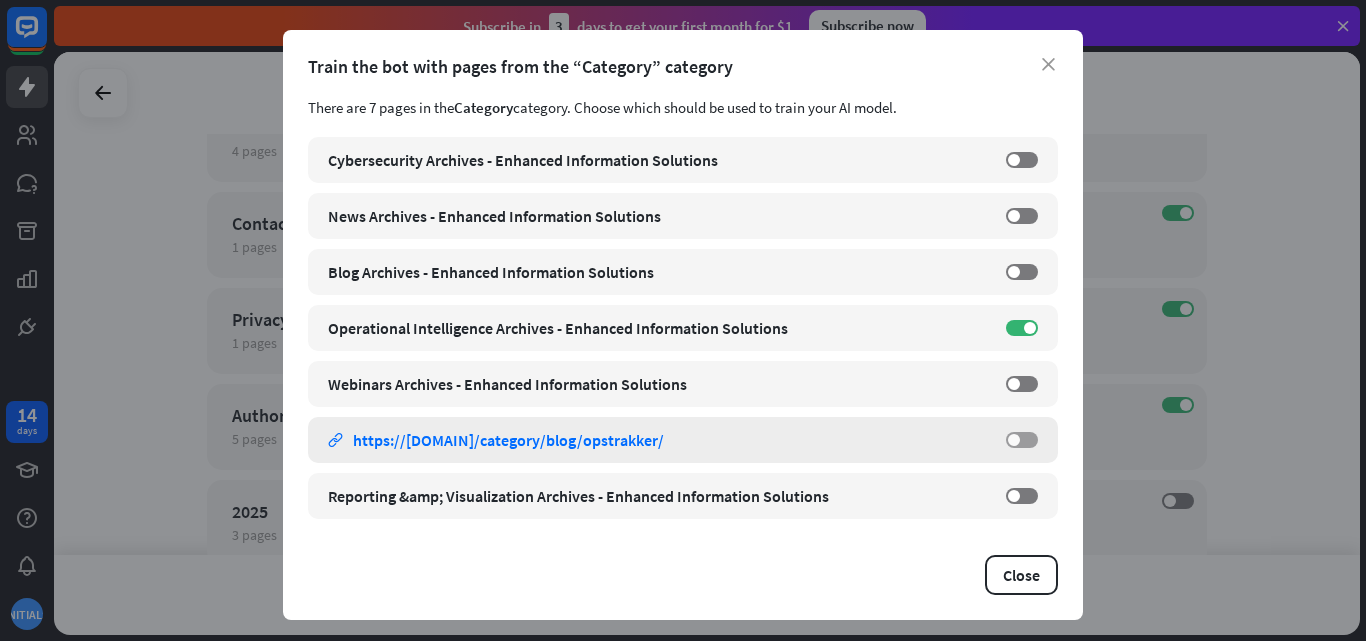 click on "OFF" at bounding box center (1022, 440) 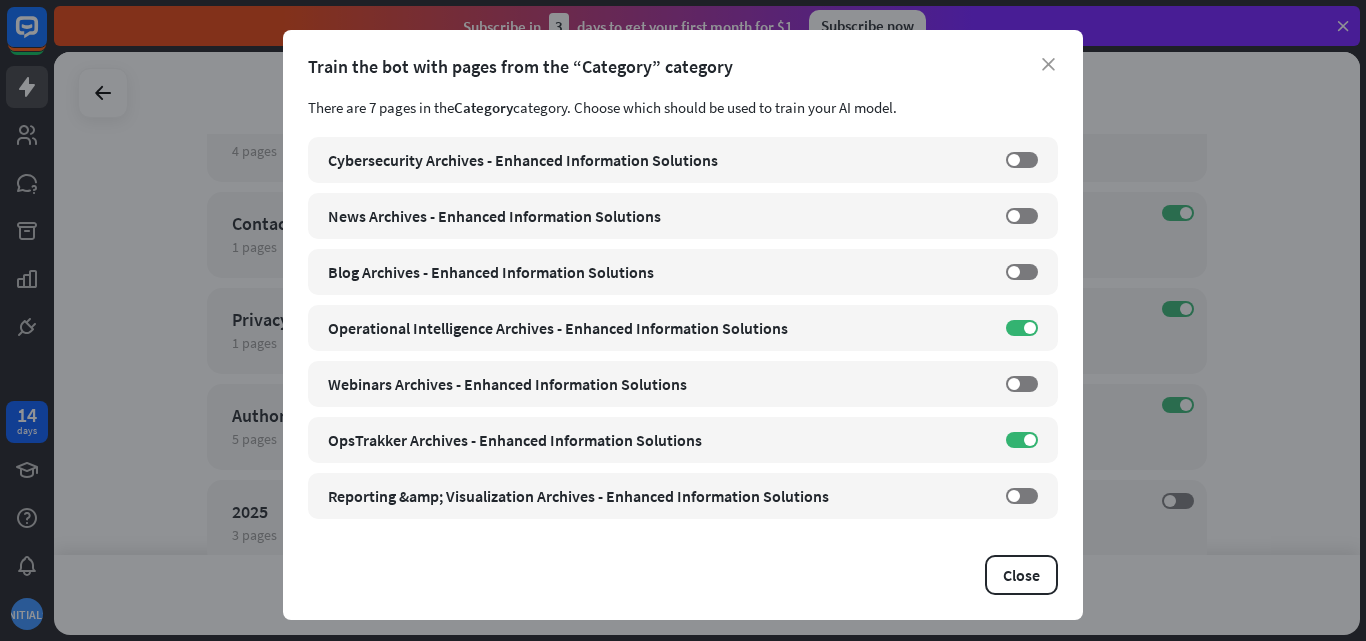 click on "Train the bot with pages from the “Category”
category" at bounding box center (683, 66) 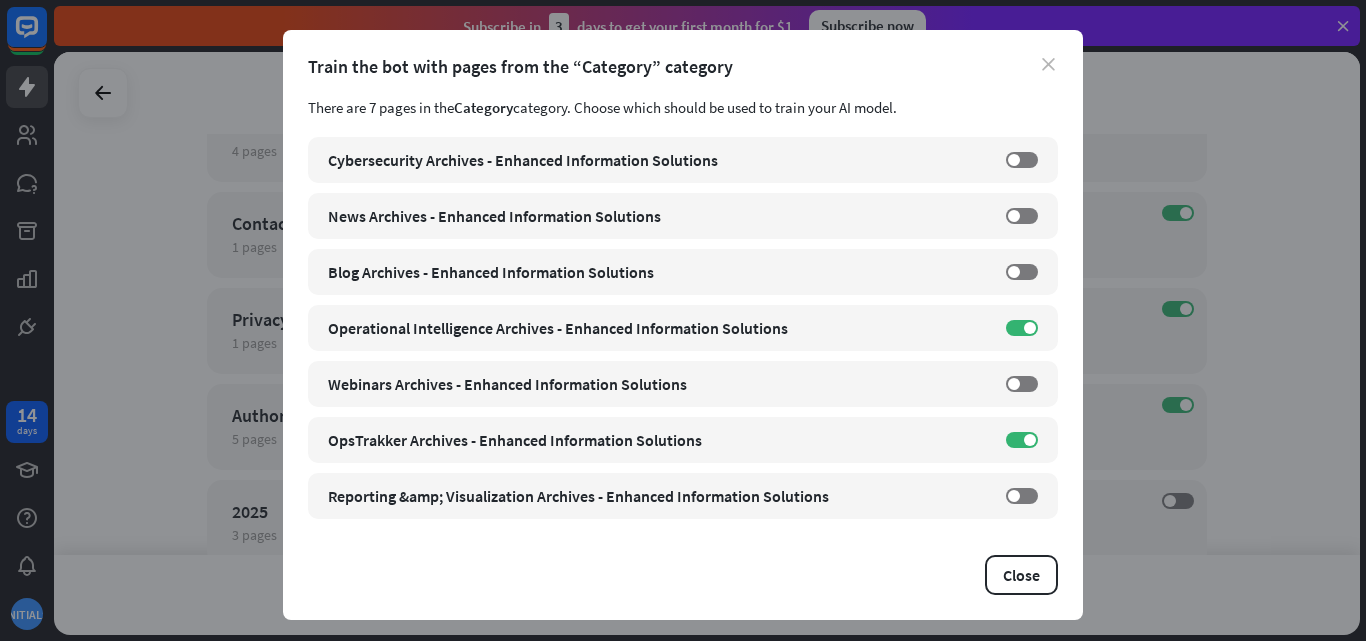 click on "close" at bounding box center [1048, 64] 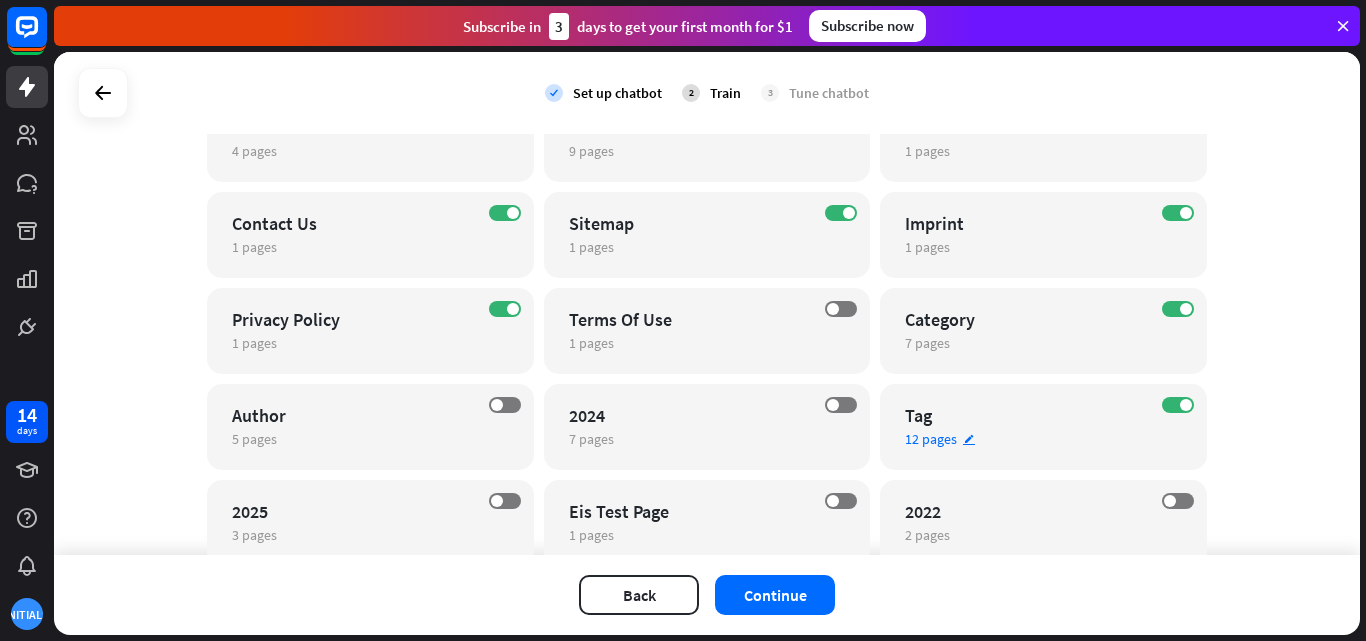 click on "12 pages" at bounding box center [931, 439] 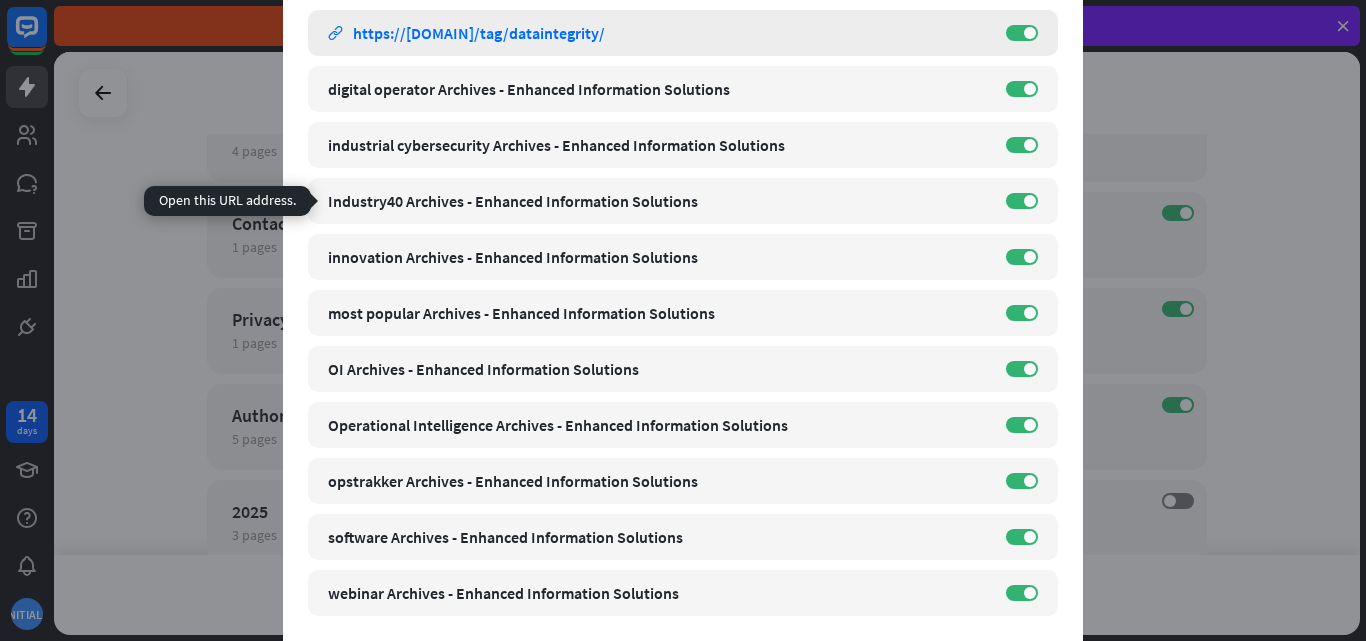 scroll, scrollTop: 279, scrollLeft: 0, axis: vertical 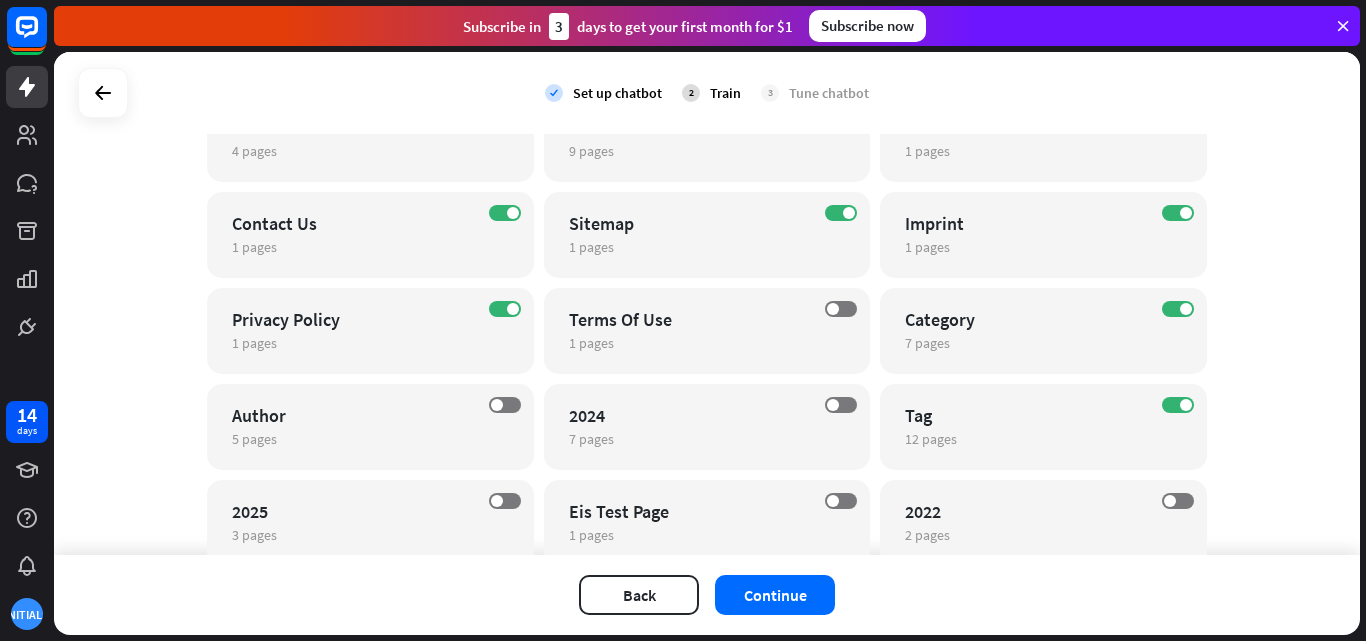 click on "close
Train the bot with pages from the “Tag”
category
There are 12 pages in the
Tag
category. Choose which should be used to train your AI
model.
cybersecurity Archives - Enhanced Information Solutions
link   https://eisinc.com/tag/cybersecurity/
ON
dataintegrity Archives - Enhanced Information Solutions
link   https://eisinc.com/tag/dataintegrity/
ON
digital operator Archives - Enhanced Information Solutions
link   https://eisinc.com/tag/digital-operator/
ON
industrial cybersecurity Archives - Enhanced Information Solutions
link   https://eisinc.com/tag/industrial-cybersecurity/
ON
link           link" at bounding box center [683, 320] 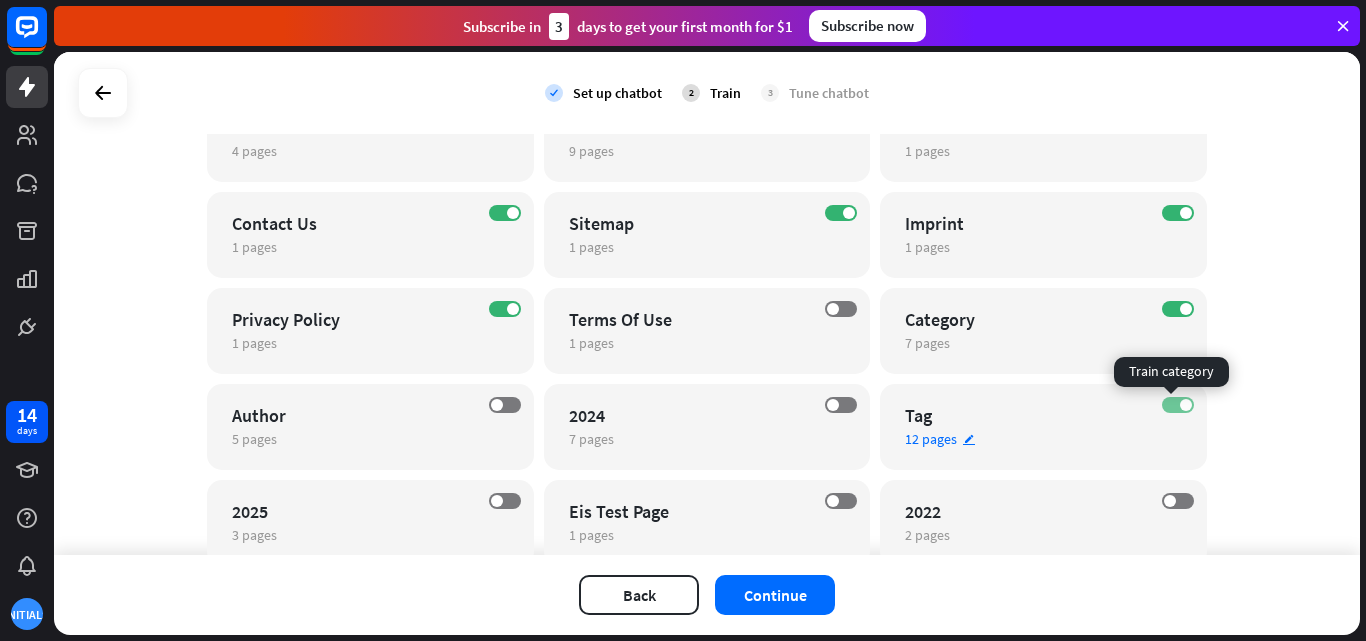 click on "ON" at bounding box center [1178, 405] 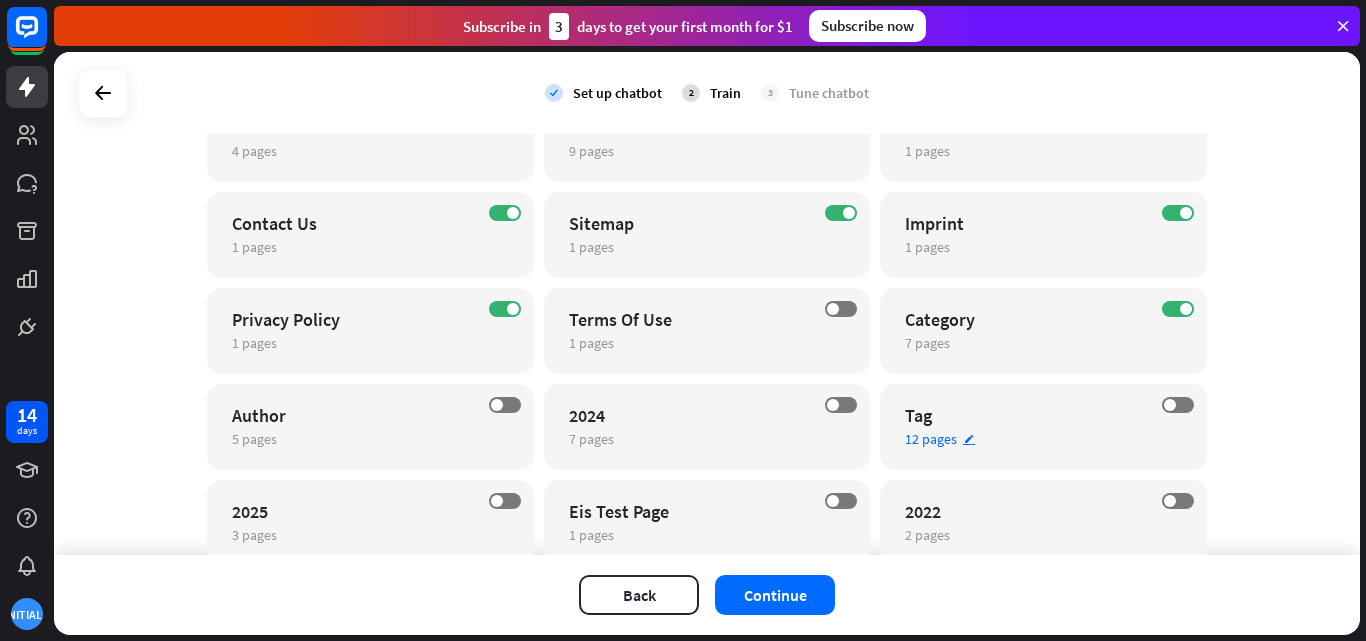 click on "12 pages   edit" at bounding box center (1026, 439) 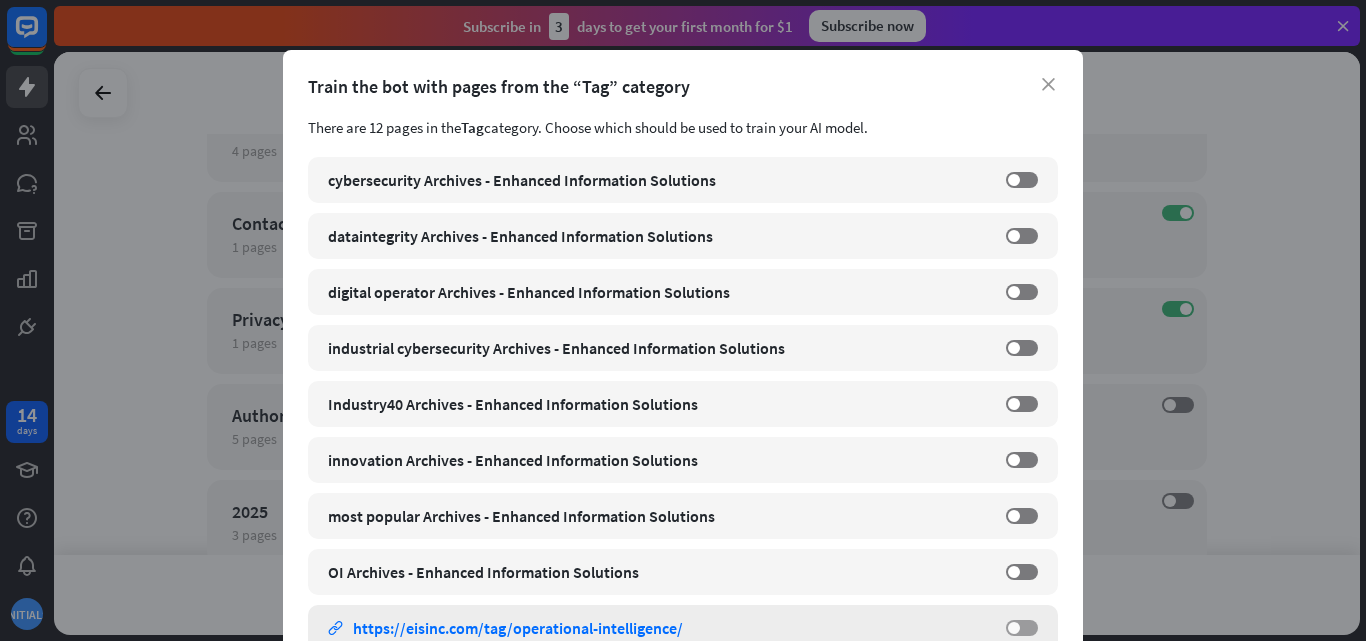 click on "OFF" at bounding box center (1022, 628) 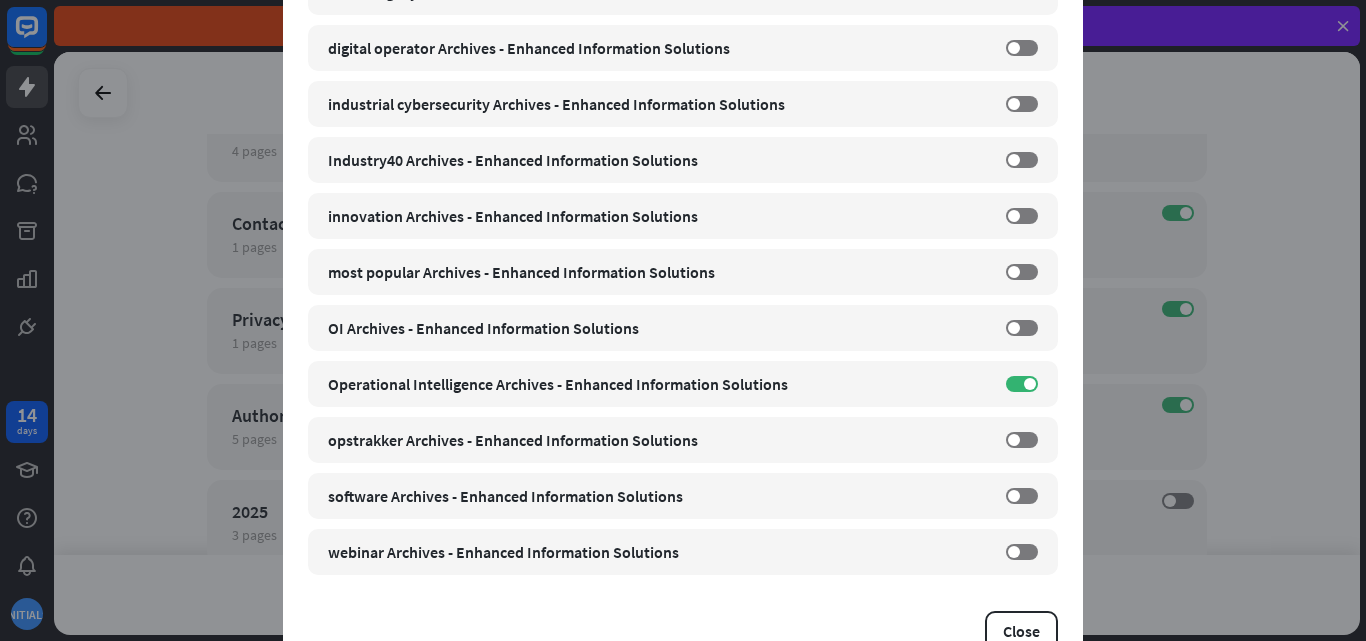 scroll, scrollTop: 256, scrollLeft: 0, axis: vertical 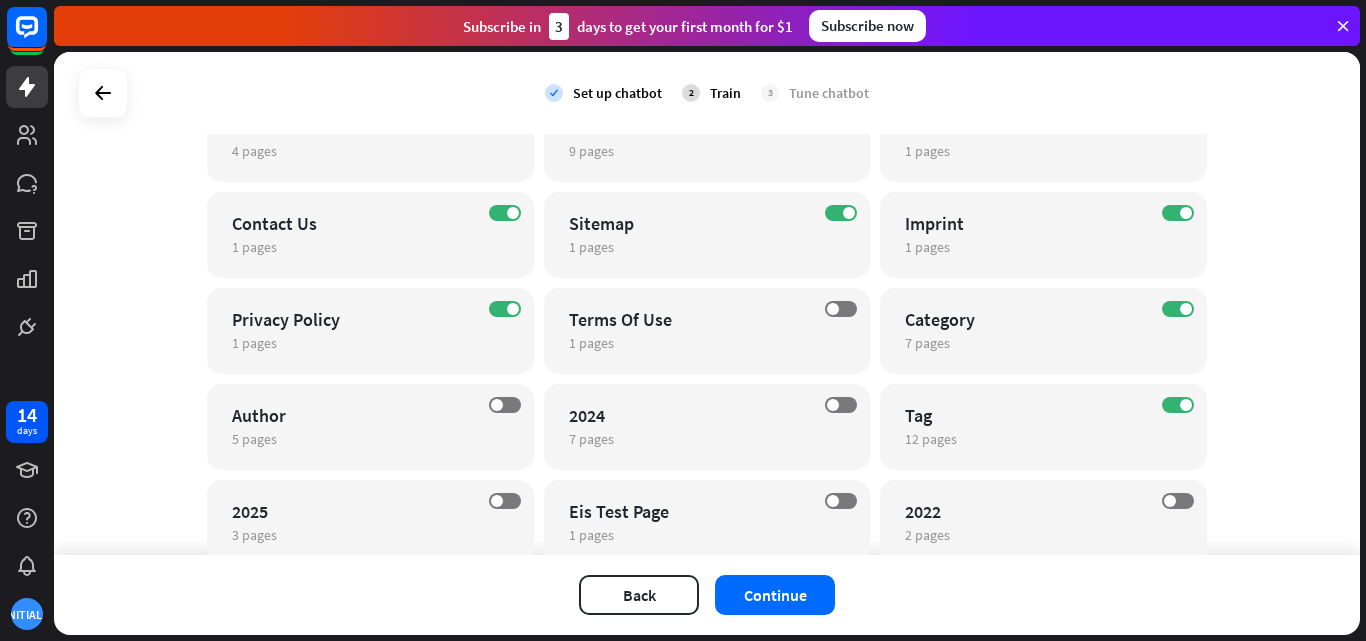 click on "close
Train the bot with pages from the “Tag”
category
There are 12 pages in the
Tag
category. Choose which should be used to train your AI
model.
cybersecurity Archives - Enhanced Information Solutions
link   https://eisinc.com/tag/cybersecurity/
OFF
dataintegrity Archives - Enhanced Information Solutions
link   https://eisinc.com/tag/dataintegrity/
OFF
digital operator Archives - Enhanced Information Solutions
link   https://eisinc.com/tag/digital-operator/
OFF
industrial cybersecurity Archives - Enhanced Information Solutions
link   https://eisinc.com/tag/industrial-cybersecurity/
OFF
link" at bounding box center [683, 320] 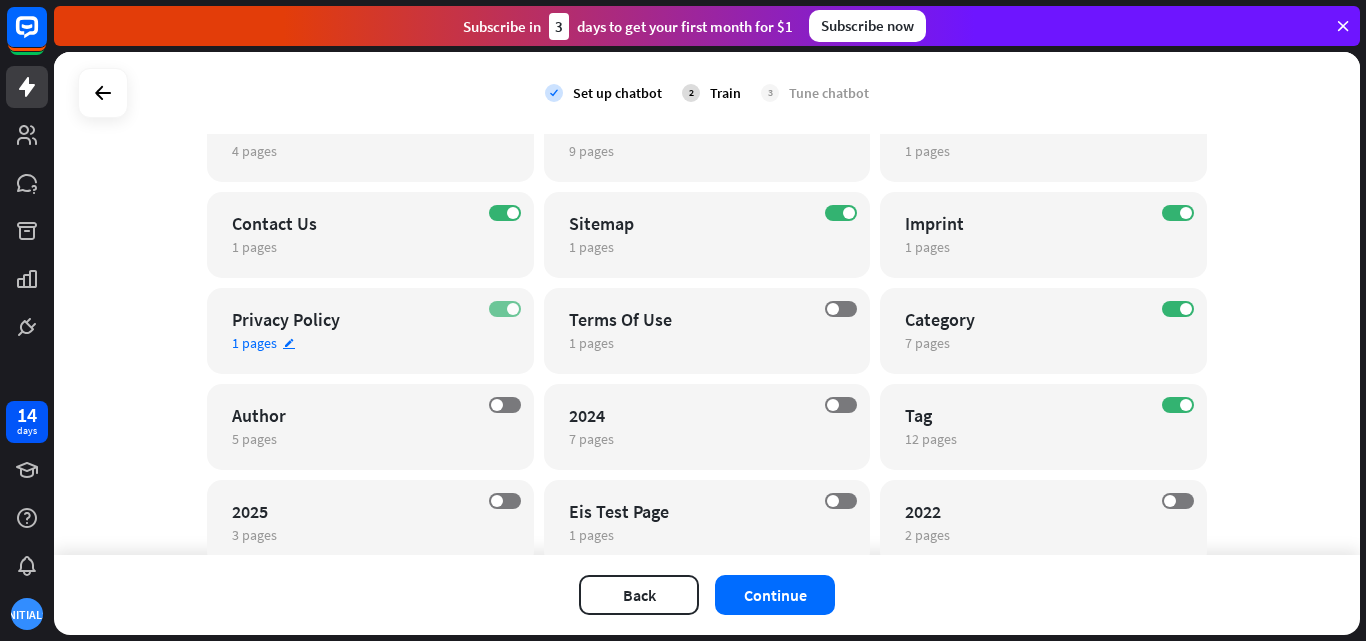 click on "ON" at bounding box center [505, 309] 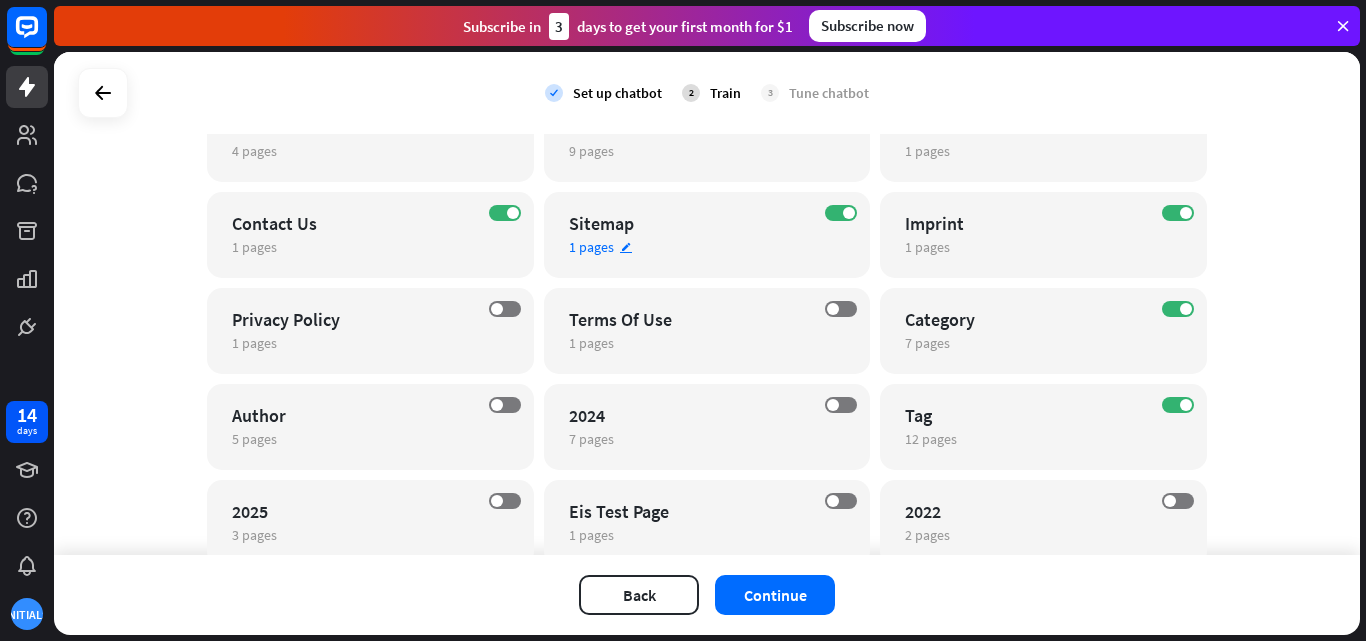 click on "ON
Sitemap   1 pages   edit" at bounding box center (707, 235) 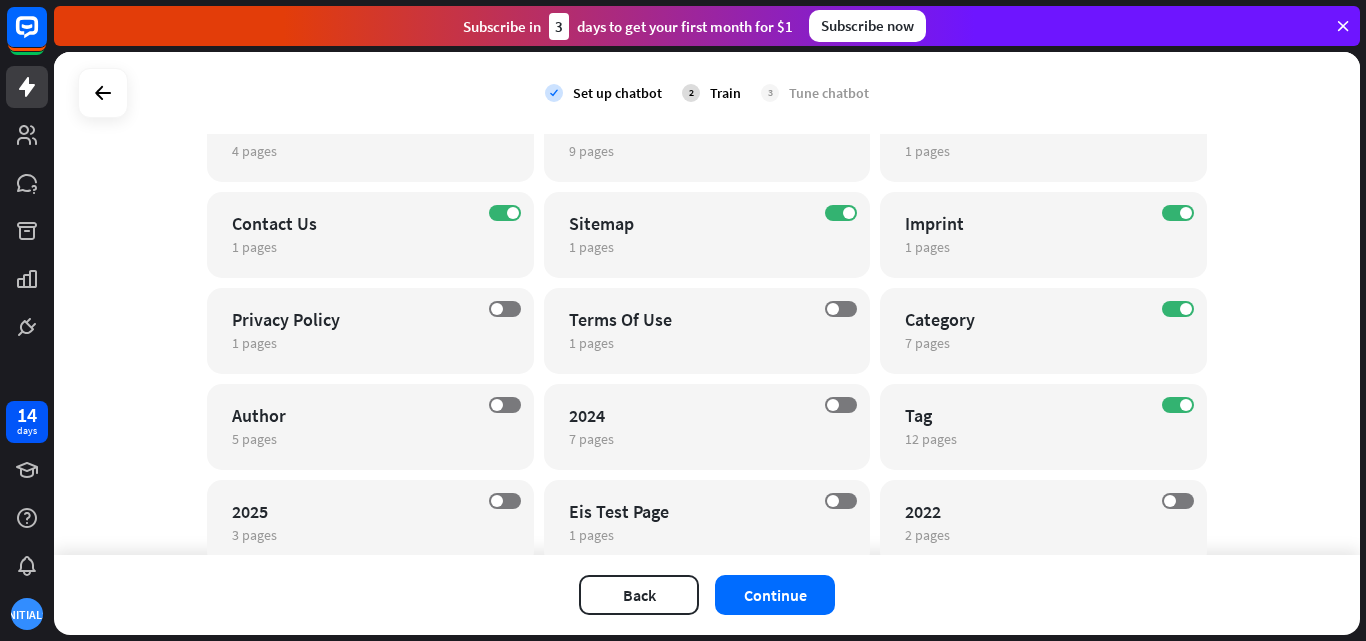 click on "close
Train the bot with pages from the “Sitemap”
category
There are 1 pages in the
Sitemap
category. Choose which should be used to train your AI
model.
Sitemap - Enhanced Information Solutions
link   https://eisinc.com/sitemap/
ON
Close" at bounding box center [683, 320] 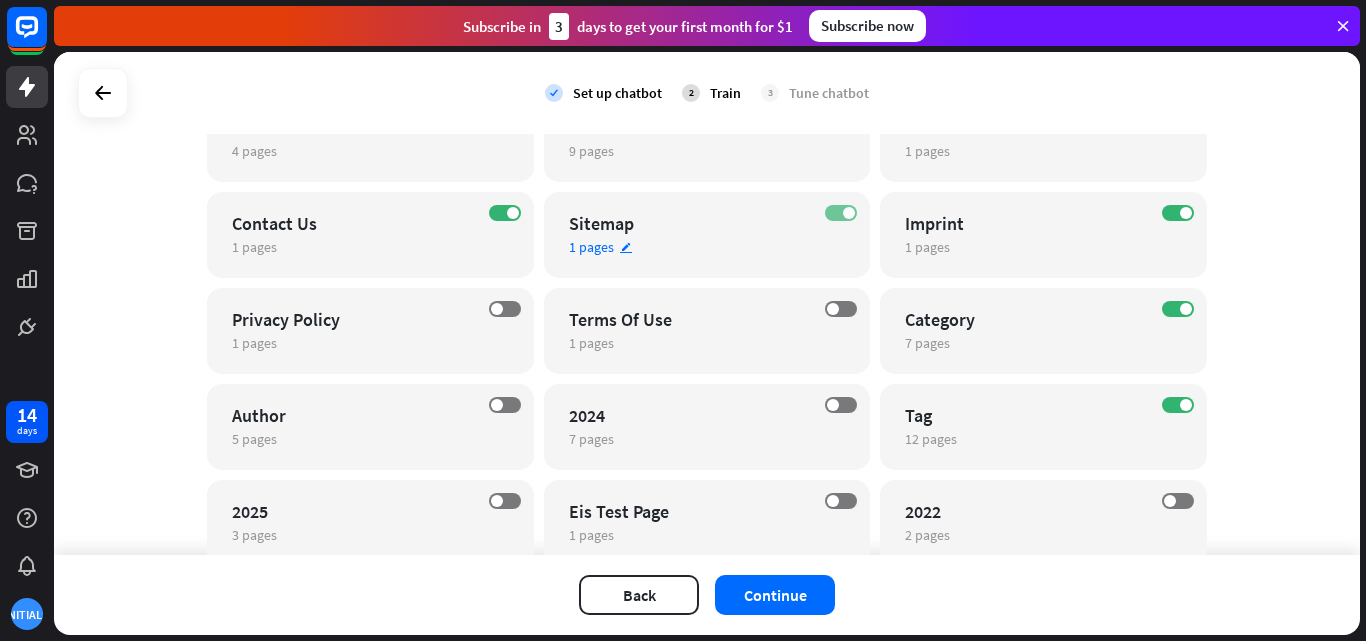 click on "ON" at bounding box center (841, 213) 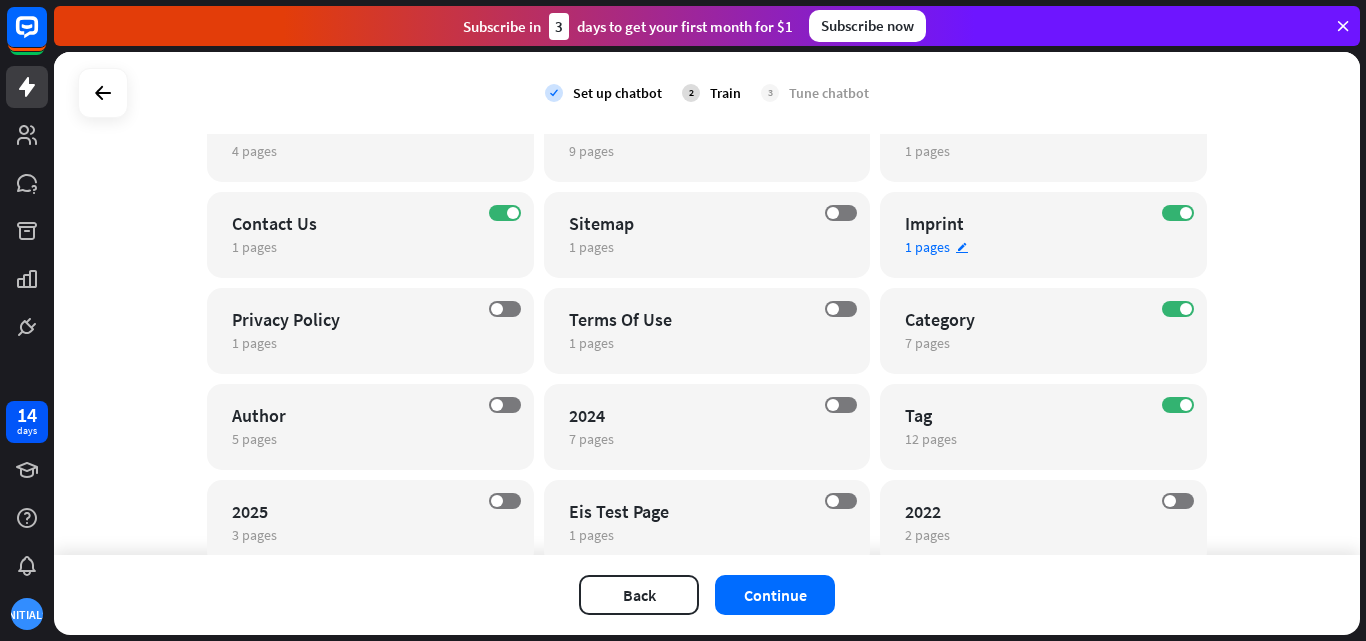 click on "edit" at bounding box center [962, 247] 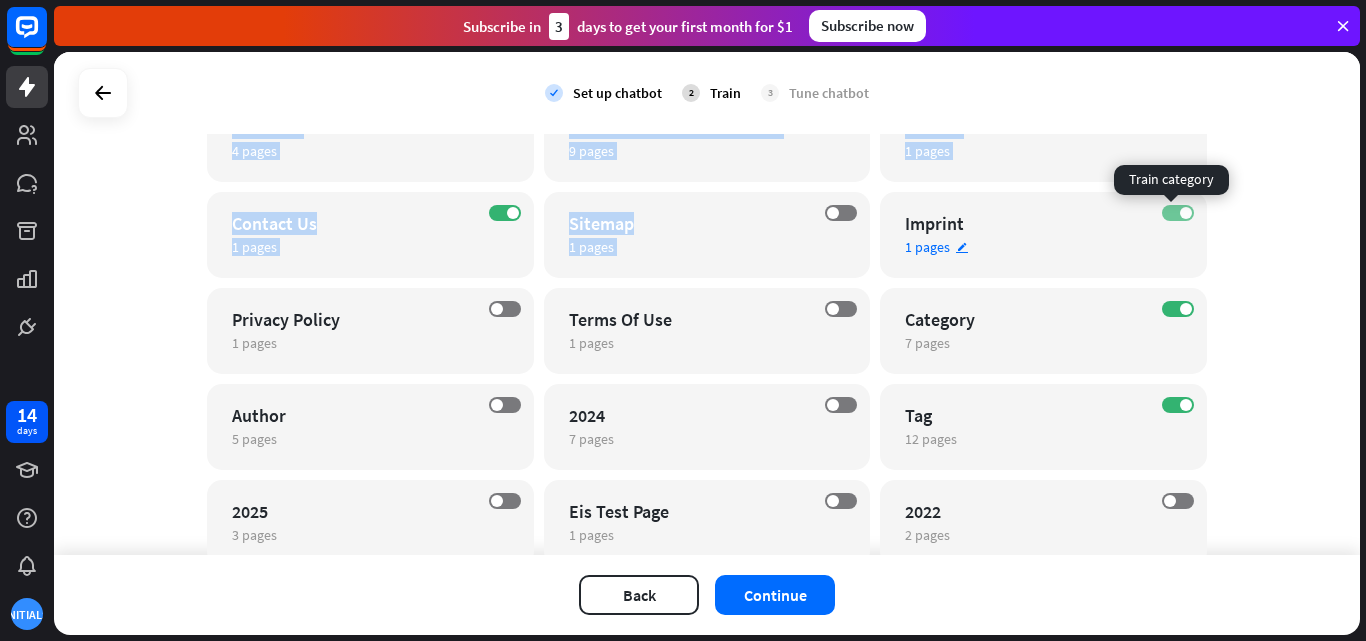 drag, startPoint x: 1059, startPoint y: 108, endPoint x: 1174, endPoint y: 217, distance: 158.44873 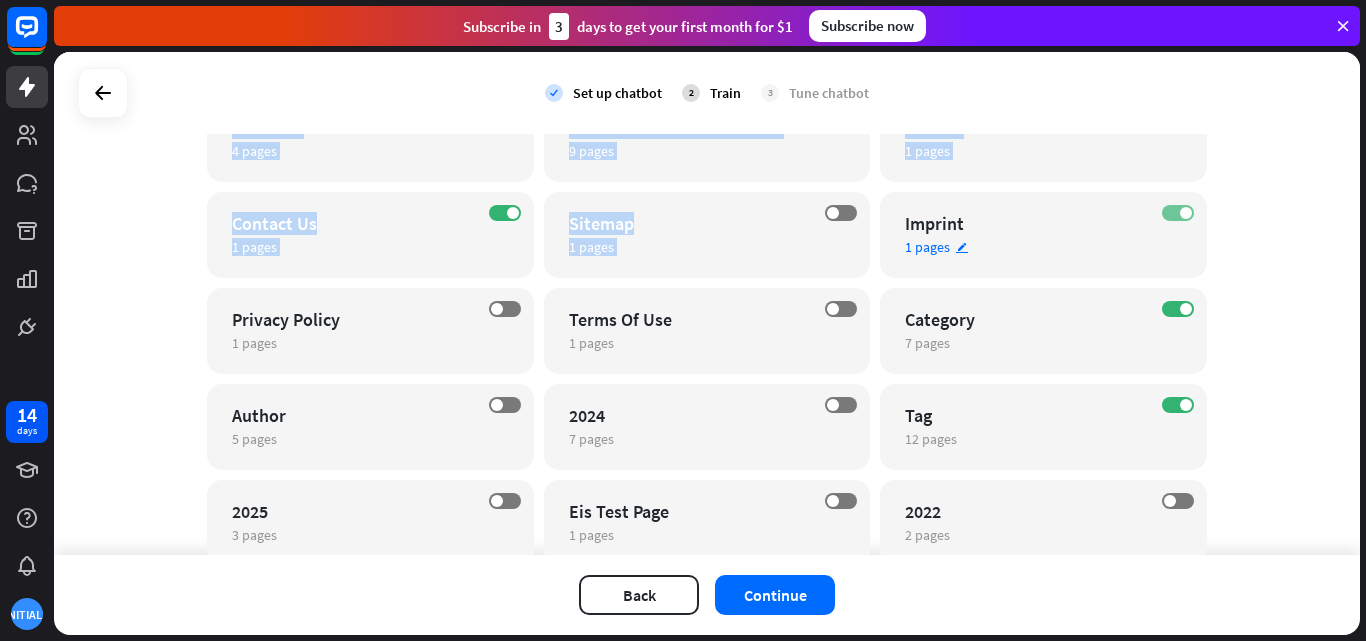 click at bounding box center (1186, 213) 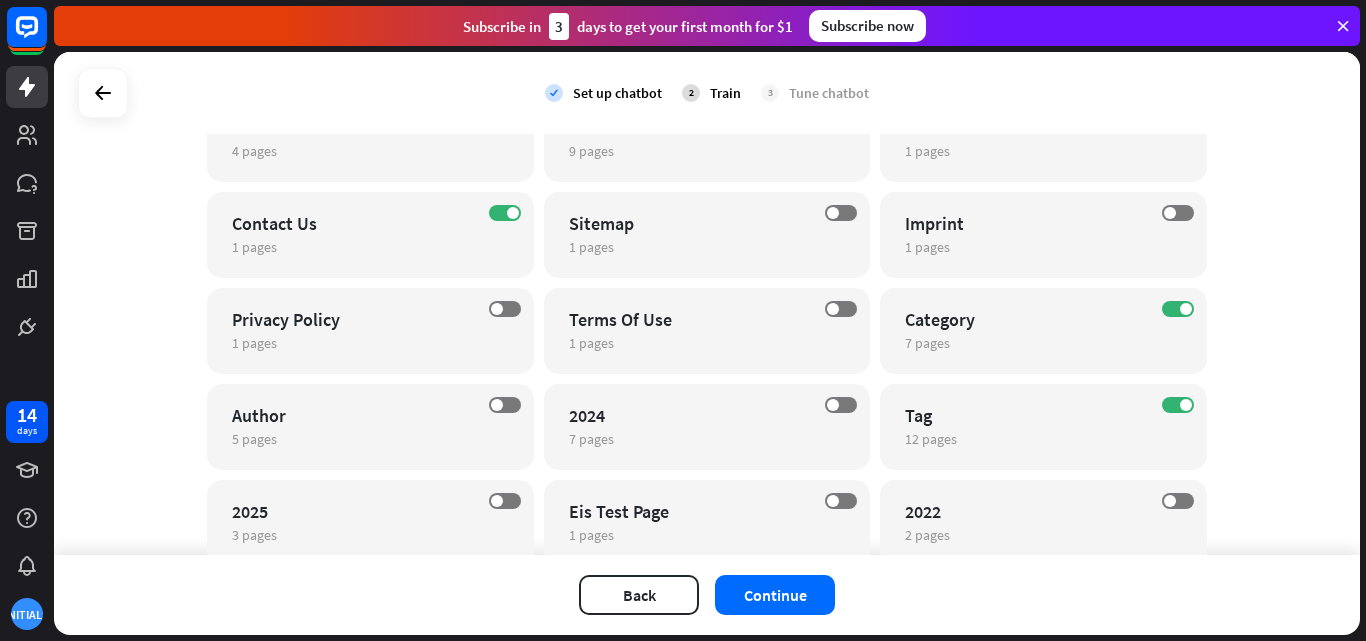 click on "check   Set up chatbot   2   Train   3   Tune chatbot   globe
Website
edit   https://eisinc.com/
ChatBot classified
119 pages
on your website into the following categories. You can
manage categories used in training. If you click on each
category, you can decide which category pages should be used
to train the bot.
ON
General   2 pages   edit
ON
Products   5 pages   edit
ON
Consulting   12 pages   edit
ON
Software Expertise   5 pages   edit
ON
Cybersecurity   6 pages   edit
ON
Blog   19 pages   edit
ON
Operational Intelligence   8 pages   edit
ON
News   4 pages   edit
ON
Events   1 pages   edit
ON" at bounding box center (707, 303) 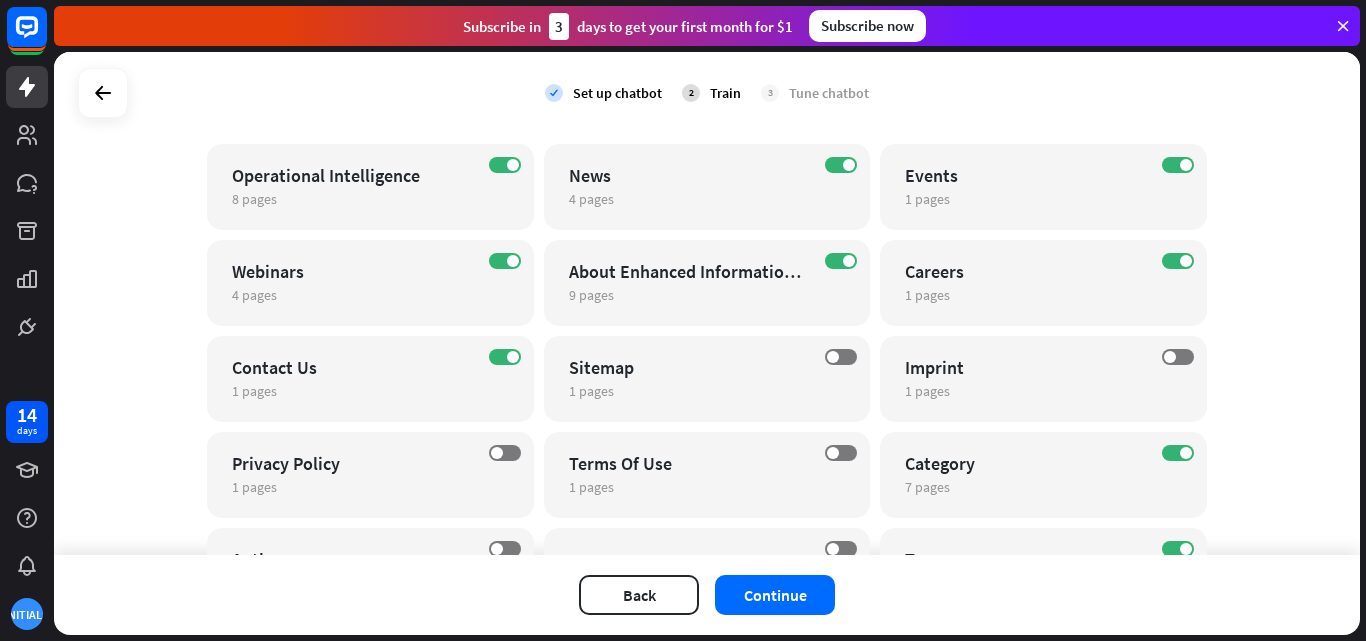 scroll, scrollTop: 361, scrollLeft: 0, axis: vertical 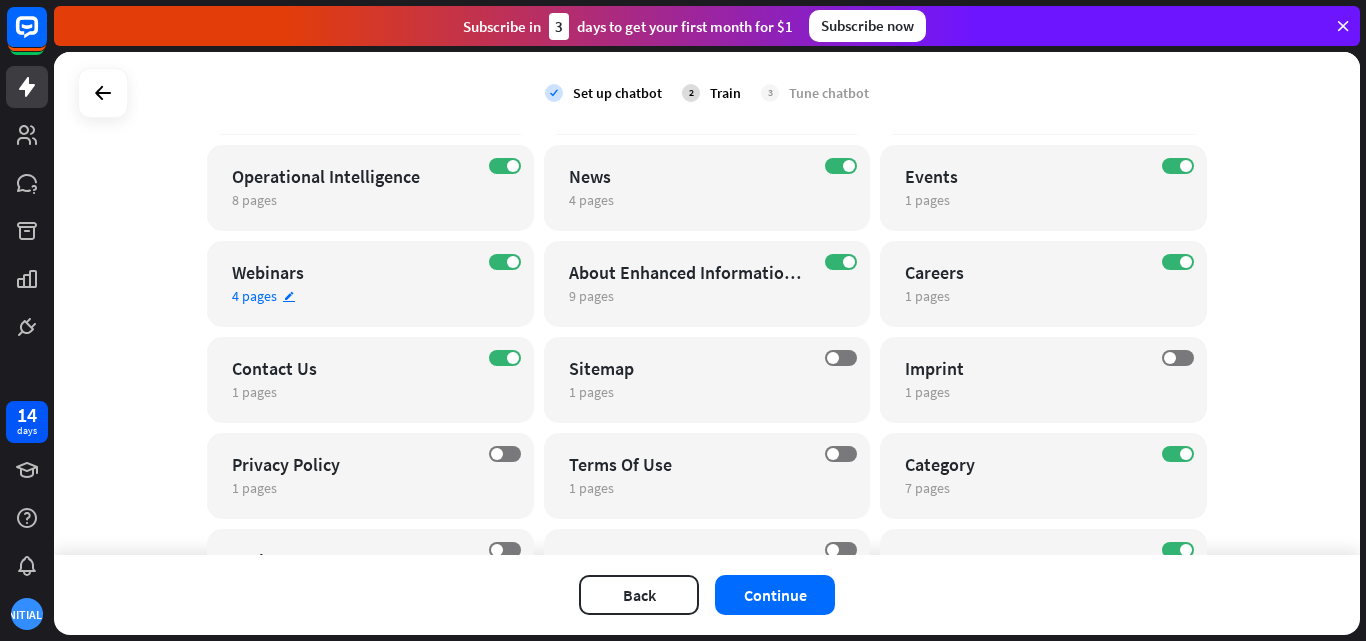 click on "Webinars" at bounding box center (353, 272) 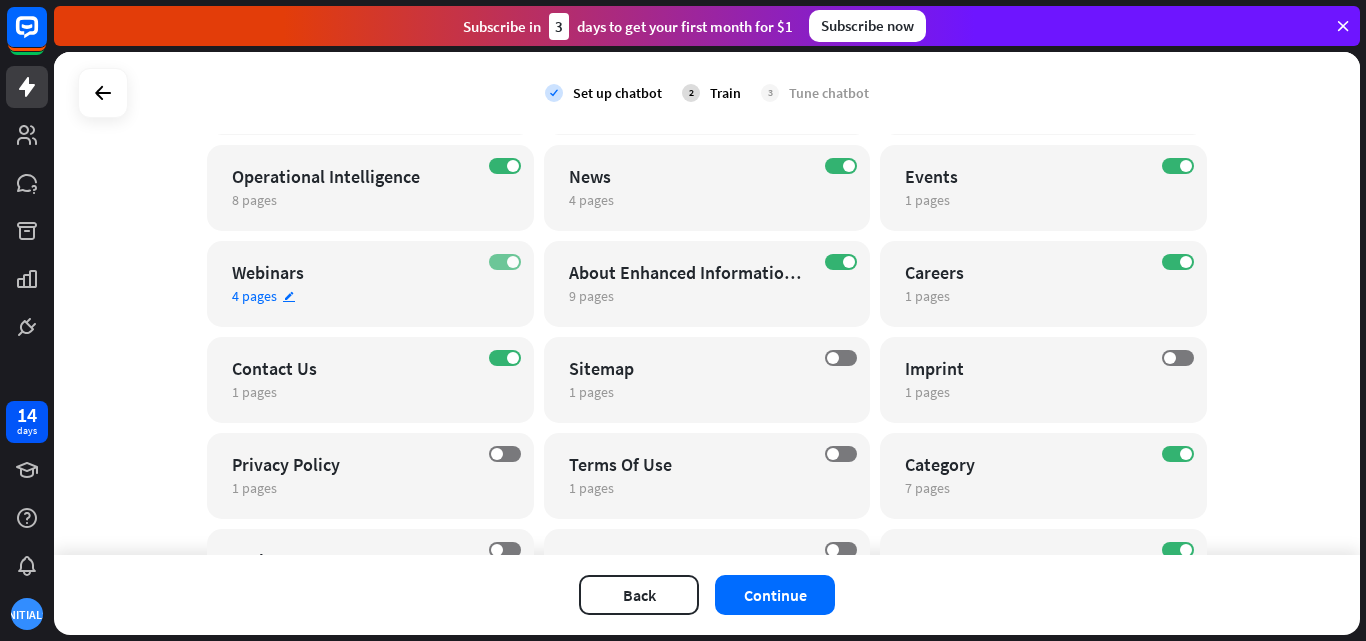 click on "ON" at bounding box center [505, 262] 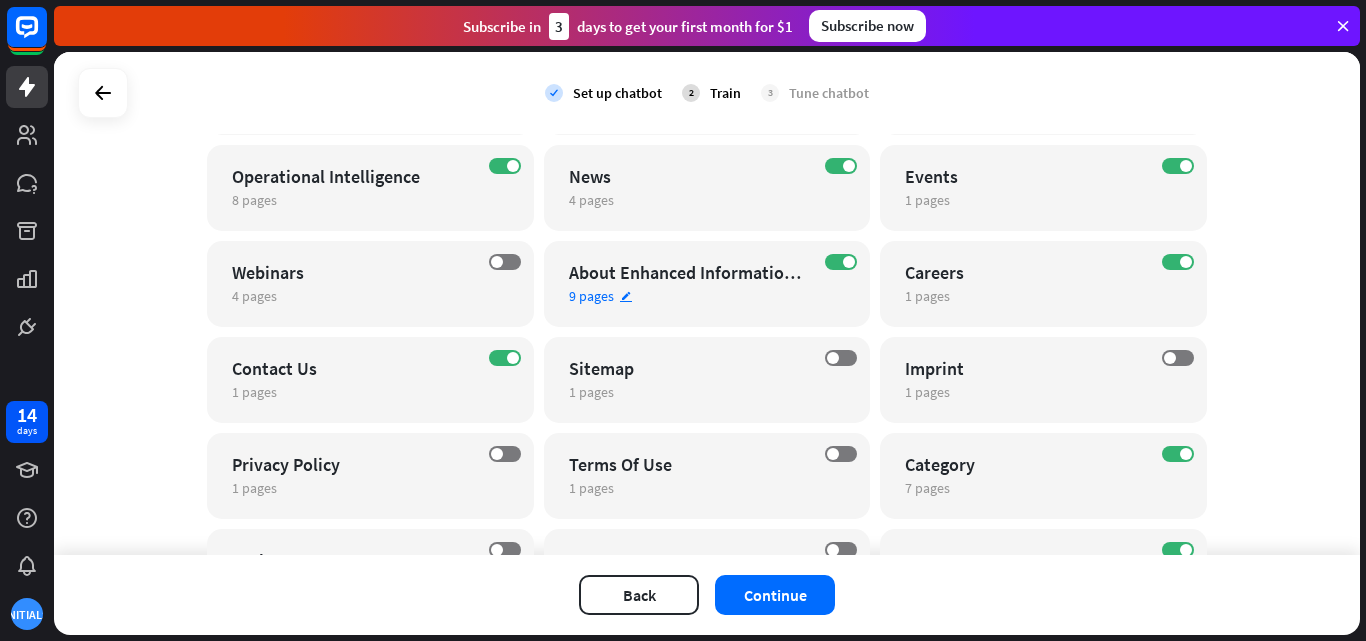 click on "9 pages   edit" at bounding box center (690, 296) 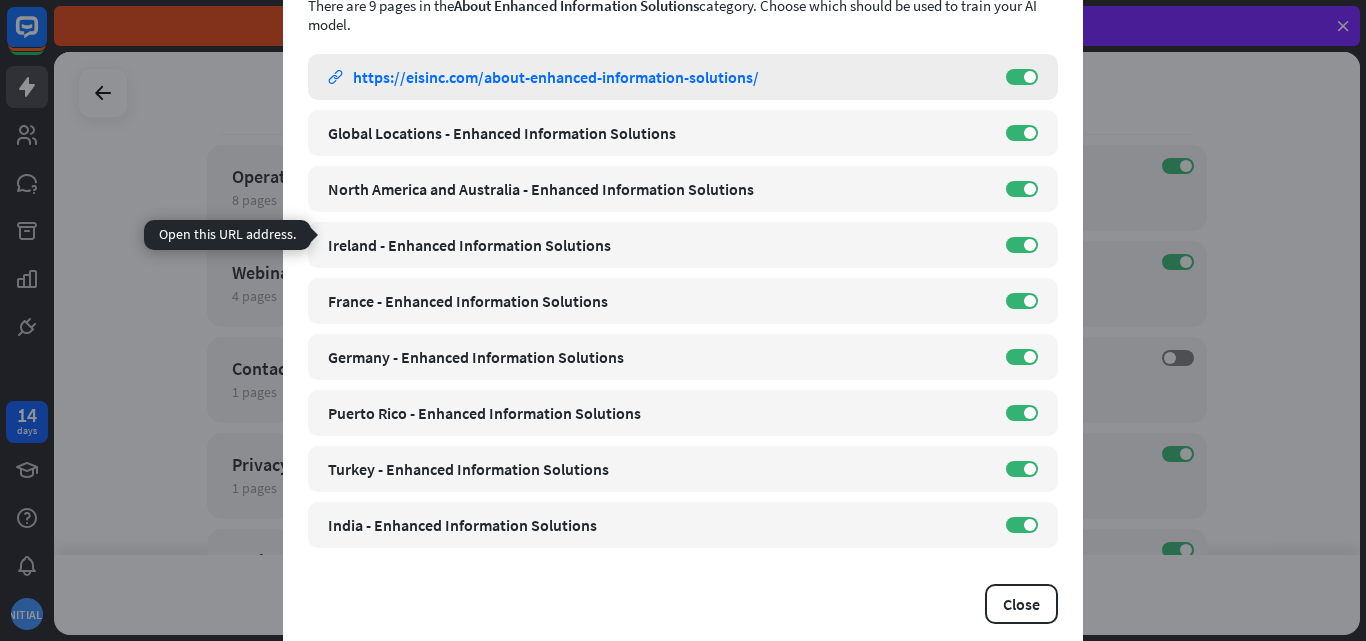 scroll, scrollTop: 0, scrollLeft: 0, axis: both 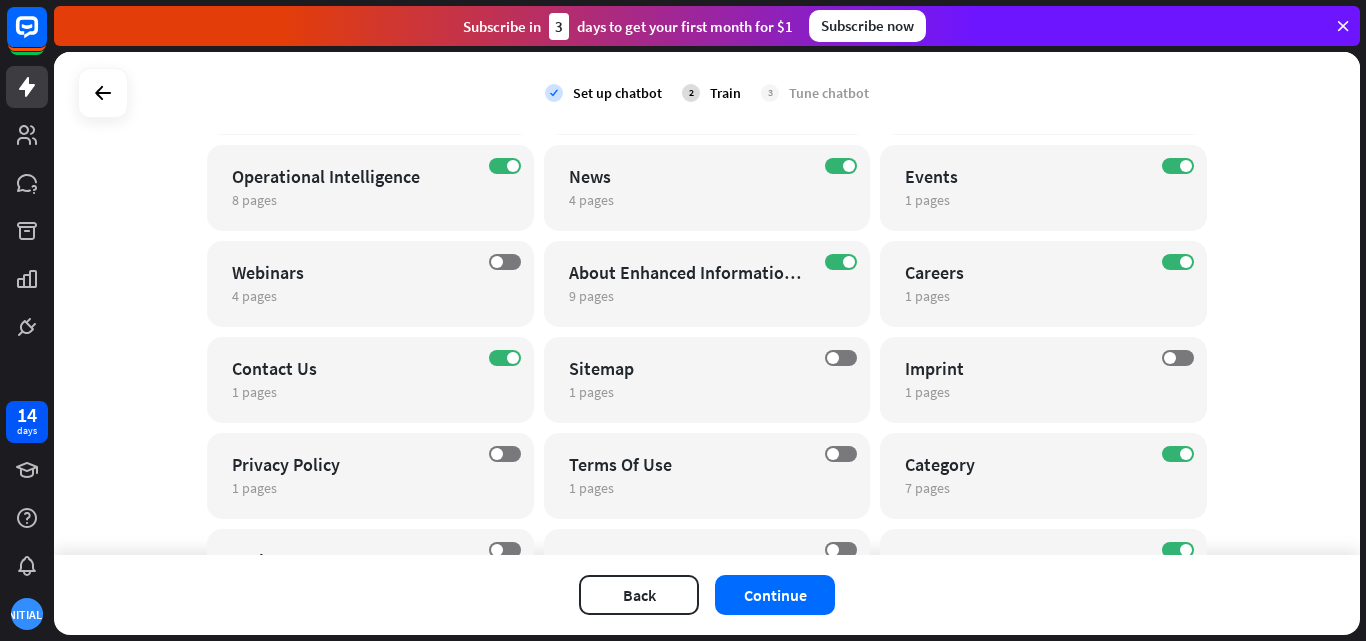 click on "close
Train the bot with pages from the “About [COMPANY]”
category
There are 9 pages in the
About [COMPANY]
category. Choose which should be used to train your AI
model.
About - [COMPANY]
link   https://eisinc.com/about-enhanced-information-solutions/
ON
Global Locations - [COMPANY]
link   https://eisinc.com/about-enhanced-information-solutions/global-locations/
ON
North America and Australia - [COMPANY]
link   https://eisinc.com/about-enhanced-information-solutions/global-locations/north-america-and-australia/
ON
link
ON
link           link" at bounding box center (683, 320) 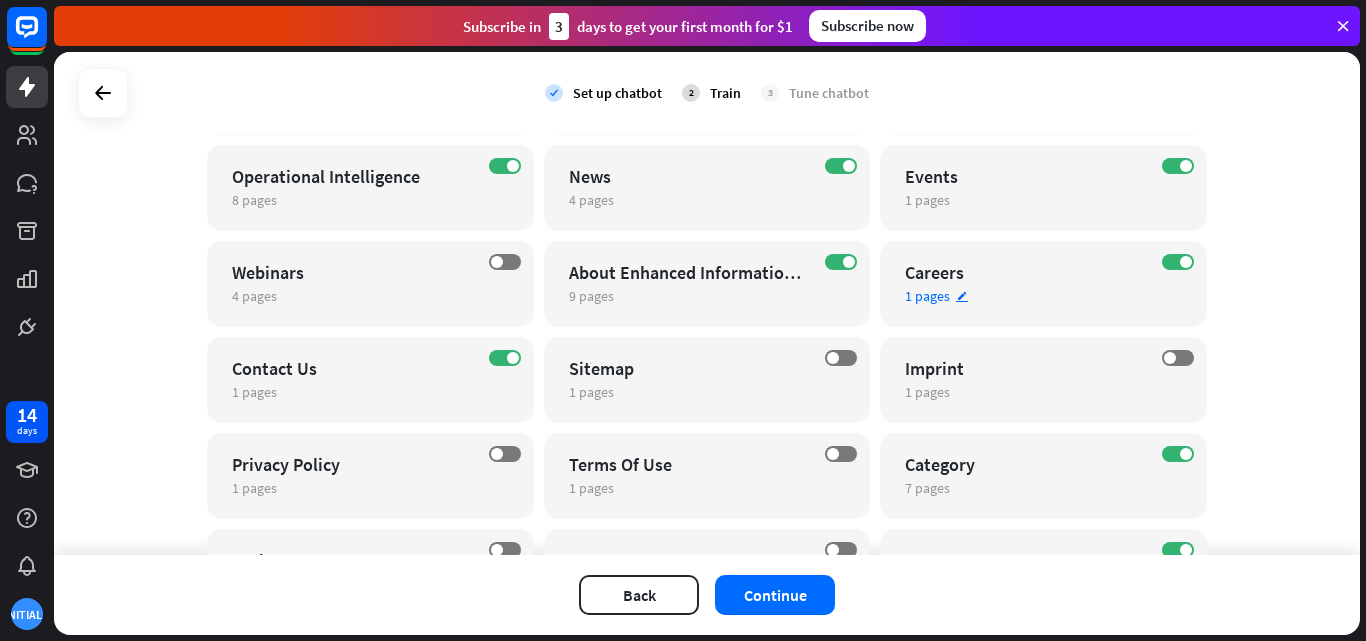 click on "ON
Careers   1 pages   edit" at bounding box center (1043, 284) 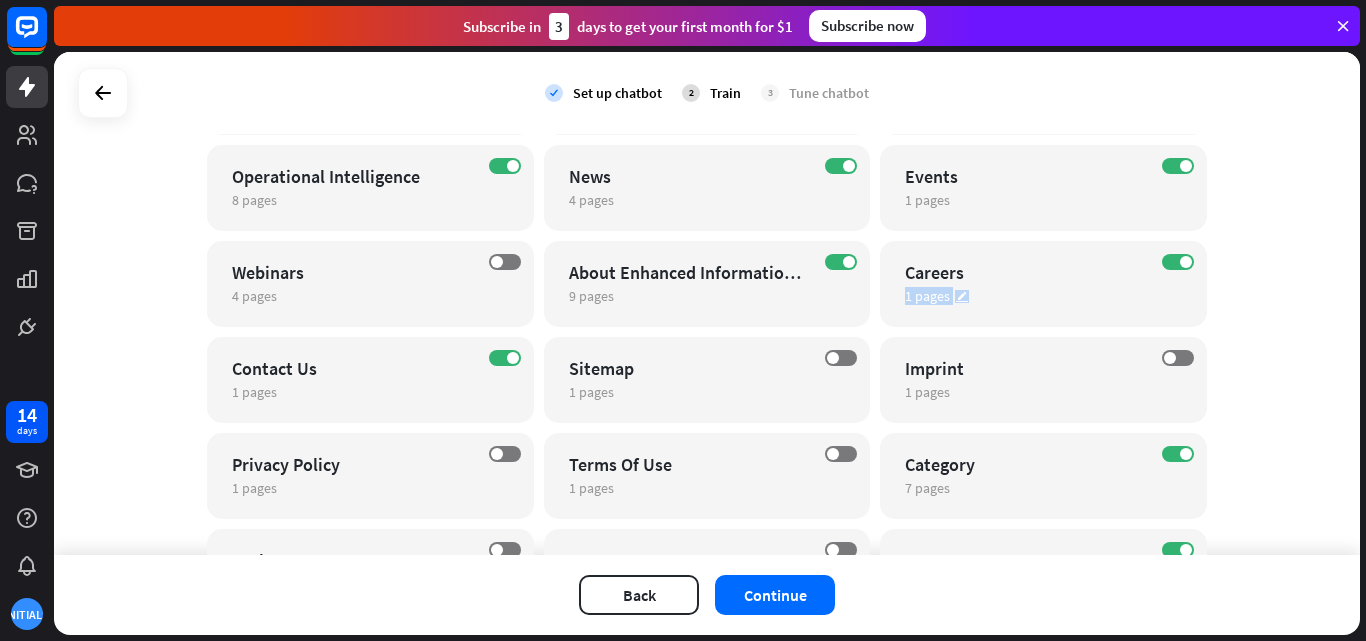 drag, startPoint x: 1145, startPoint y: 303, endPoint x: 1169, endPoint y: 251, distance: 57.271286 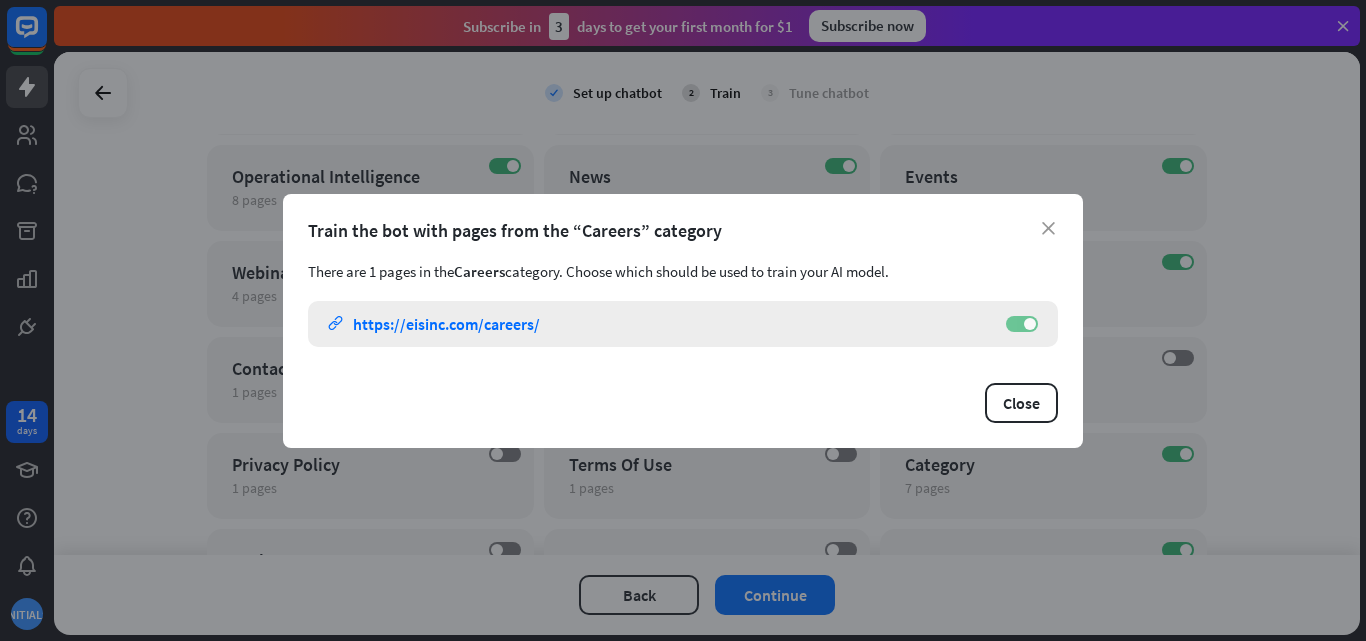 click at bounding box center (1030, 324) 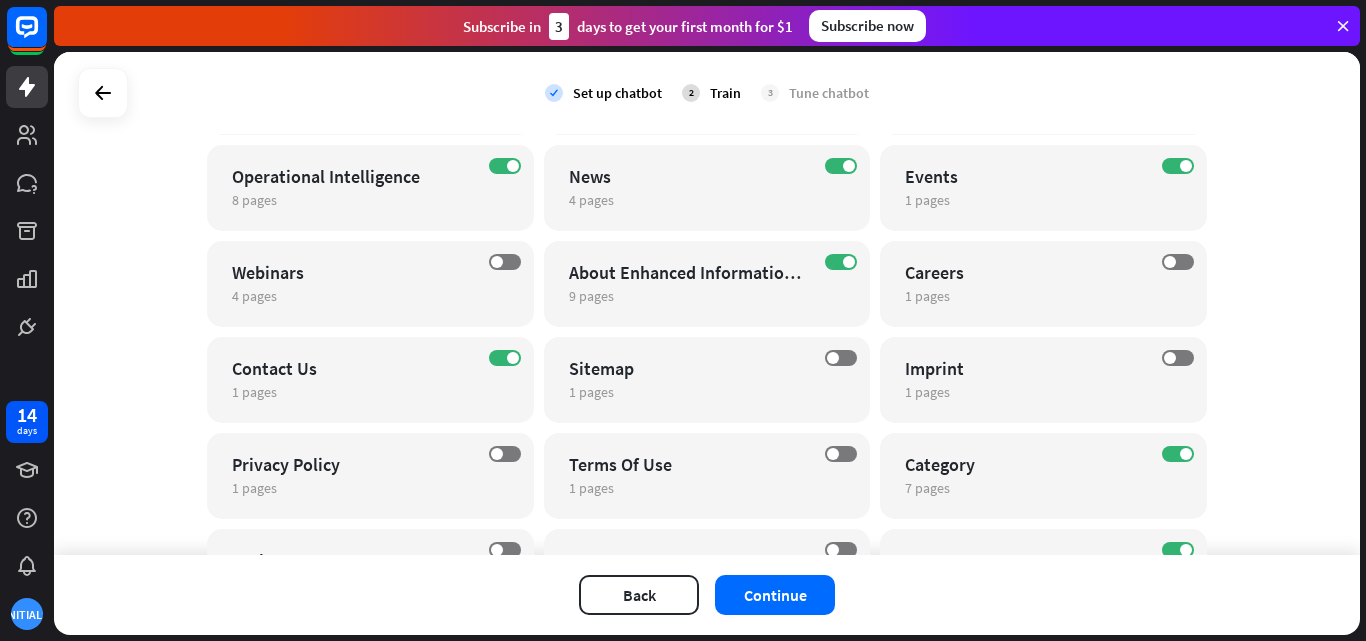 click on "close
Train the bot with pages from the “Careers”
category
There are 1 pages in the
Careers
category. Choose which should be used to train your AI
model.
Careers - Enhanced Information Solutions
link   https://[DOMAIN]/careers/
OFF
Close" at bounding box center [683, 320] 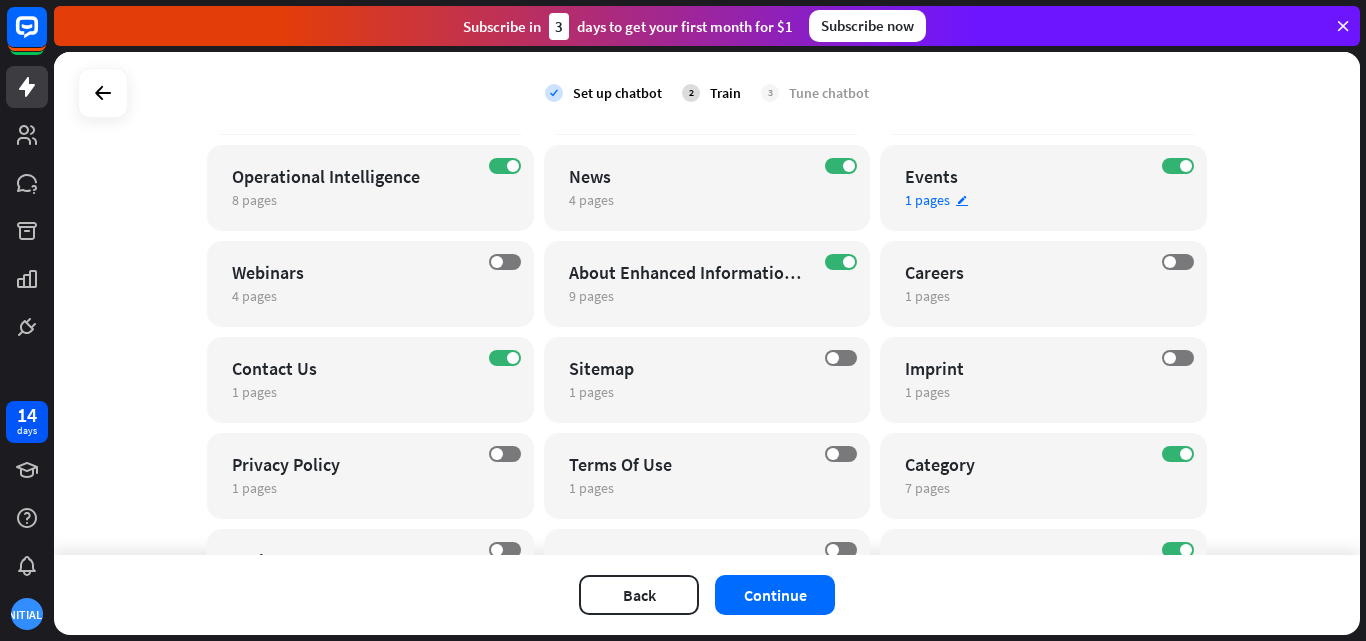 click on "Events" at bounding box center [1026, 176] 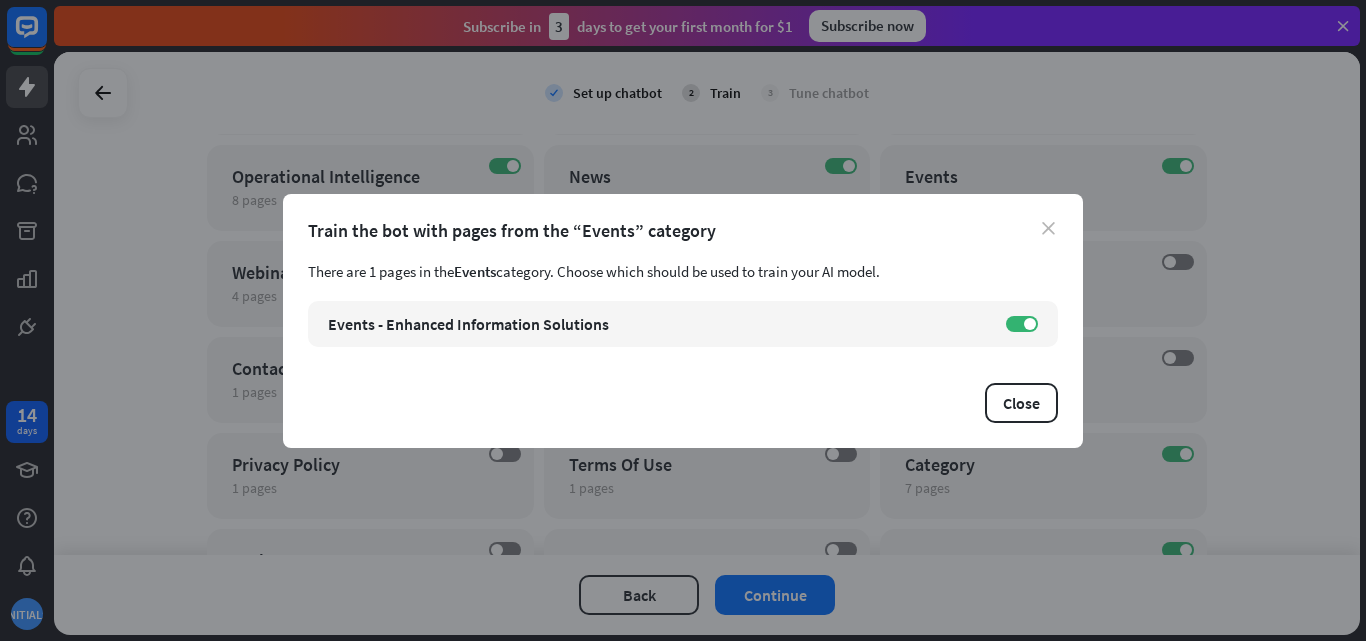 click on "close" at bounding box center (1048, 228) 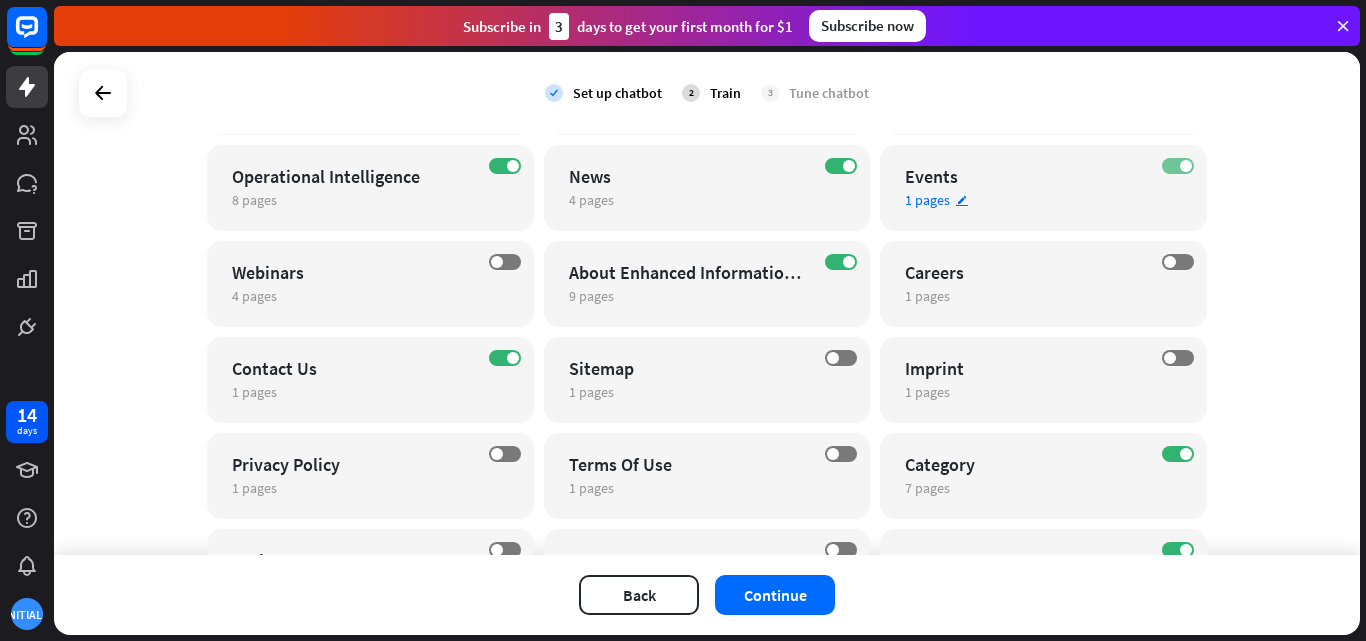 click at bounding box center [1186, 166] 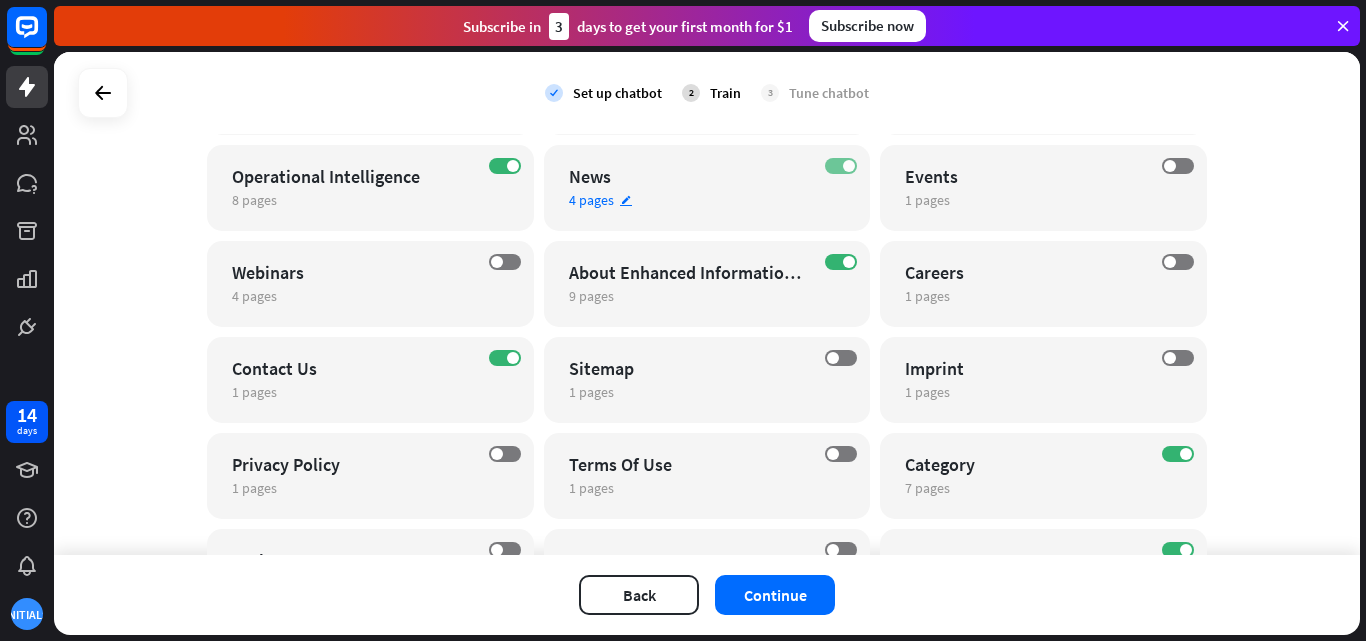 click on "ON" at bounding box center [841, 166] 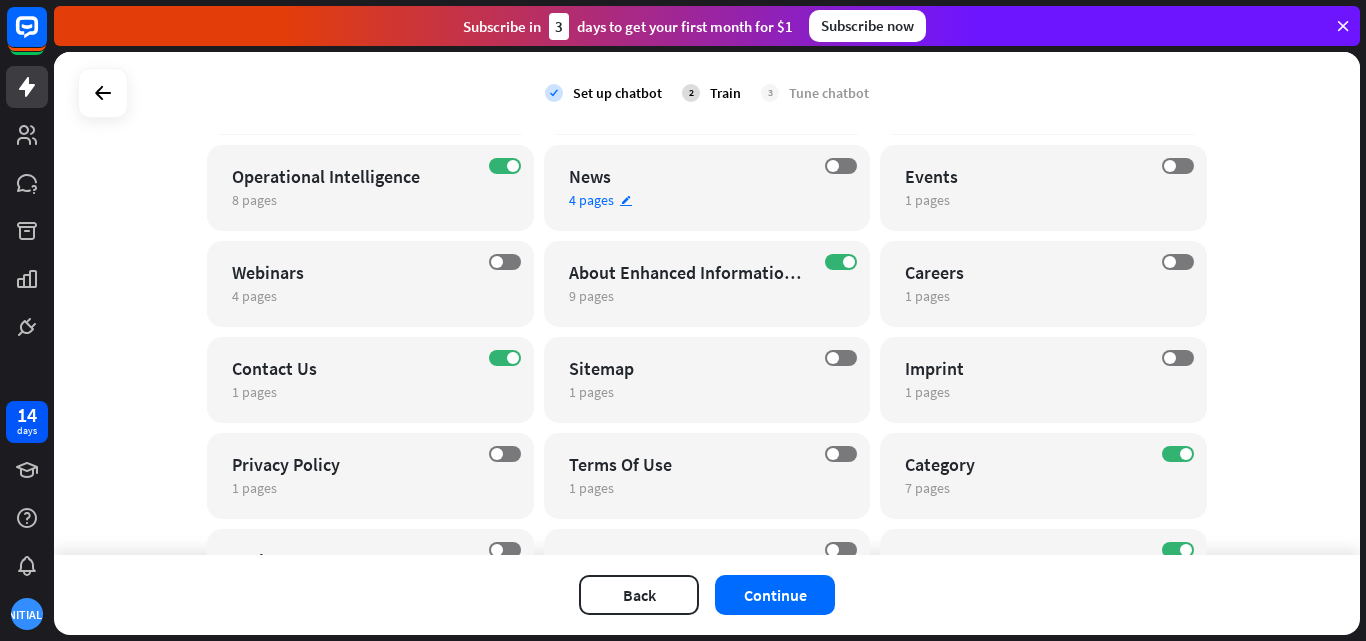 click on "OFF
News   4 pages   edit" at bounding box center [707, 188] 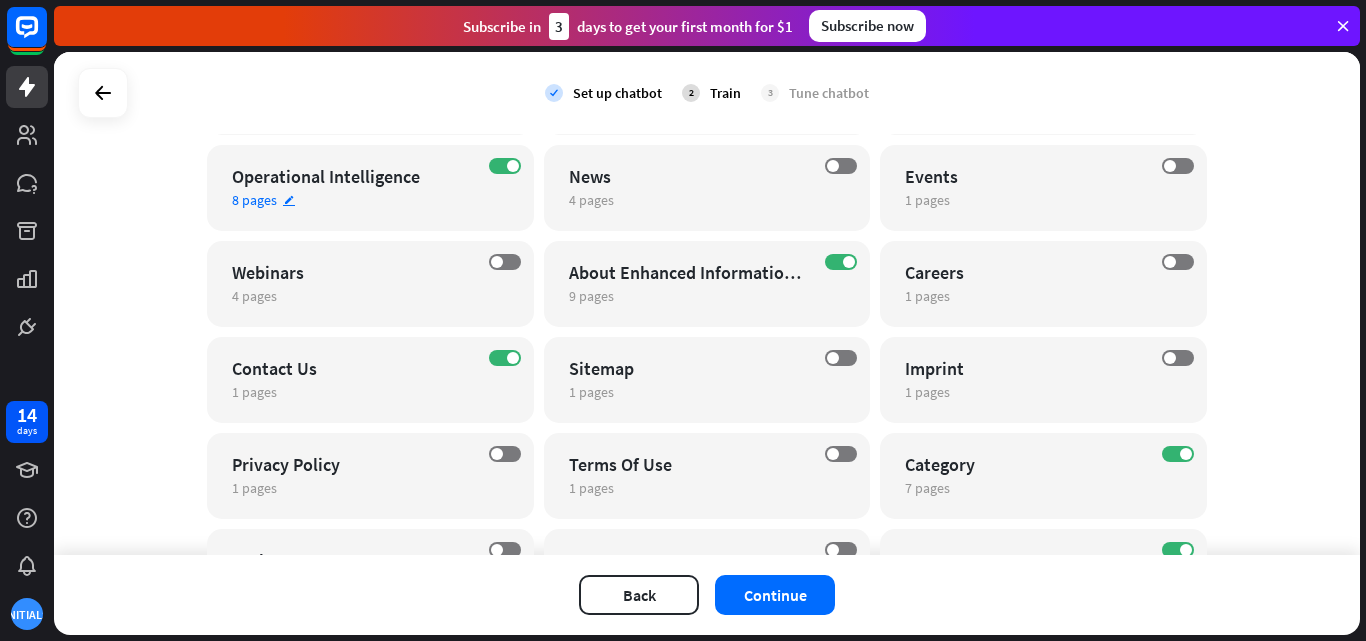click on "8 pages   edit" at bounding box center (353, 200) 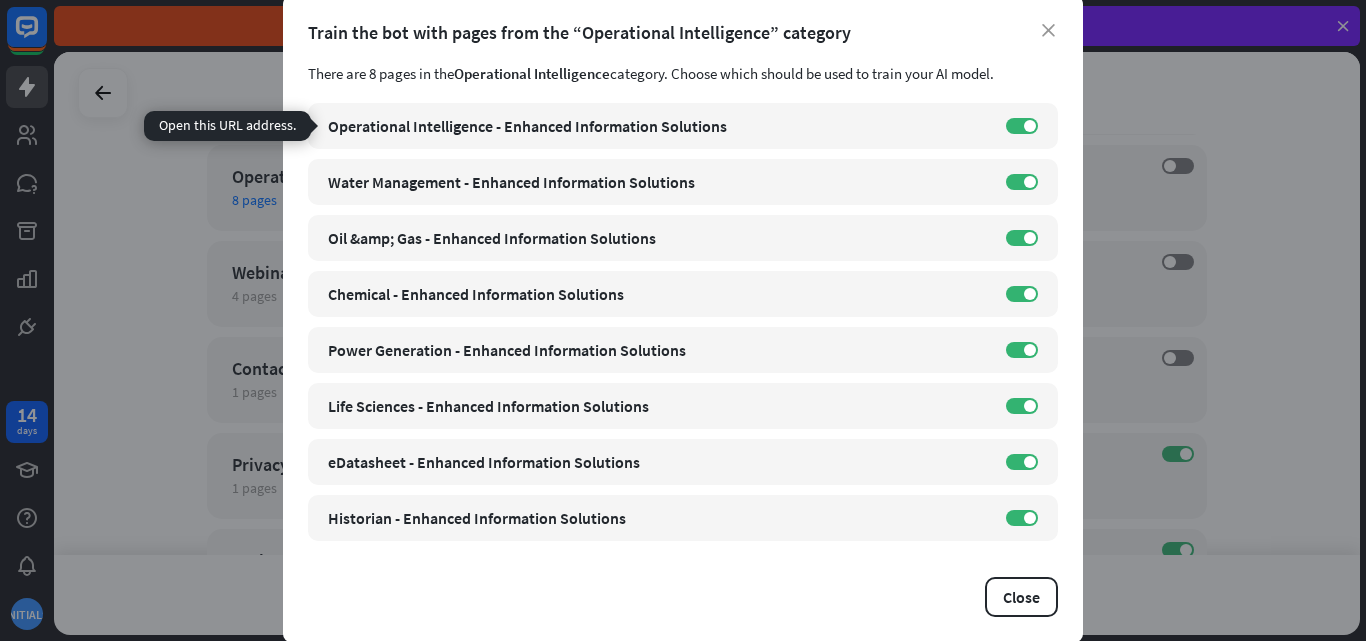 scroll, scrollTop: 55, scrollLeft: 0, axis: vertical 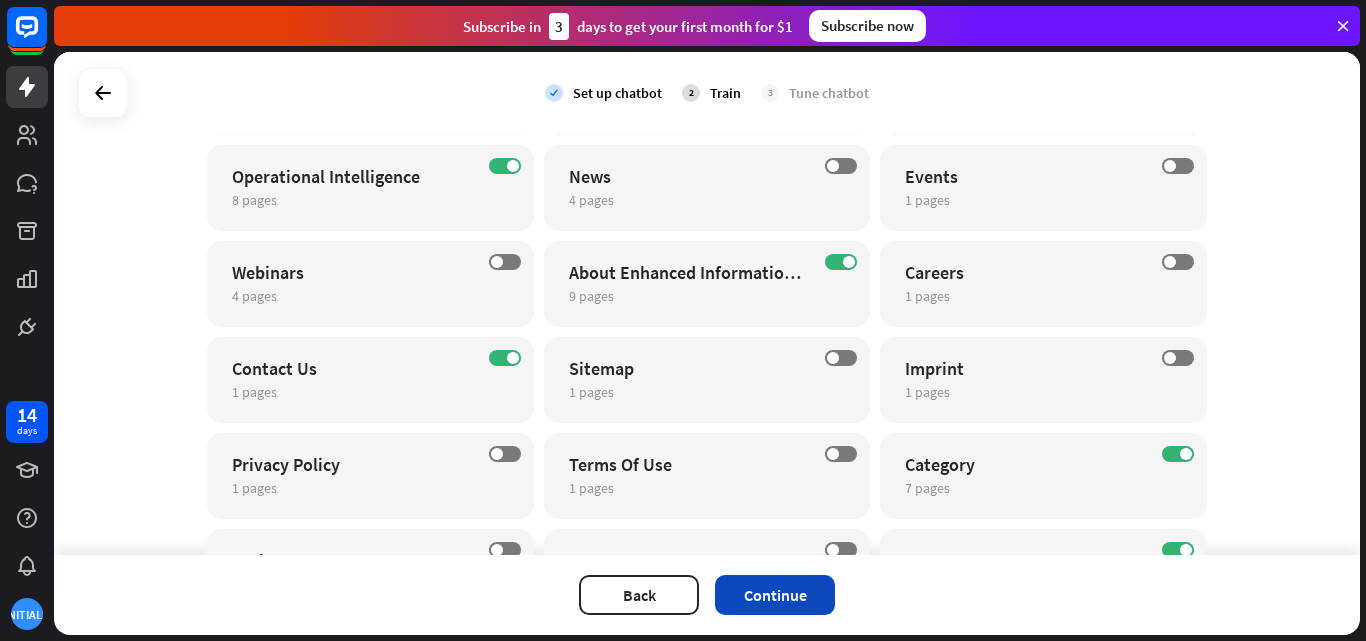 click on "Continue" at bounding box center (775, 595) 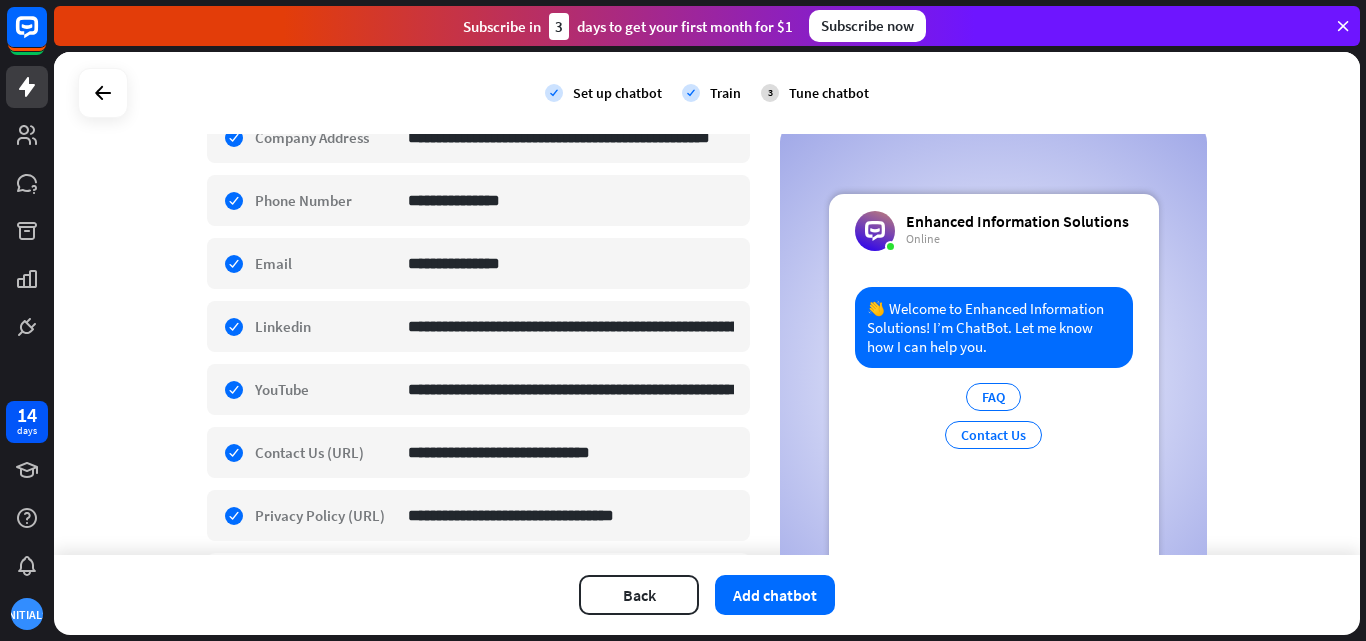 scroll, scrollTop: 450, scrollLeft: 0, axis: vertical 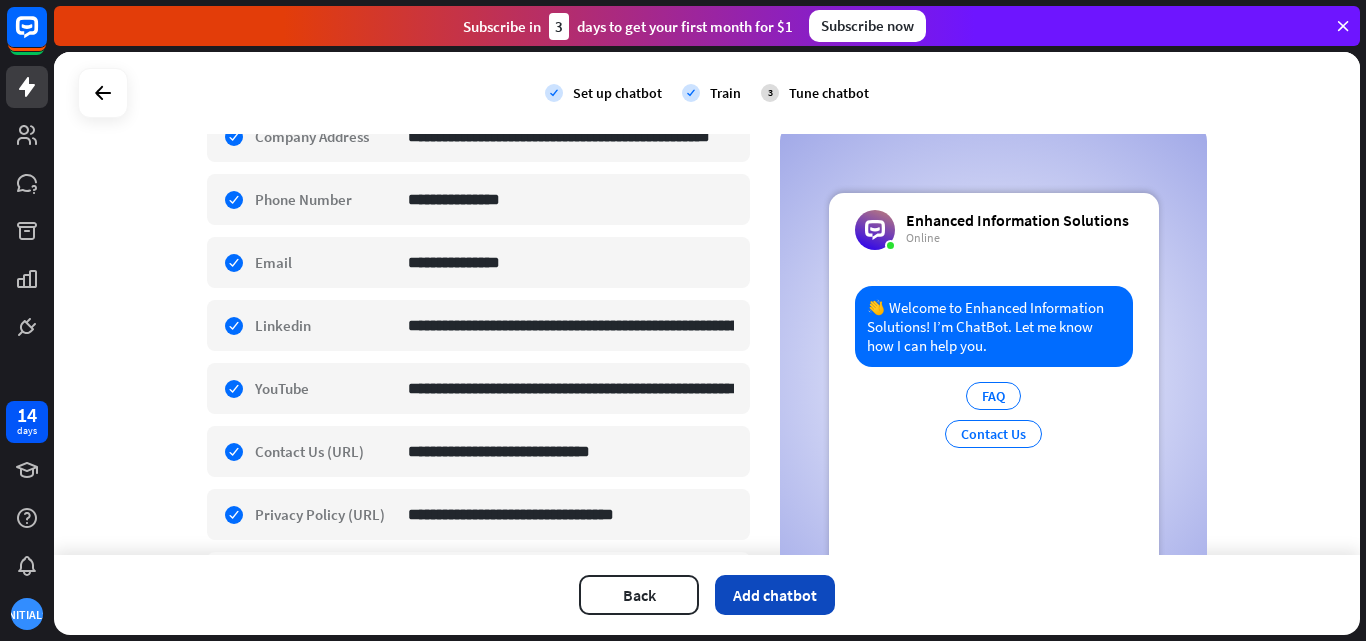 click on "Add chatbot" at bounding box center [775, 595] 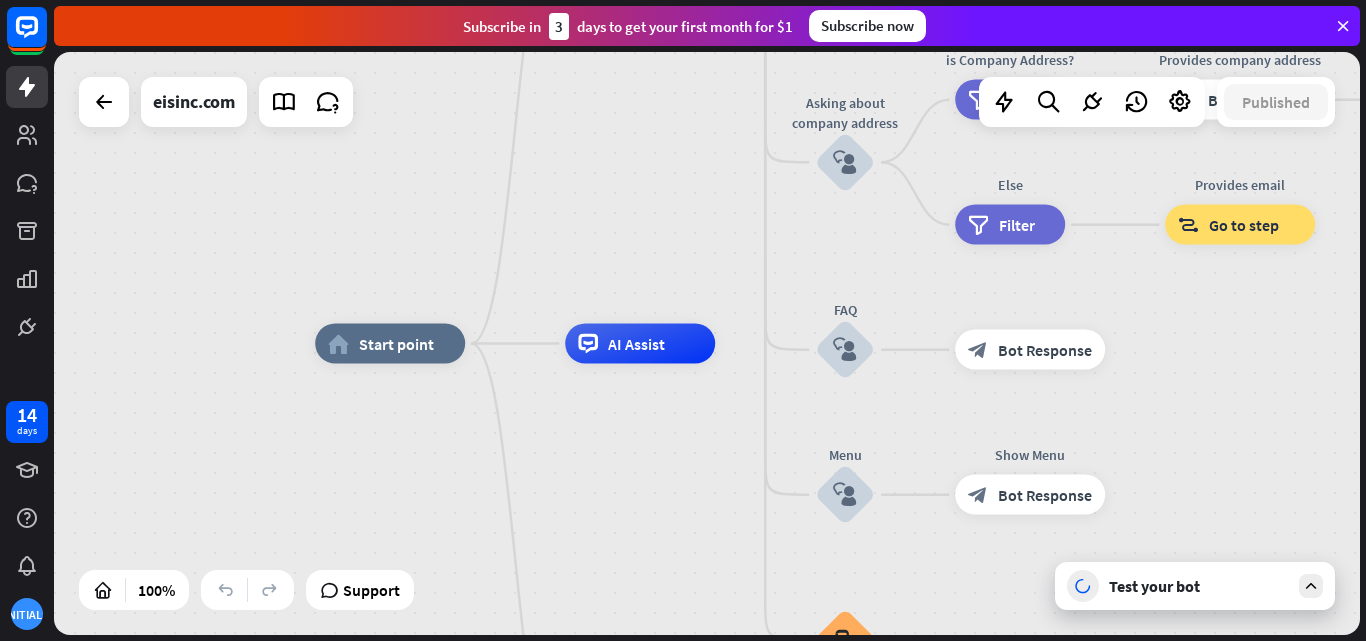 click on "Test your bot" at bounding box center [1195, 586] 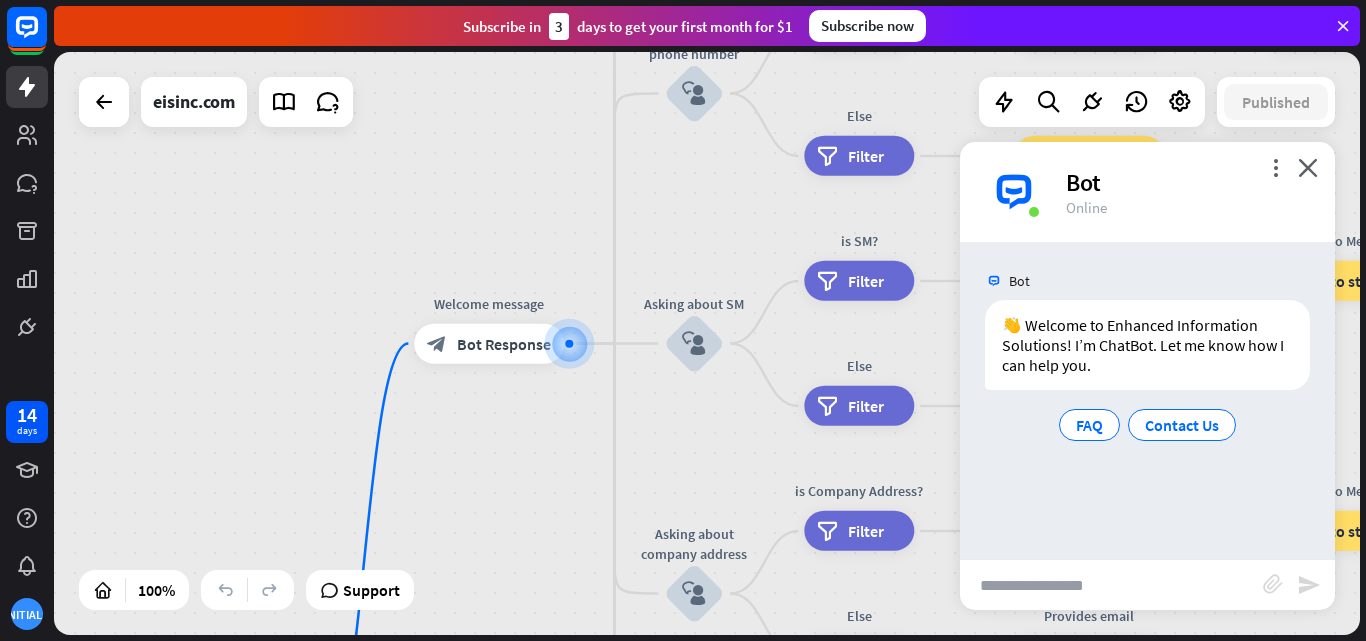 click at bounding box center (1111, 585) 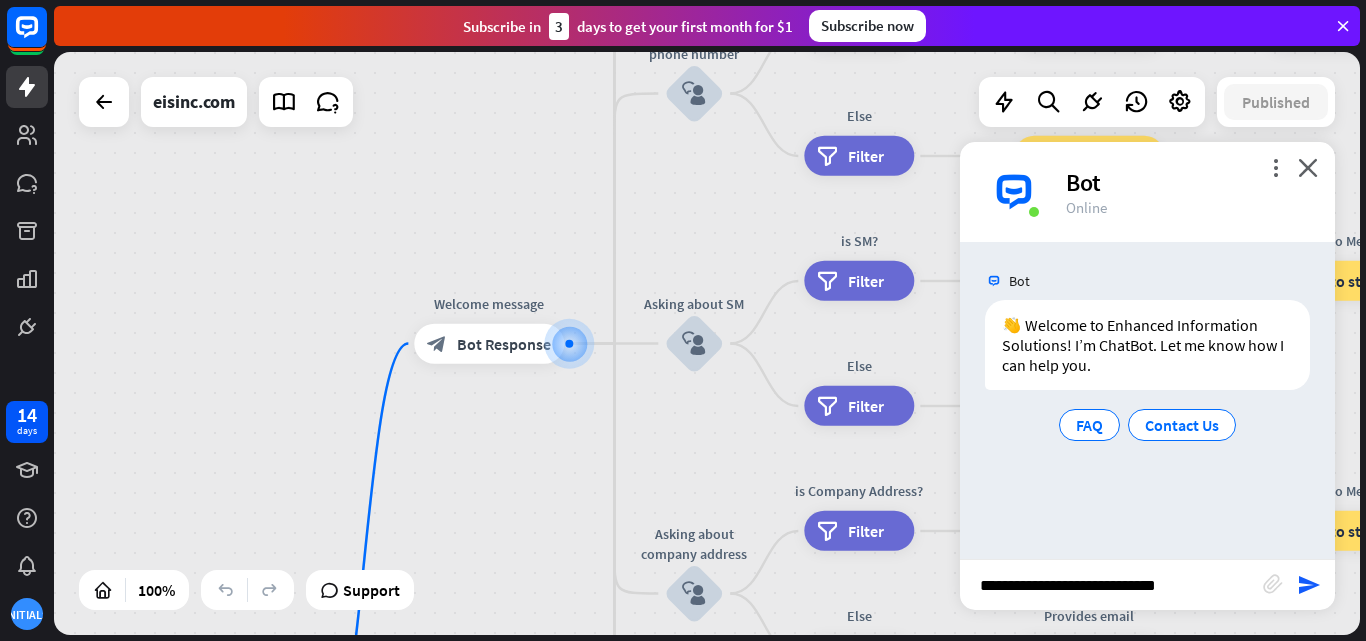 type on "**********" 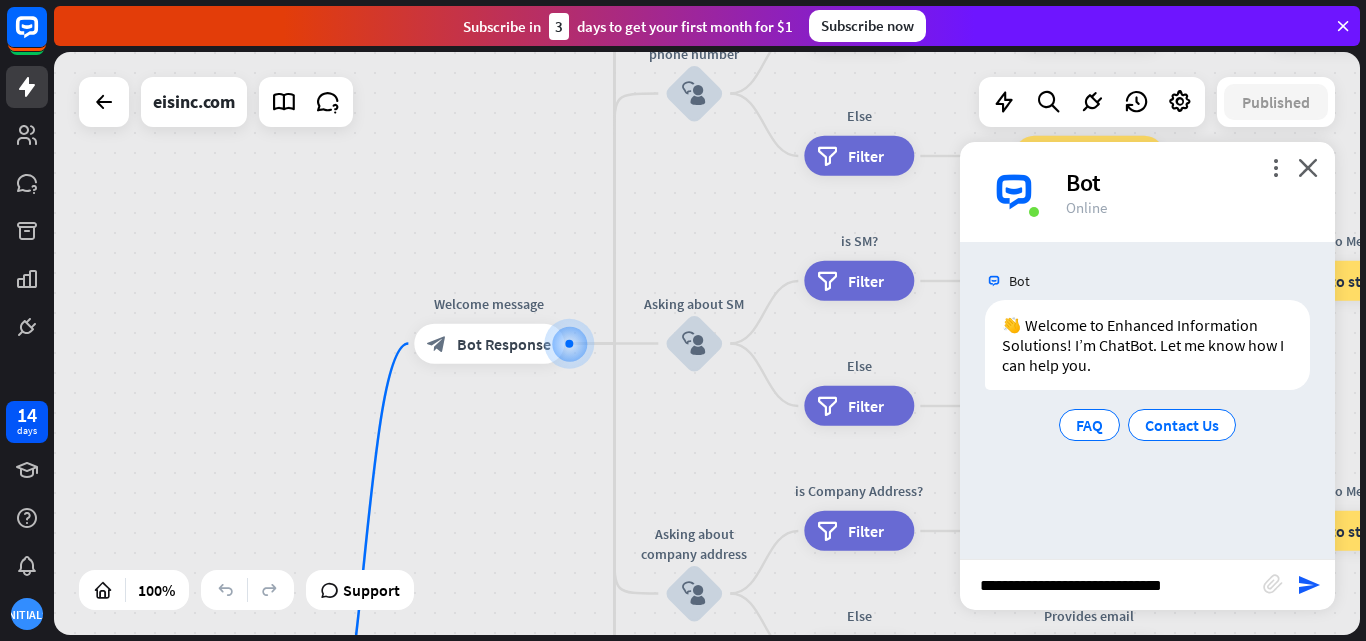 type 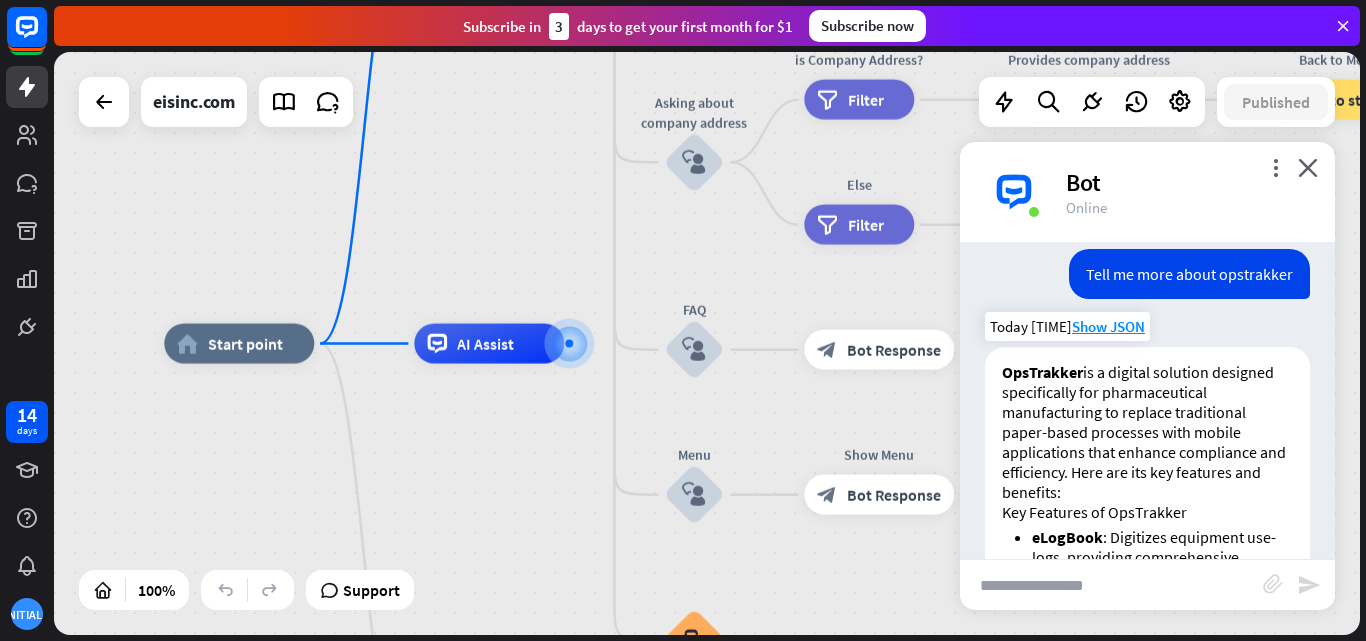 scroll, scrollTop: 188, scrollLeft: 0, axis: vertical 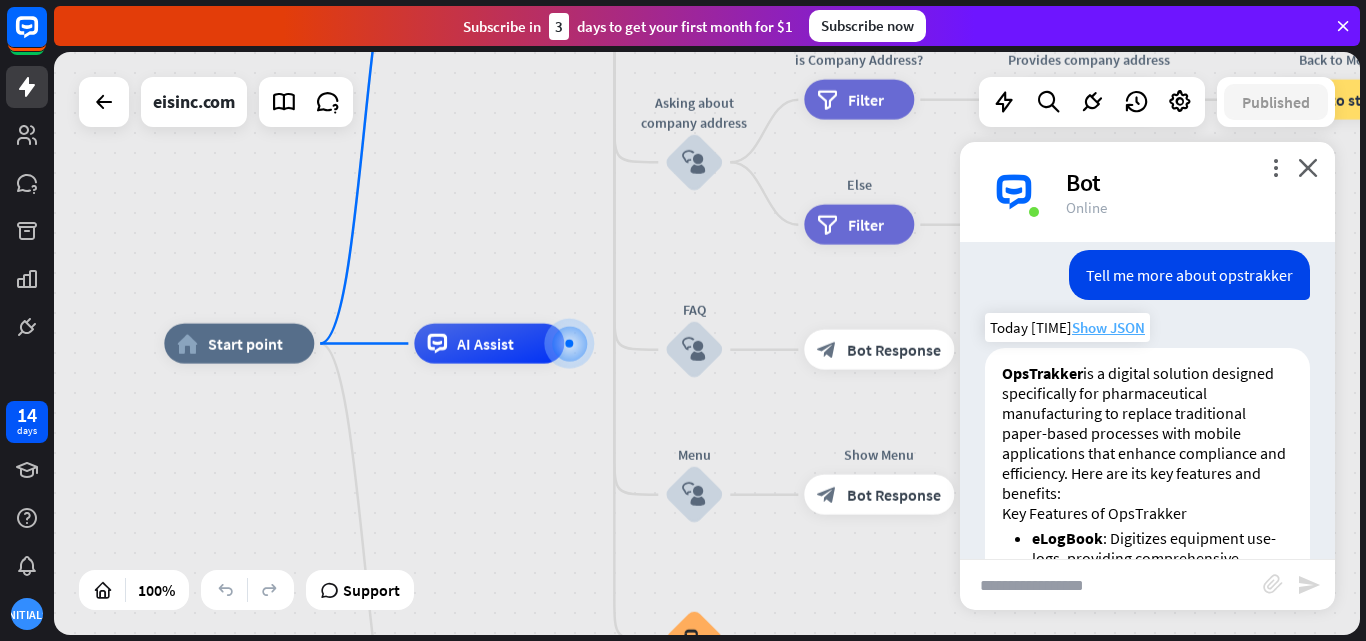 click on "Show JSON" at bounding box center [1108, 327] 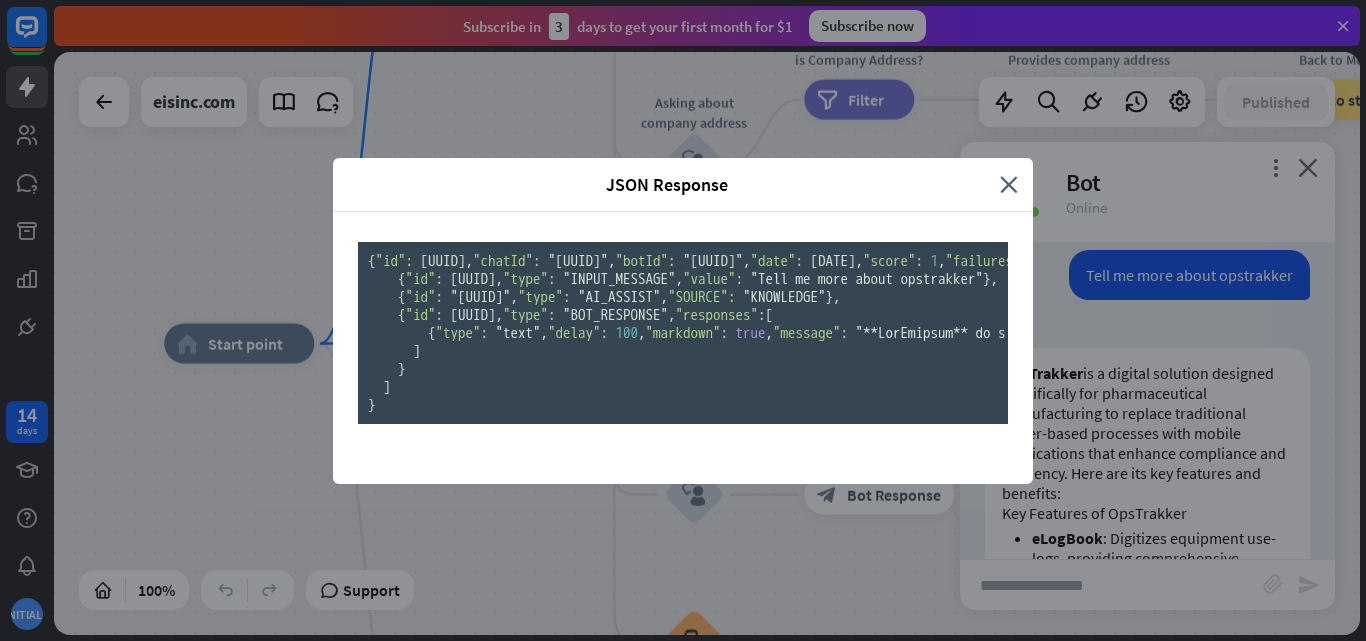 scroll, scrollTop: 469, scrollLeft: 0, axis: vertical 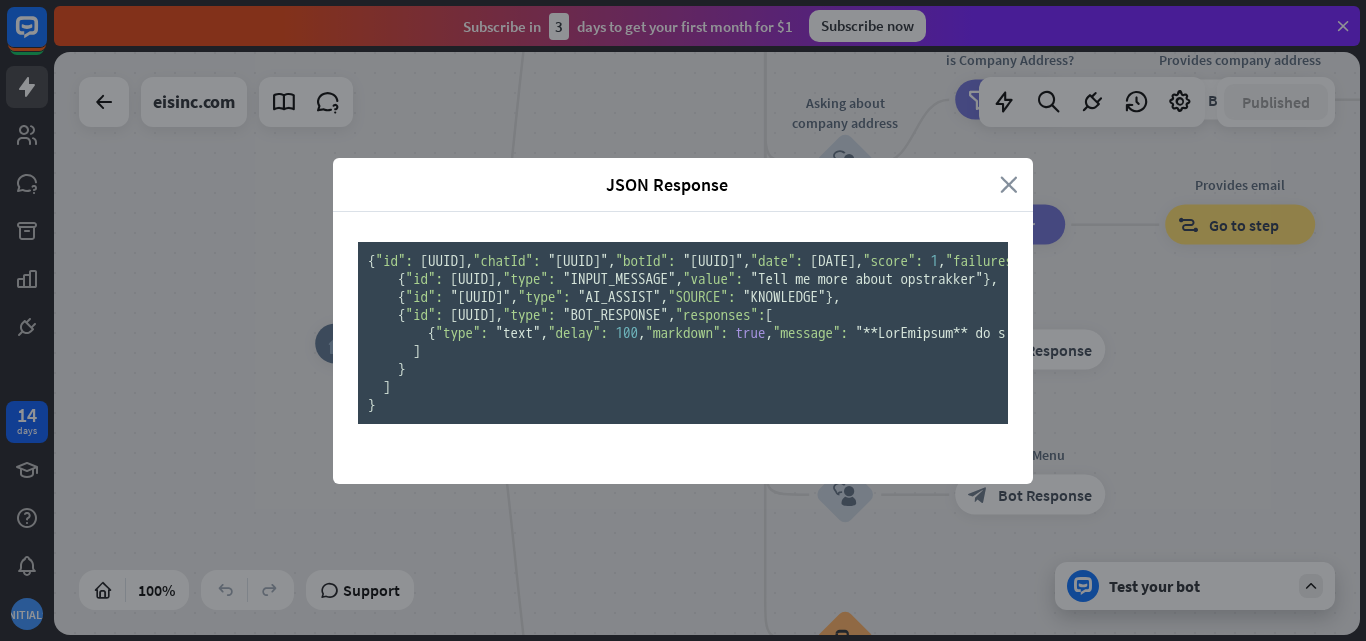 click on "close" at bounding box center (1009, 184) 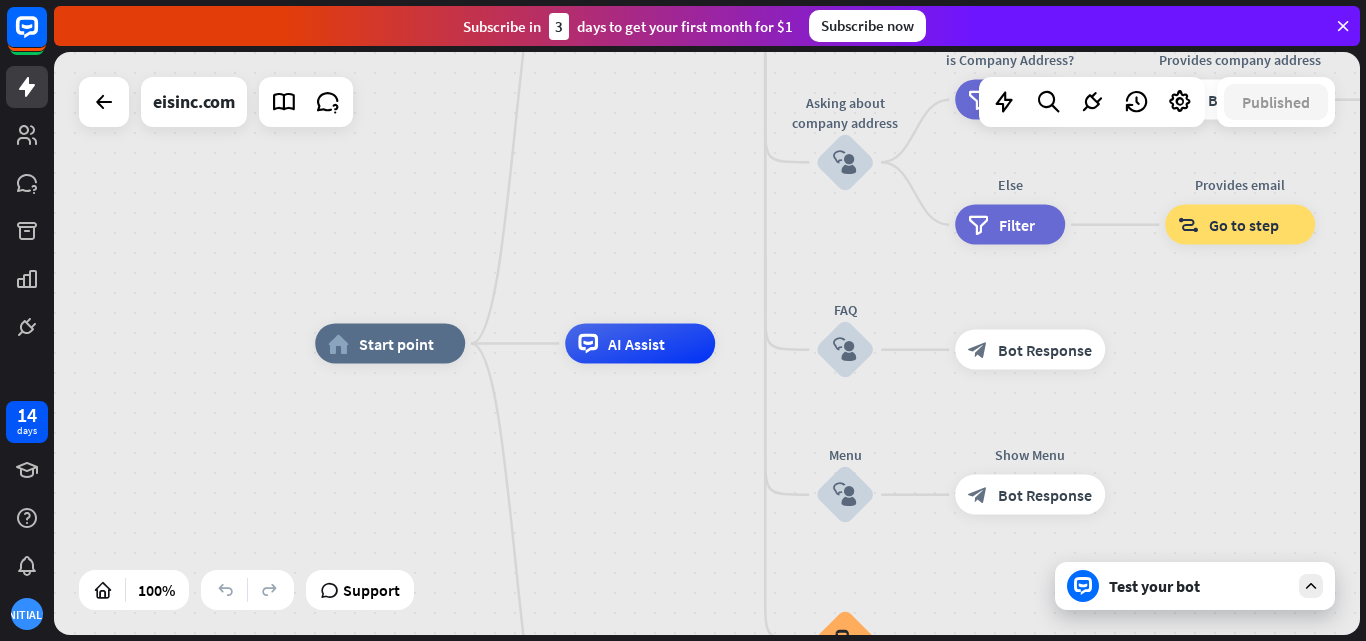 click on "Test your bot" at bounding box center [1199, 586] 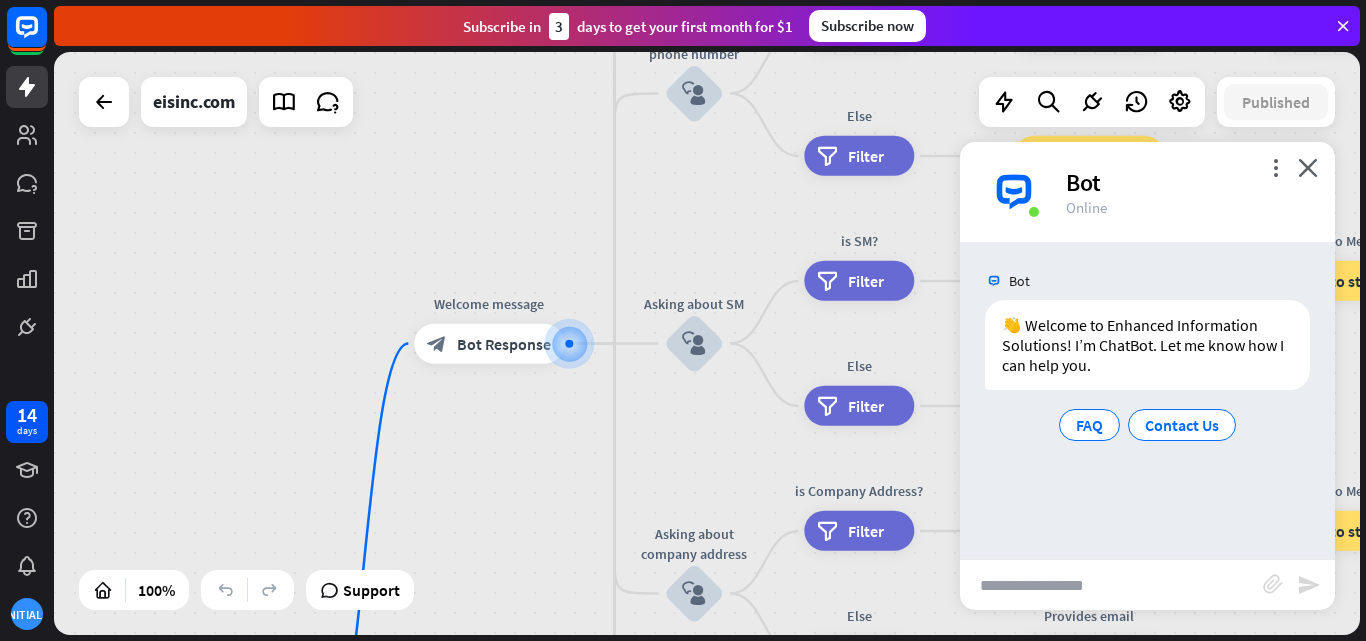 click at bounding box center [1111, 585] 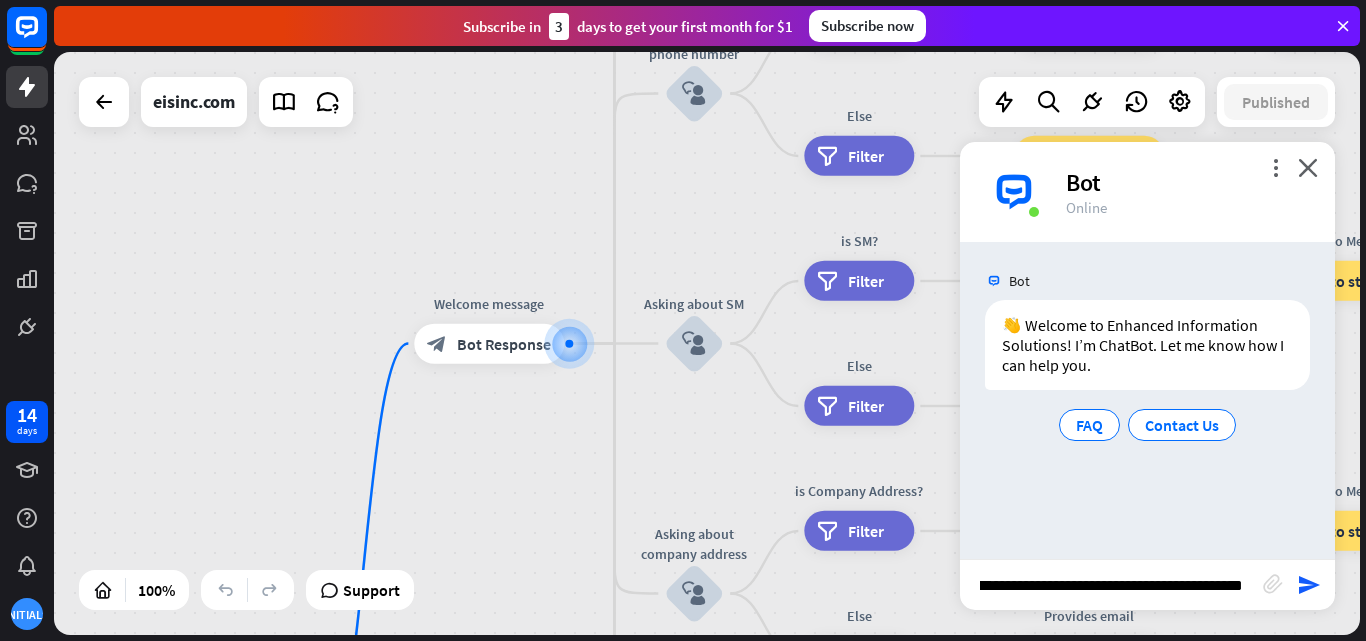 type on "**********" 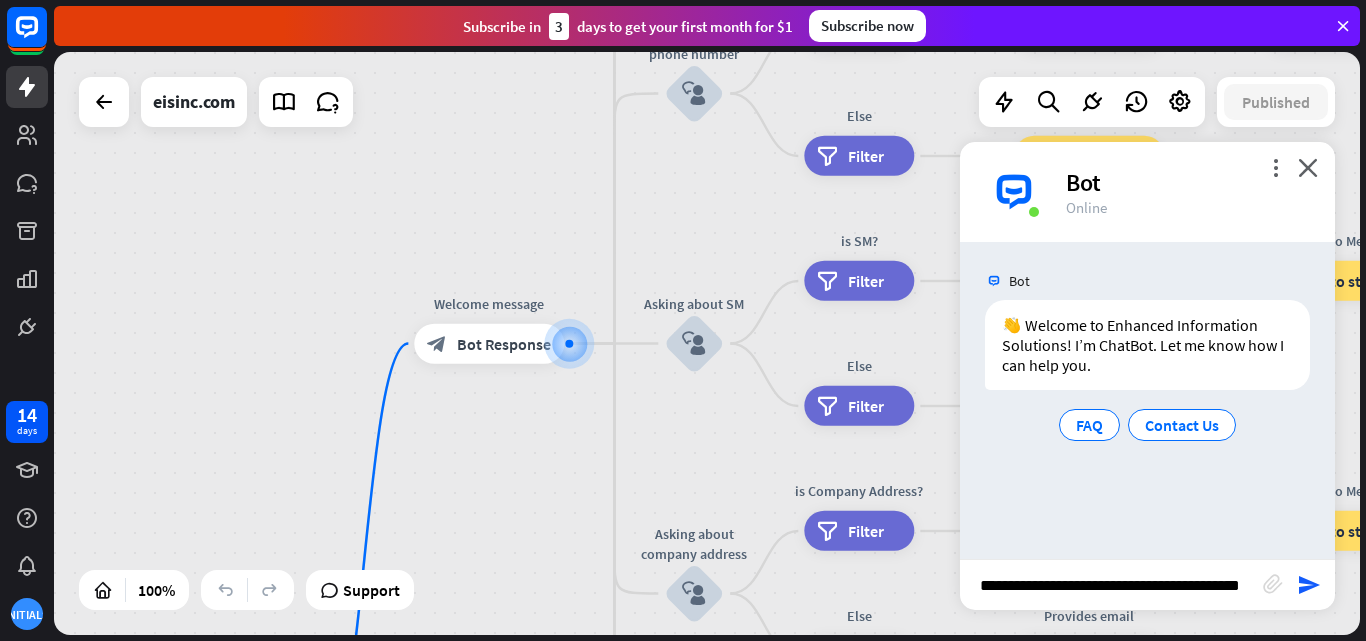 scroll, scrollTop: 0, scrollLeft: 25, axis: horizontal 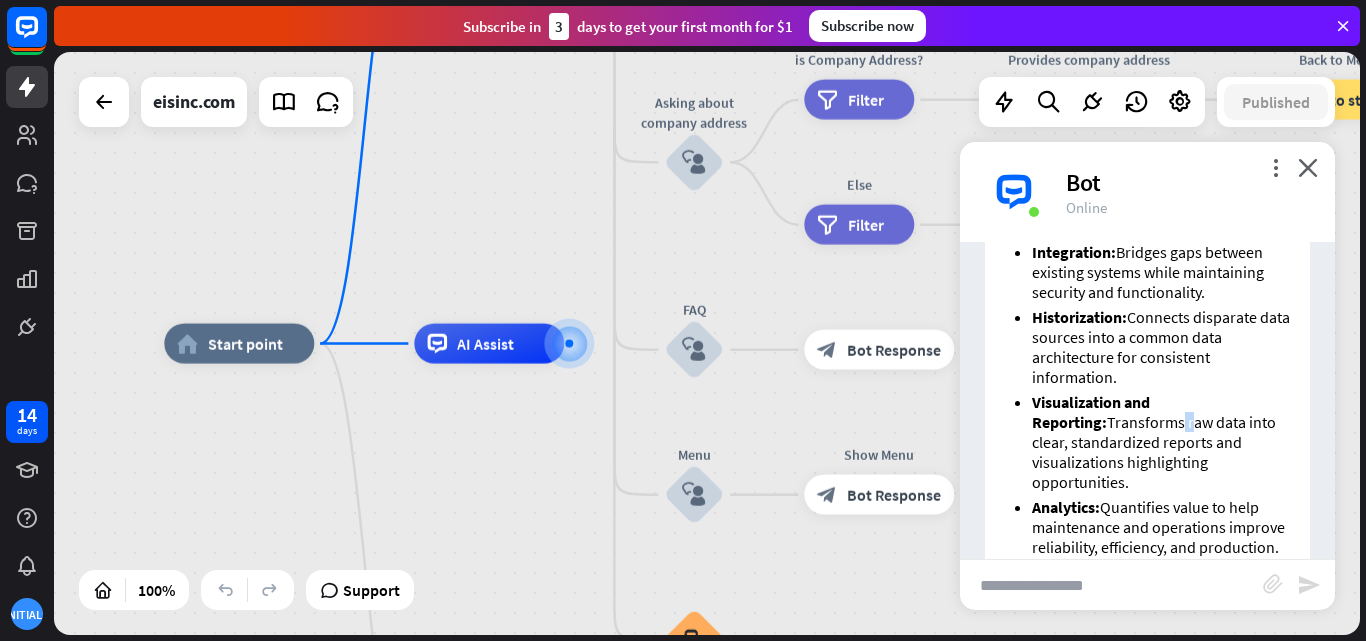 drag, startPoint x: 1103, startPoint y: 440, endPoint x: 1119, endPoint y: 440, distance: 16 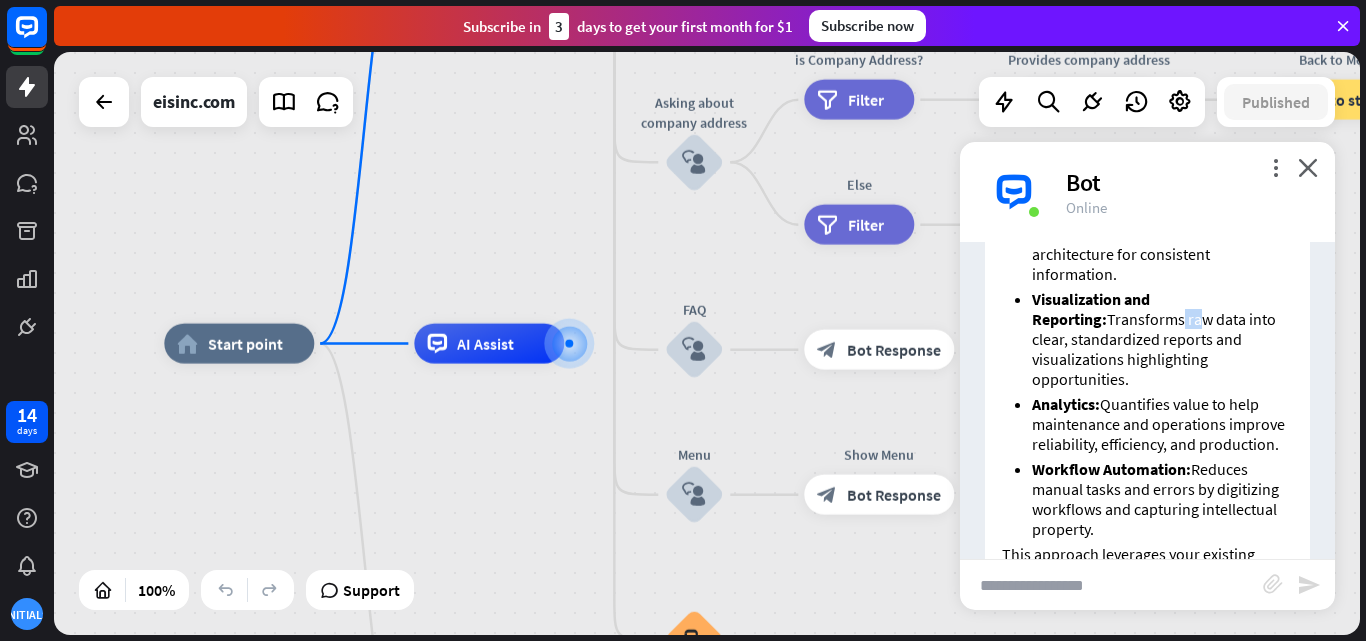 scroll, scrollTop: 704, scrollLeft: 0, axis: vertical 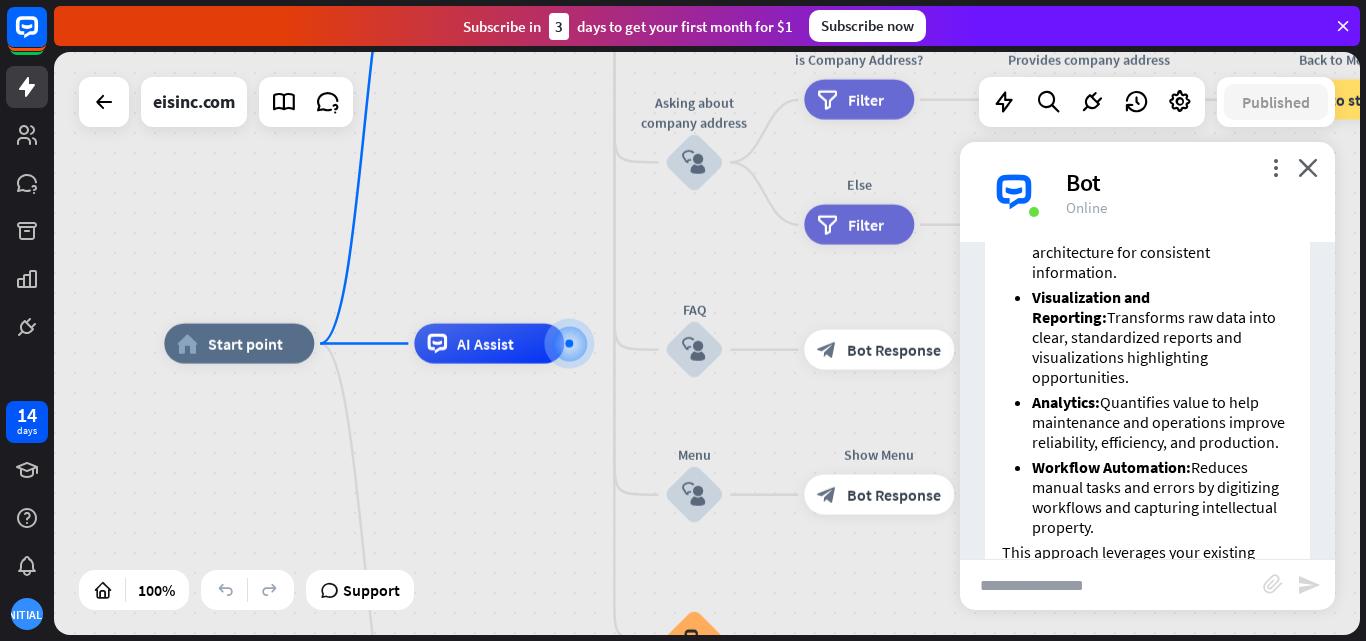 click on "Analytics:  Quantifies value to help maintenance and operations improve reliability, efficiency, and production." at bounding box center [1162, 422] 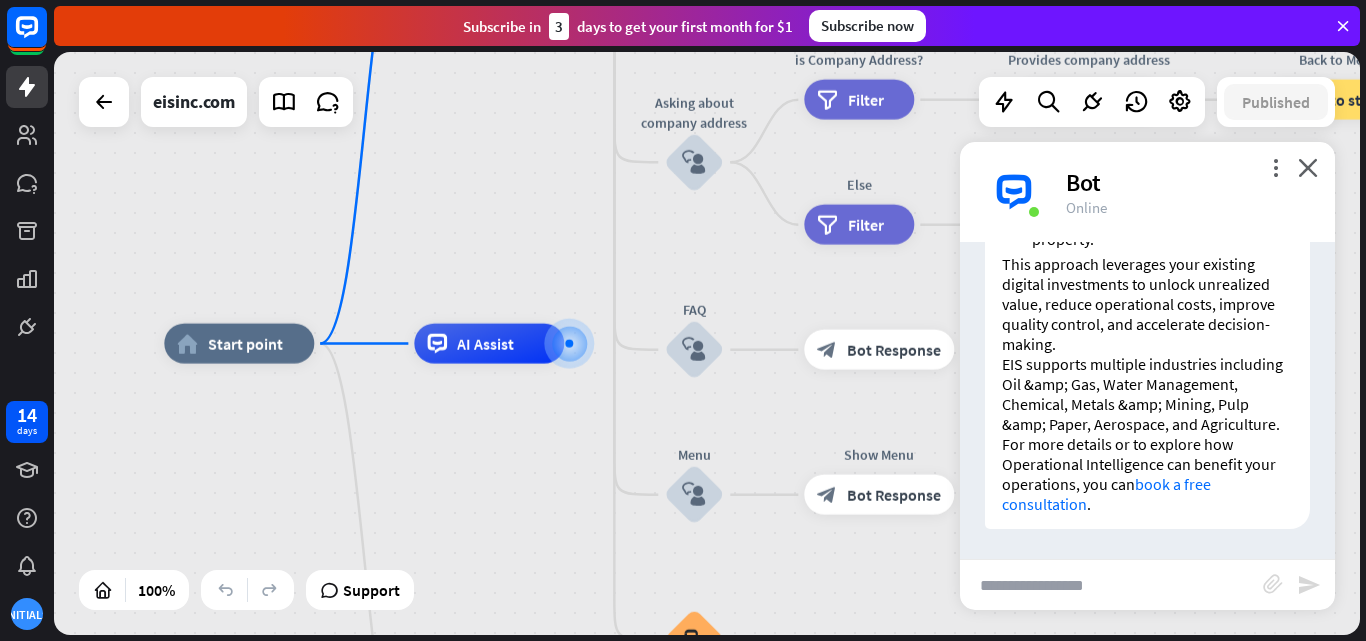 scroll, scrollTop: 999, scrollLeft: 0, axis: vertical 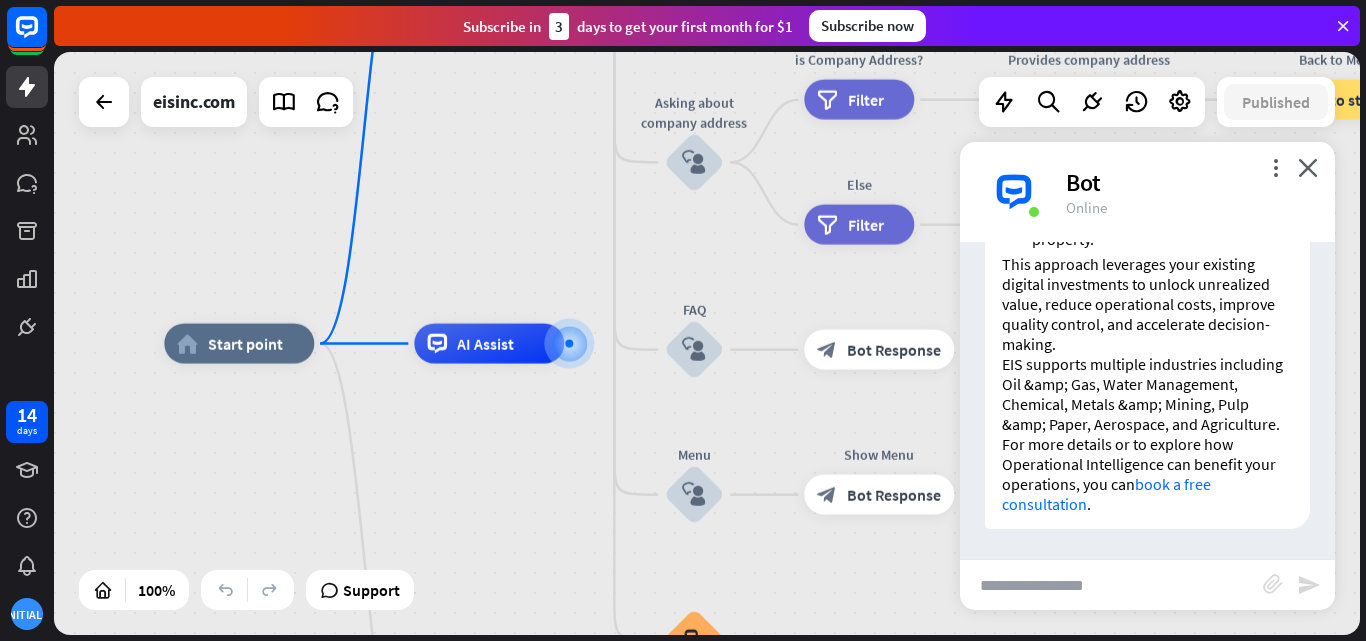 click on "more_vert
close
Bot
Online" at bounding box center [1147, 192] 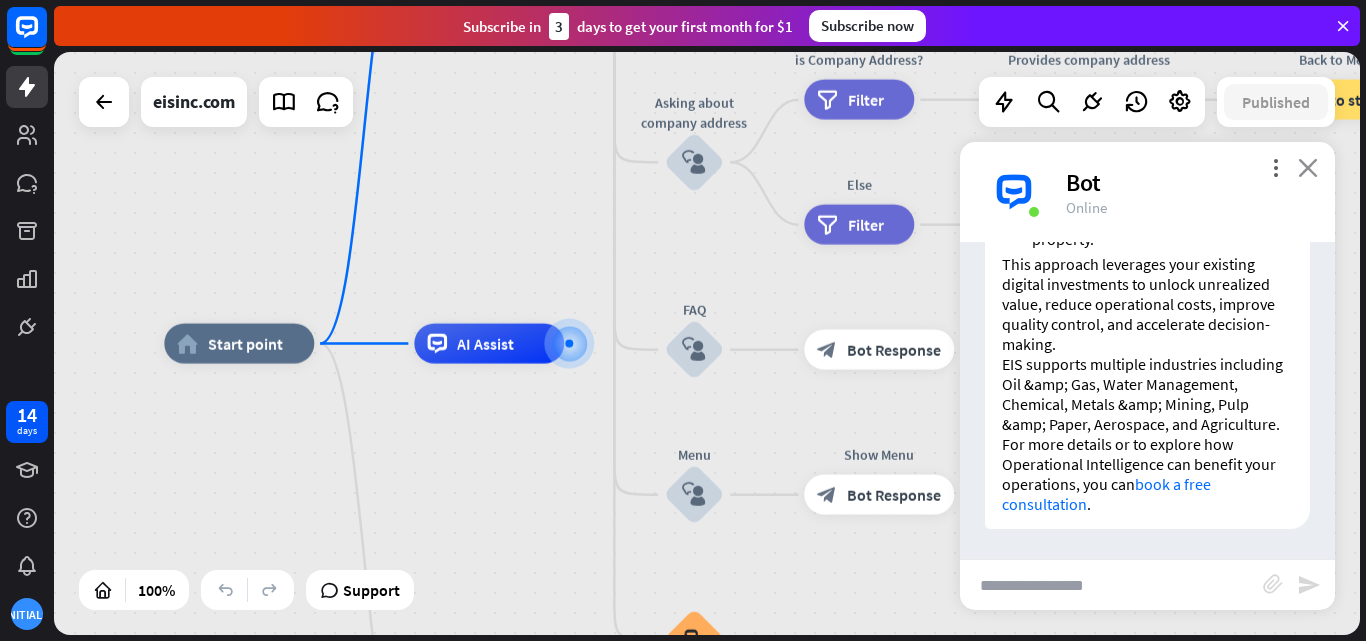 drag, startPoint x: 1322, startPoint y: 163, endPoint x: 1312, endPoint y: 168, distance: 11.18034 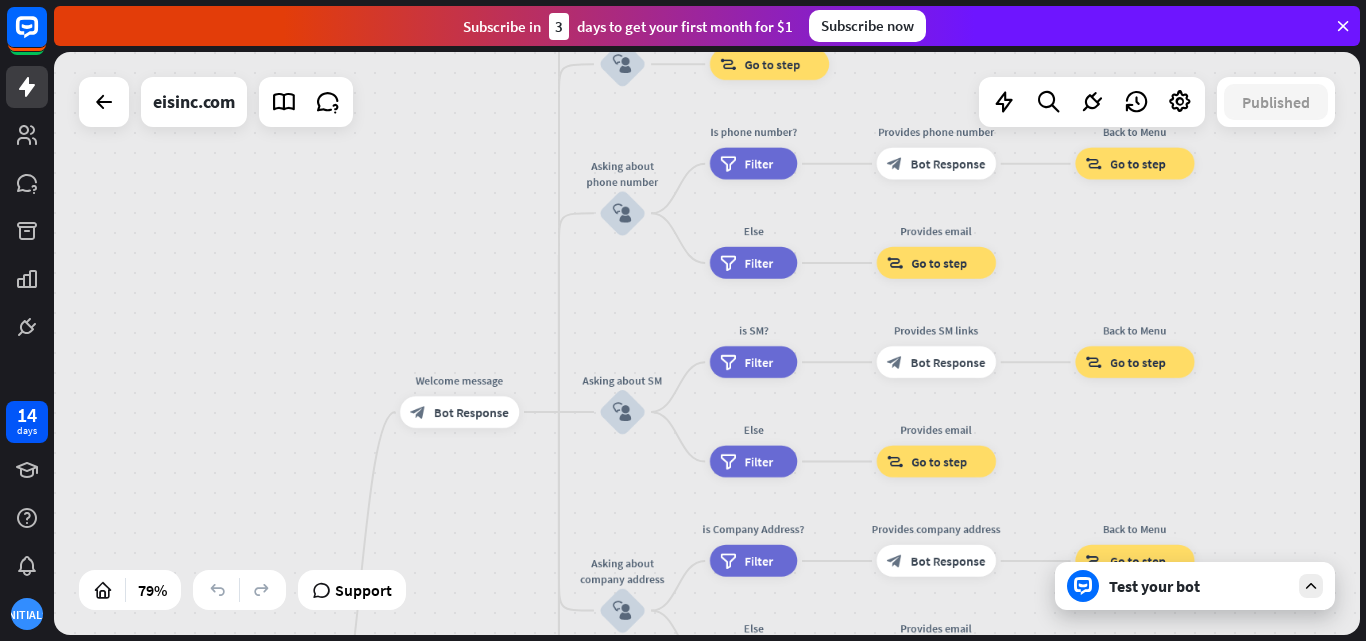 drag, startPoint x: 624, startPoint y: 305, endPoint x: 513, endPoint y: 680, distance: 391.0831 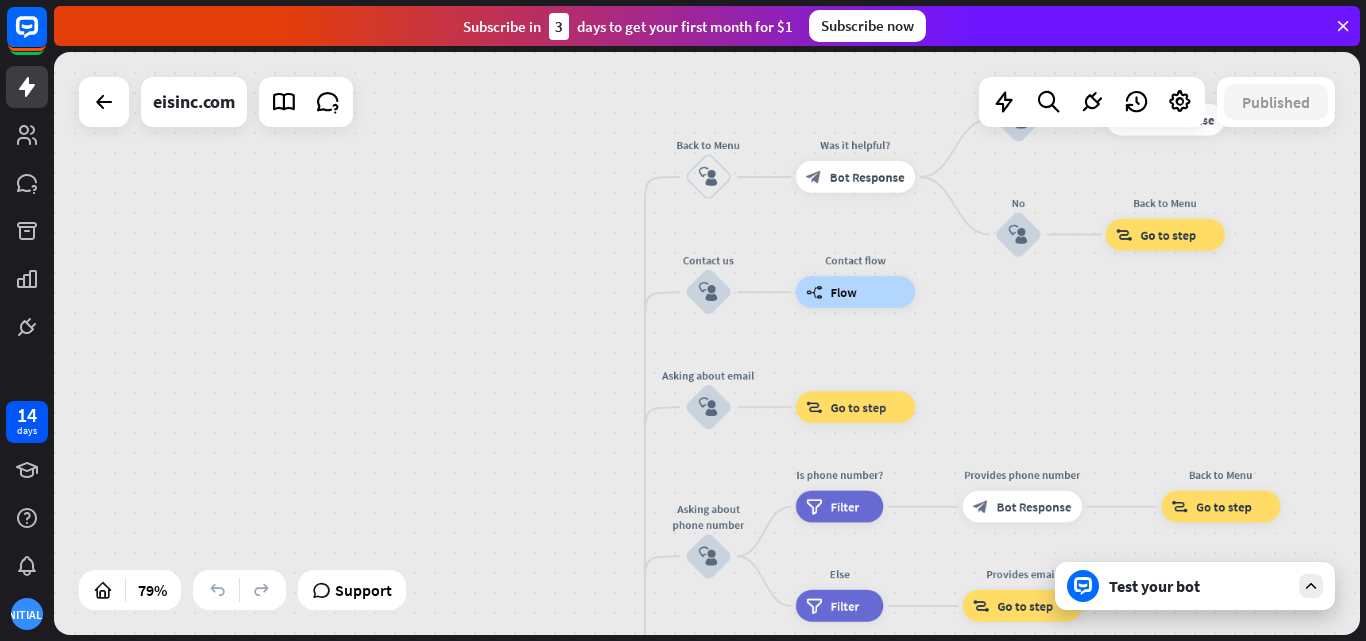 drag, startPoint x: 416, startPoint y: 254, endPoint x: 498, endPoint y: 602, distance: 357.53043 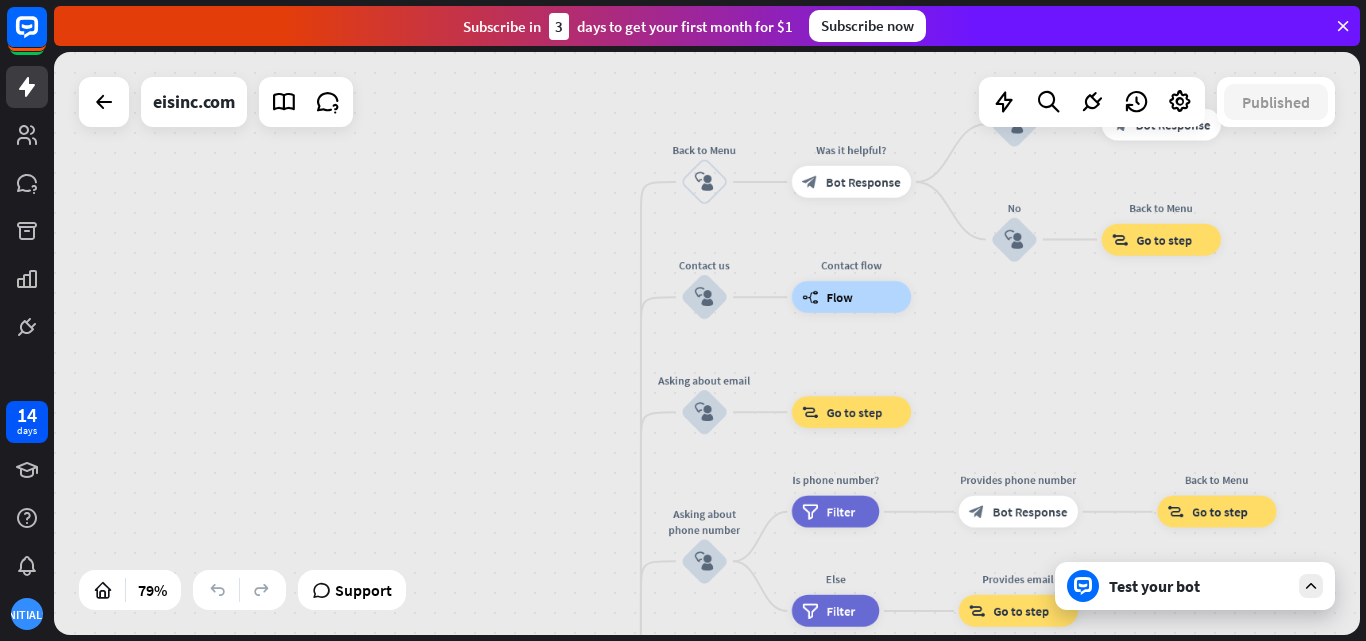 drag, startPoint x: 517, startPoint y: 401, endPoint x: 473, endPoint y: 69, distance: 334.90298 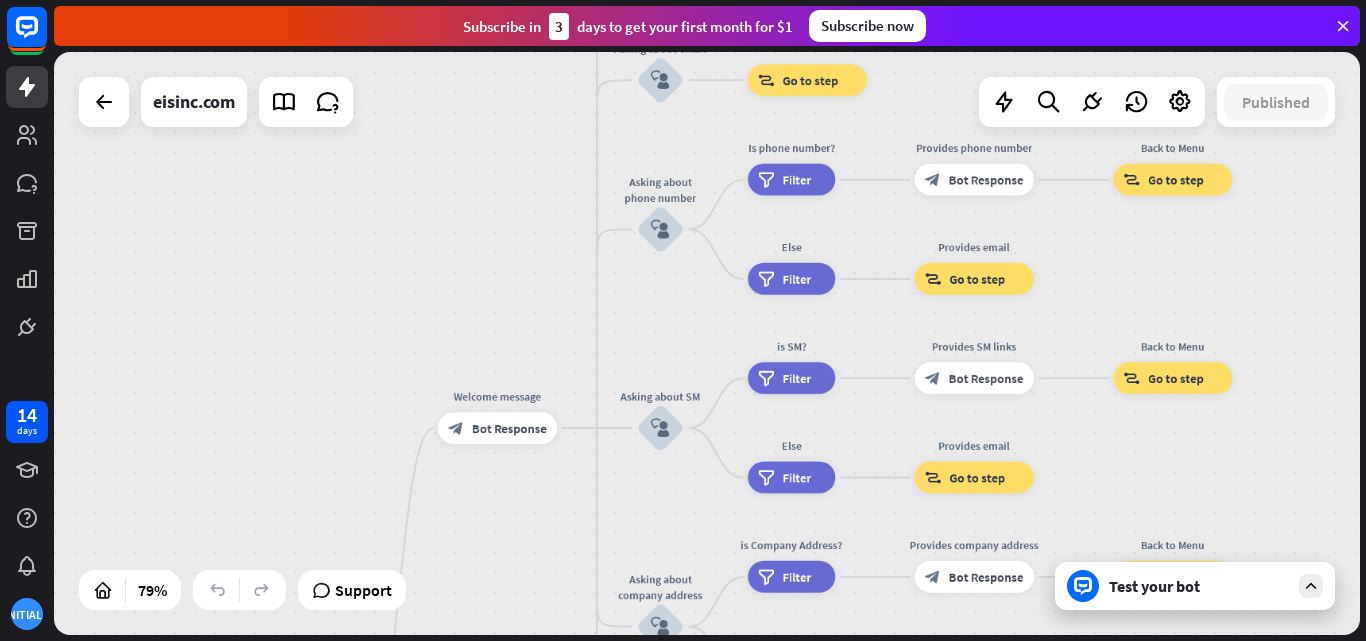 drag, startPoint x: 489, startPoint y: 362, endPoint x: 483, endPoint y: 50, distance: 312.05768 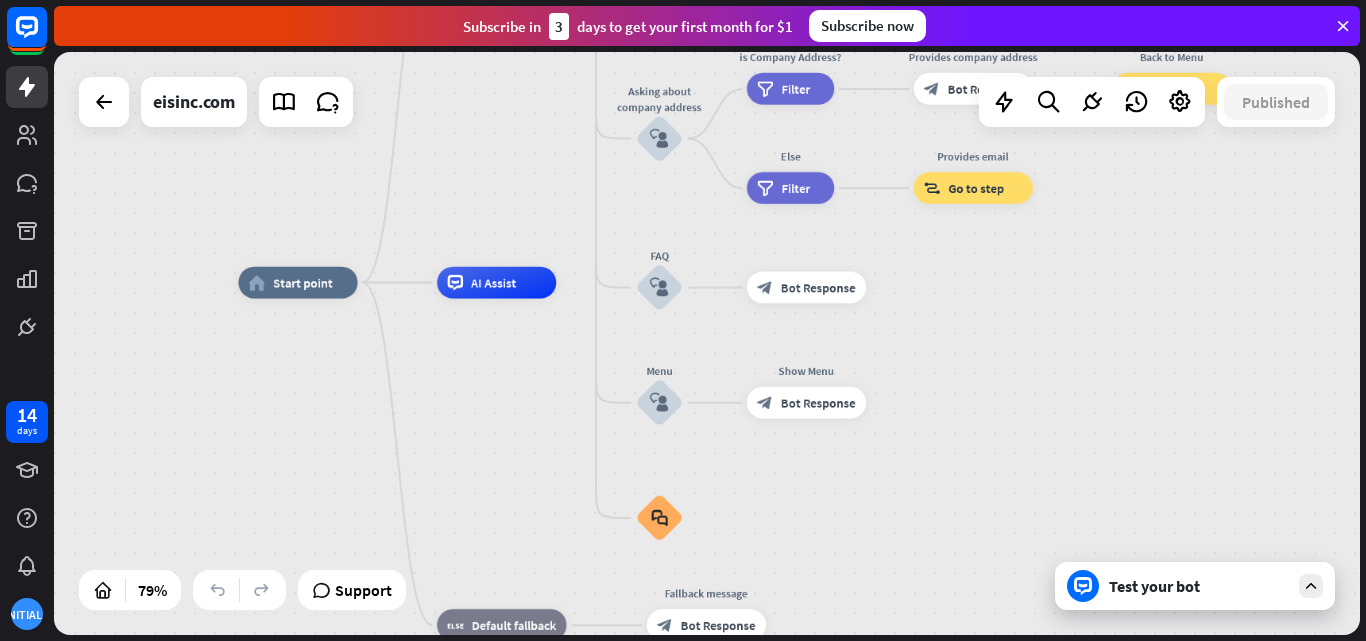 drag, startPoint x: 520, startPoint y: 305, endPoint x: 526, endPoint y: 102, distance: 203.08865 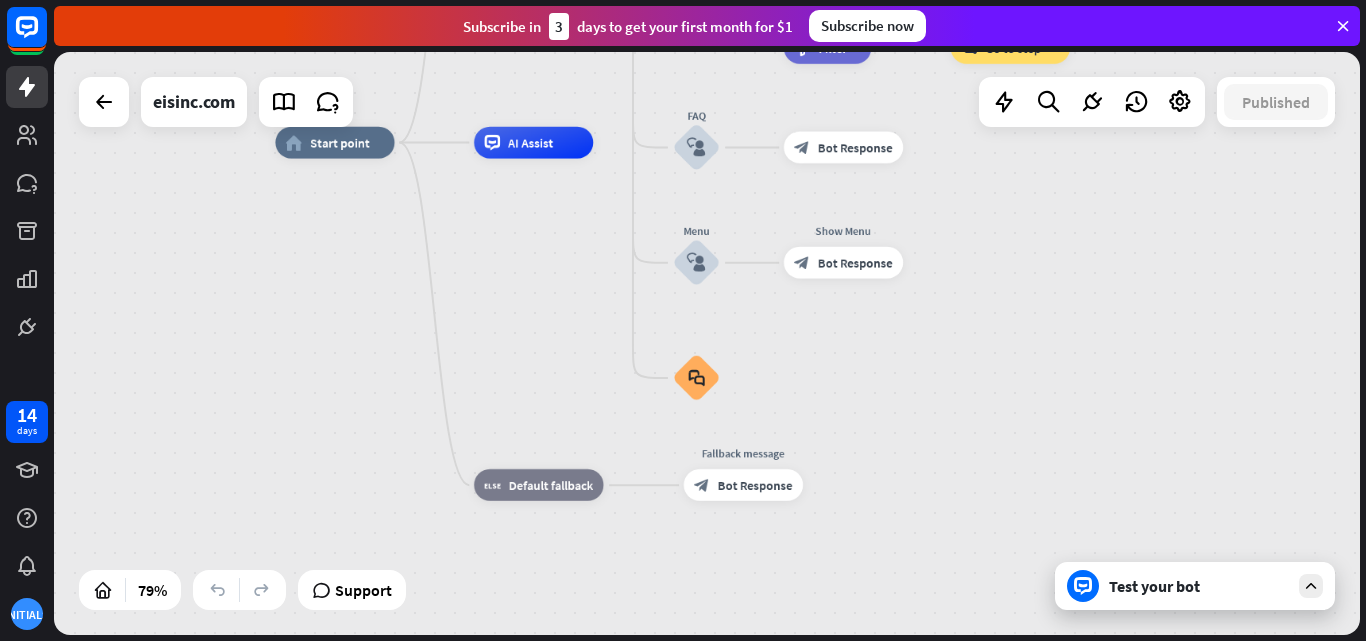 drag, startPoint x: 507, startPoint y: 349, endPoint x: 551, endPoint y: 208, distance: 147.7058 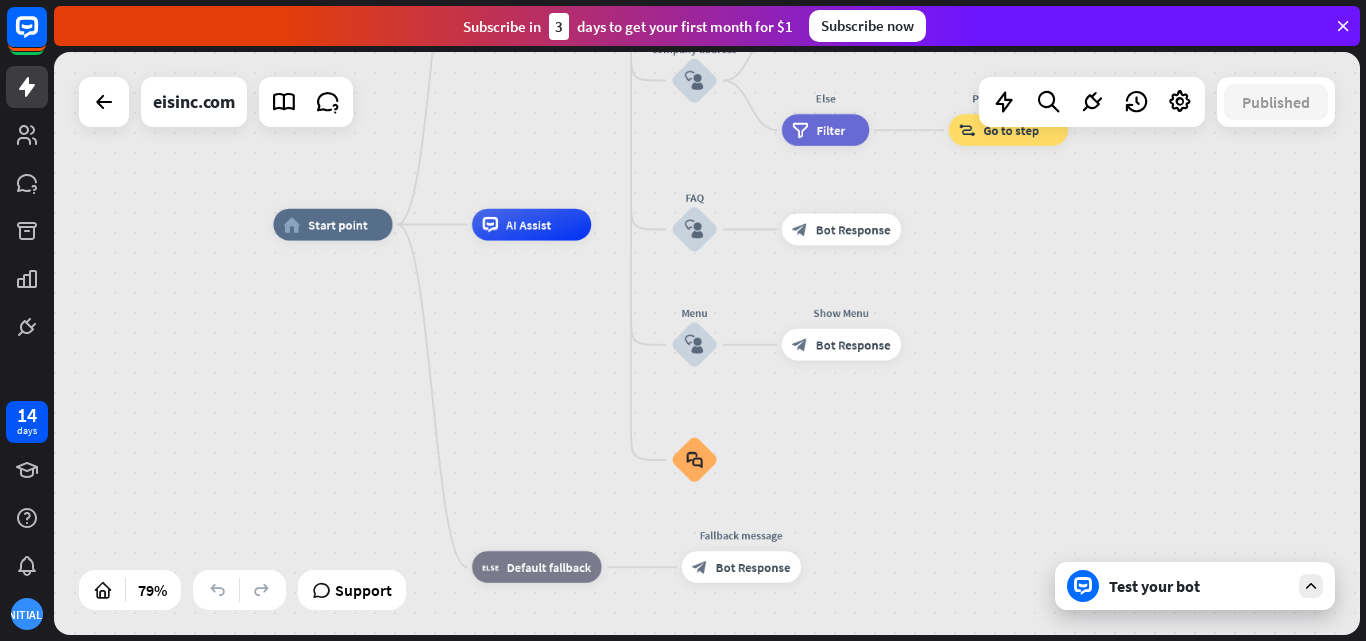 drag, startPoint x: 551, startPoint y: 208, endPoint x: 540, endPoint y: 319, distance: 111.54372 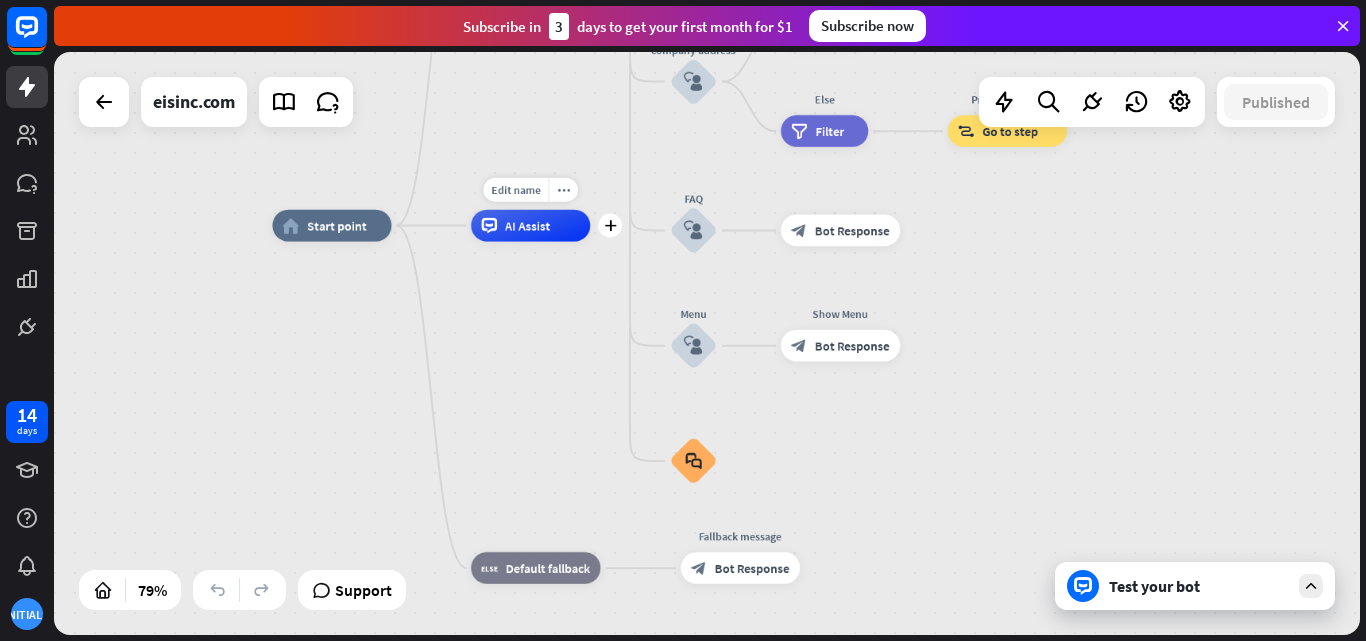 click on "Edit name   more_horiz         plus       AI Assist" at bounding box center [530, 226] 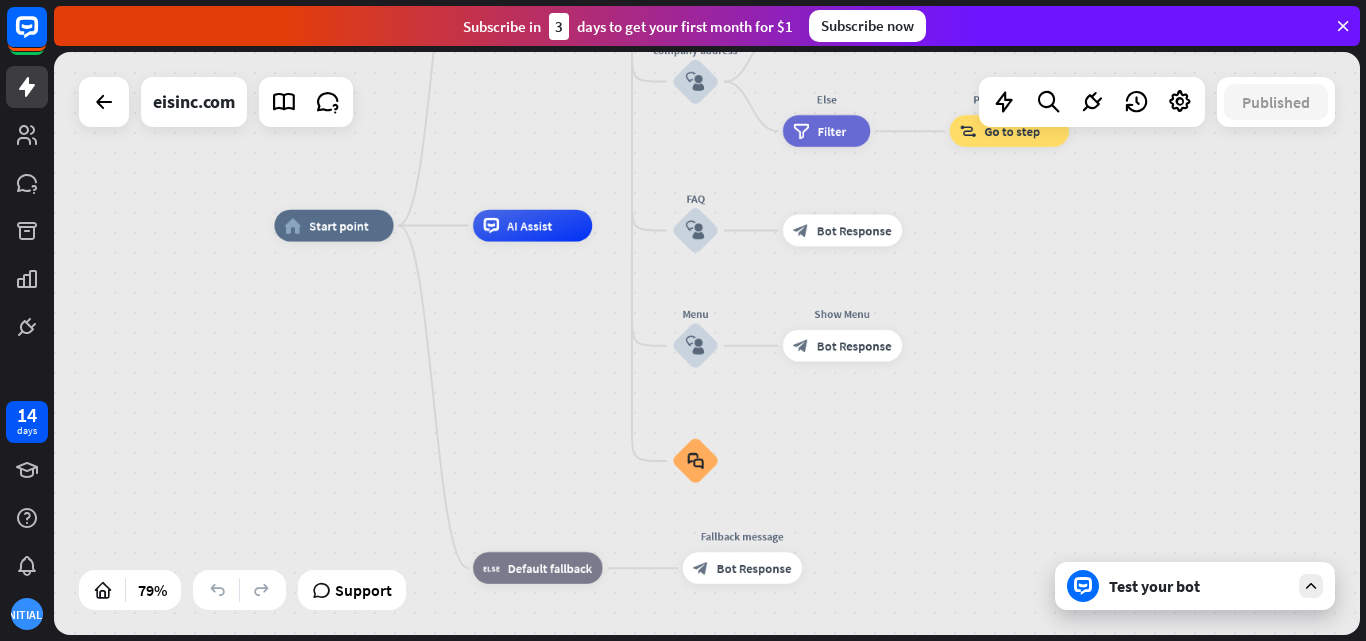 click on "home_2   Start point                 Welcome message   block_bot_response   Bot Response                 Back to Menu   block_user_input                 Was it helpful?   block_bot_response   Bot Response                 Yes   block_user_input                 Thank you!   block_bot_response   Bot Response                 No   block_user_input                 Back to Menu   block_goto   Go to step                 Contact us   block_user_input                 Contact flow   builder_tree   Flow                 Asking about email   block_user_input                   block_goto   Go to step                 Asking about phone number   block_user_input                 Is phone number?   filter   Filter                 Provides phone number   block_bot_response   Bot Response                 Back to Menu   block_goto   Go to step                 Else   filter   Filter                 Provides email   block_goto   Go to step                 Asking about SM   block_user_input                 is SM?" at bounding box center (793, 457) 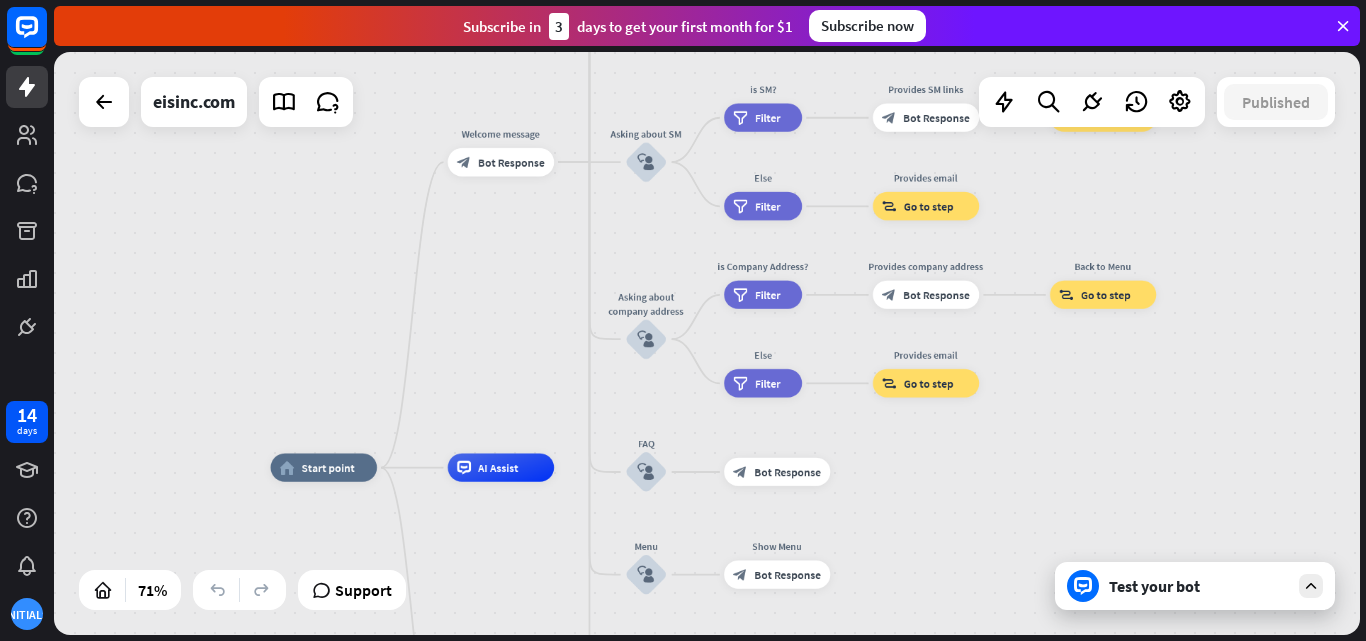 drag, startPoint x: 552, startPoint y: 345, endPoint x: 520, endPoint y: 587, distance: 244.10654 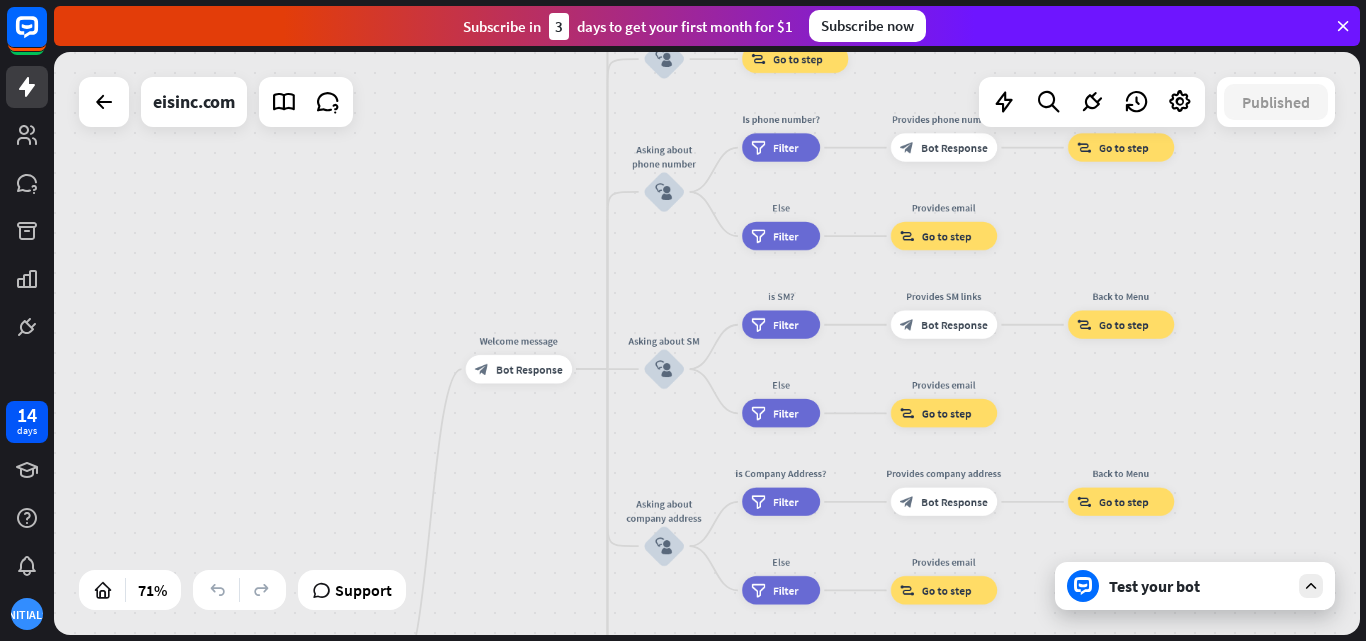 drag, startPoint x: 510, startPoint y: 358, endPoint x: 526, endPoint y: 570, distance: 212.60292 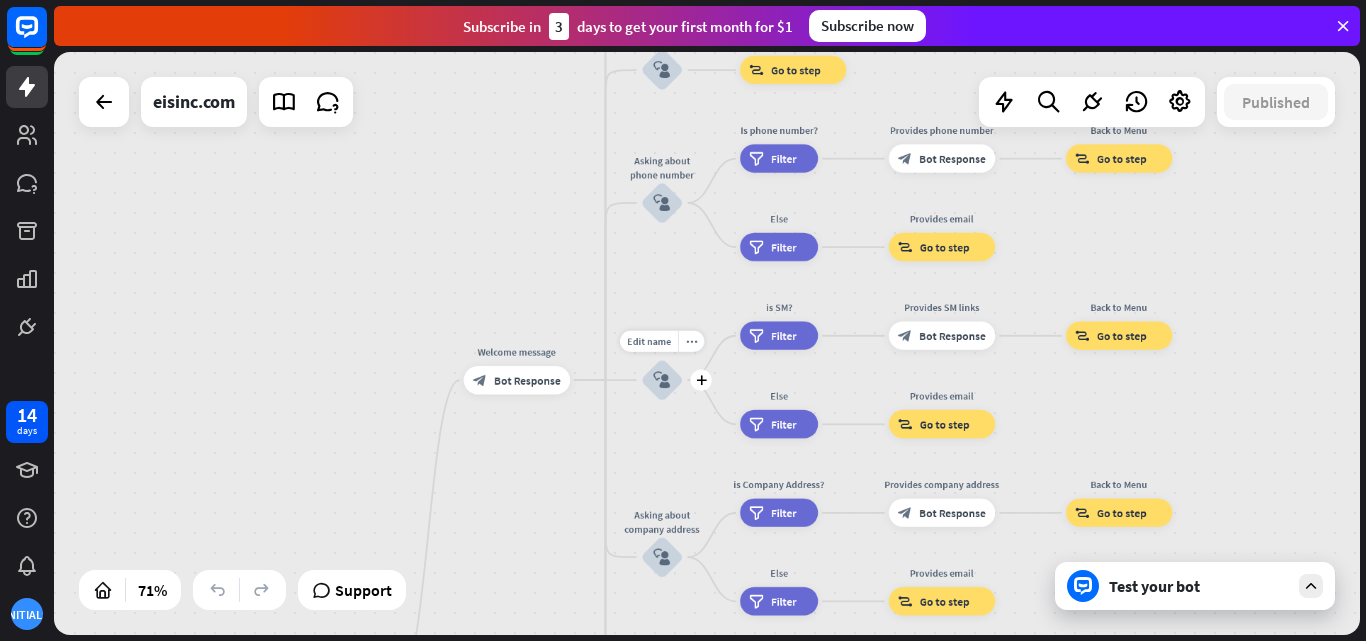 click on "block_user_input" at bounding box center [662, 380] 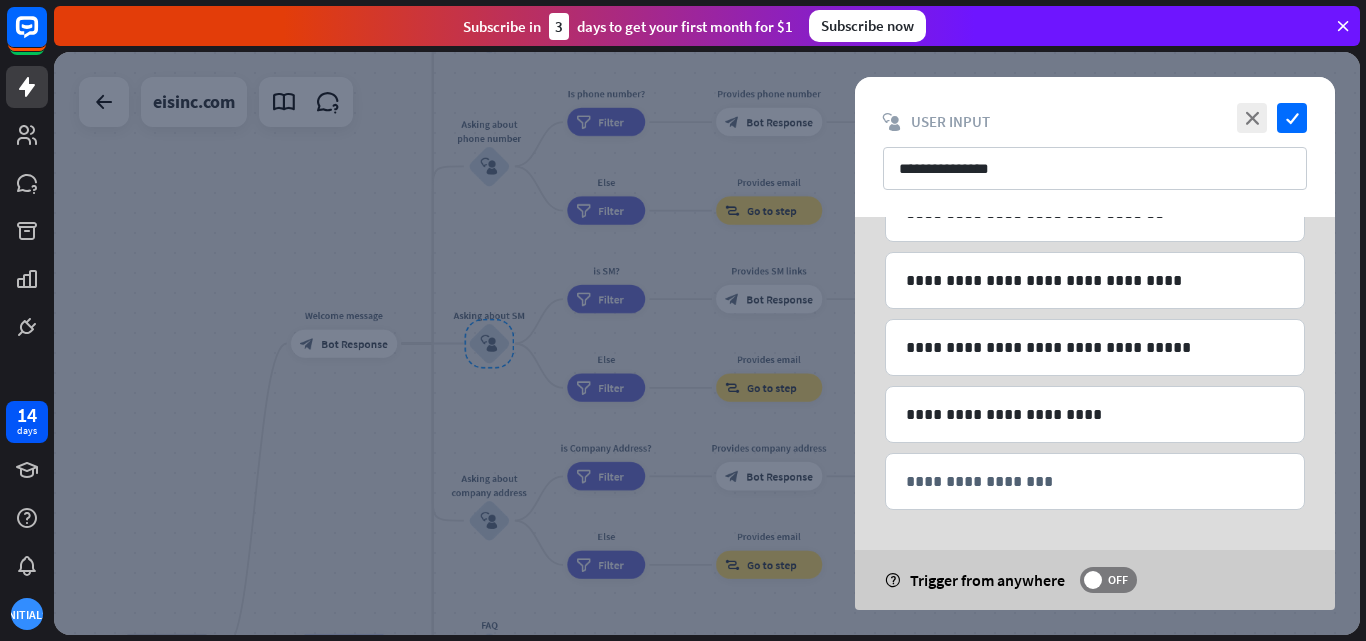 scroll, scrollTop: 0, scrollLeft: 0, axis: both 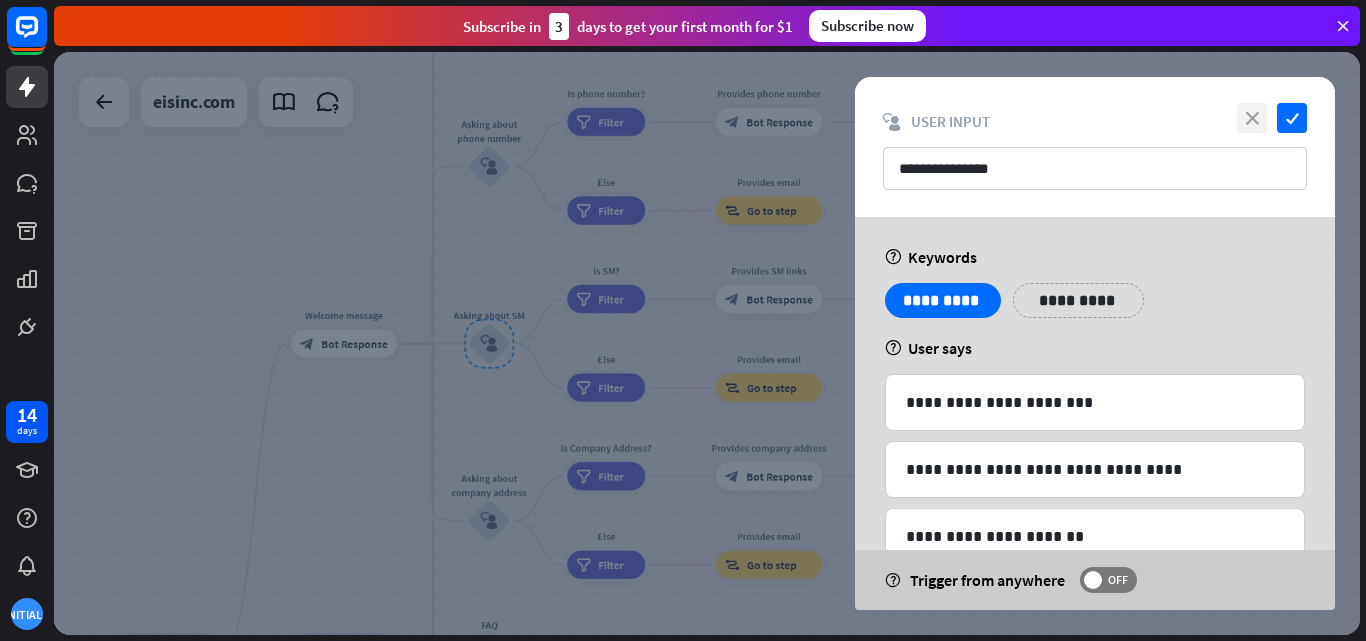 click on "close" at bounding box center [1252, 118] 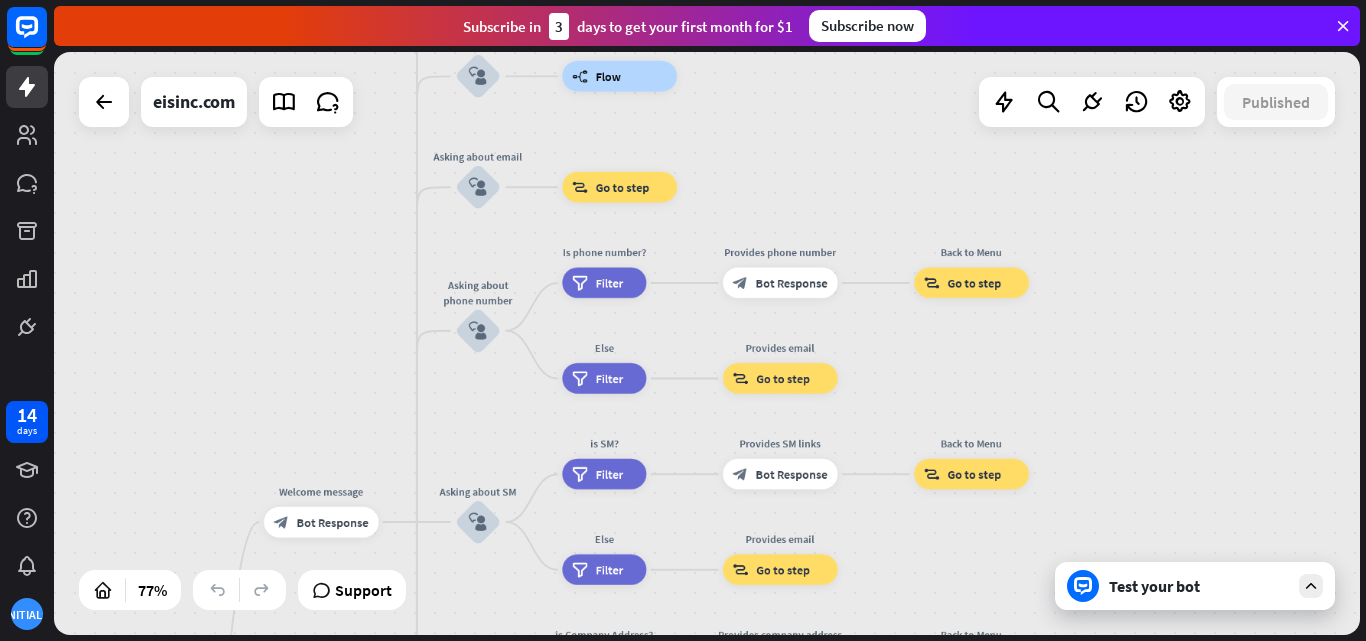 drag, startPoint x: 680, startPoint y: 350, endPoint x: 683, endPoint y: 546, distance: 196.02296 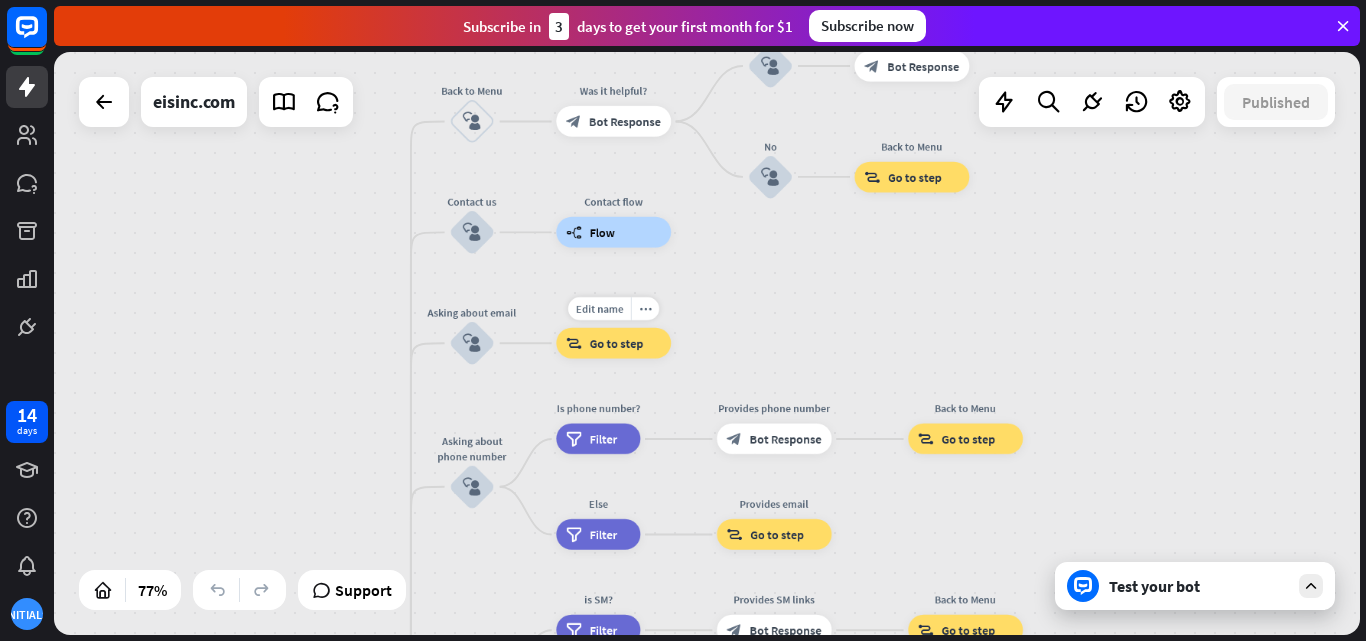 drag, startPoint x: 705, startPoint y: 166, endPoint x: 699, endPoint y: 310, distance: 144.12494 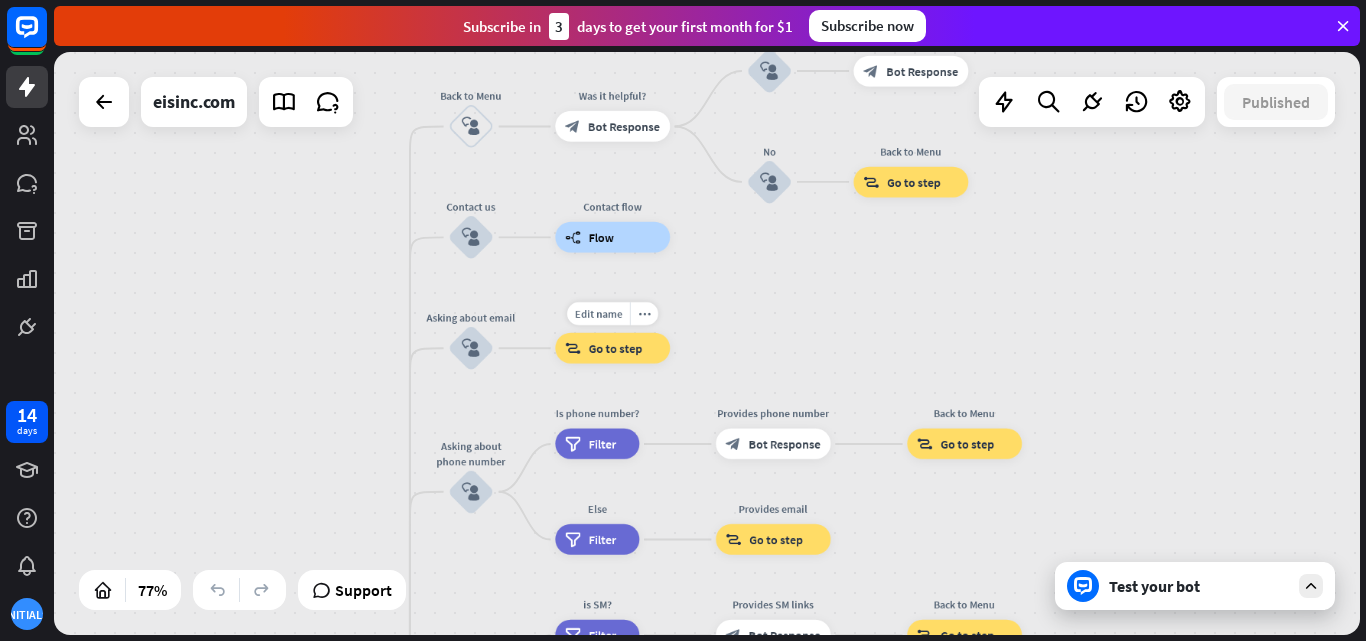 click on "block_goto   Go to step" at bounding box center [612, 348] 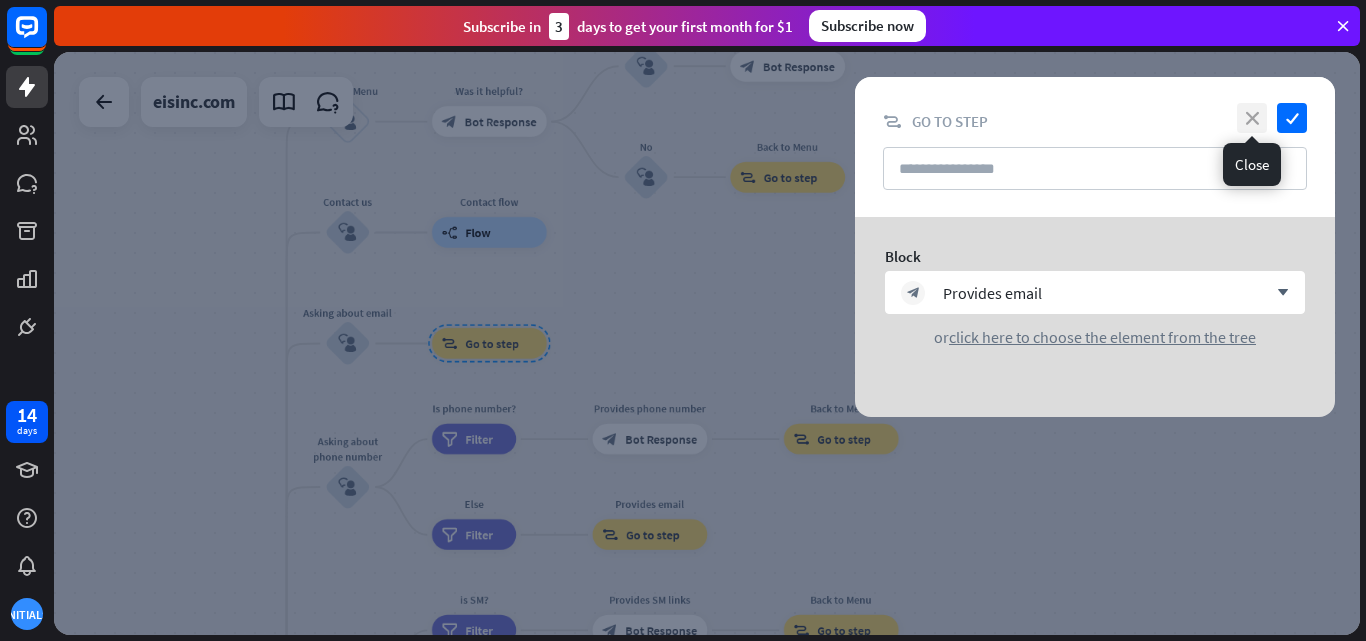 click on "close" at bounding box center [1252, 118] 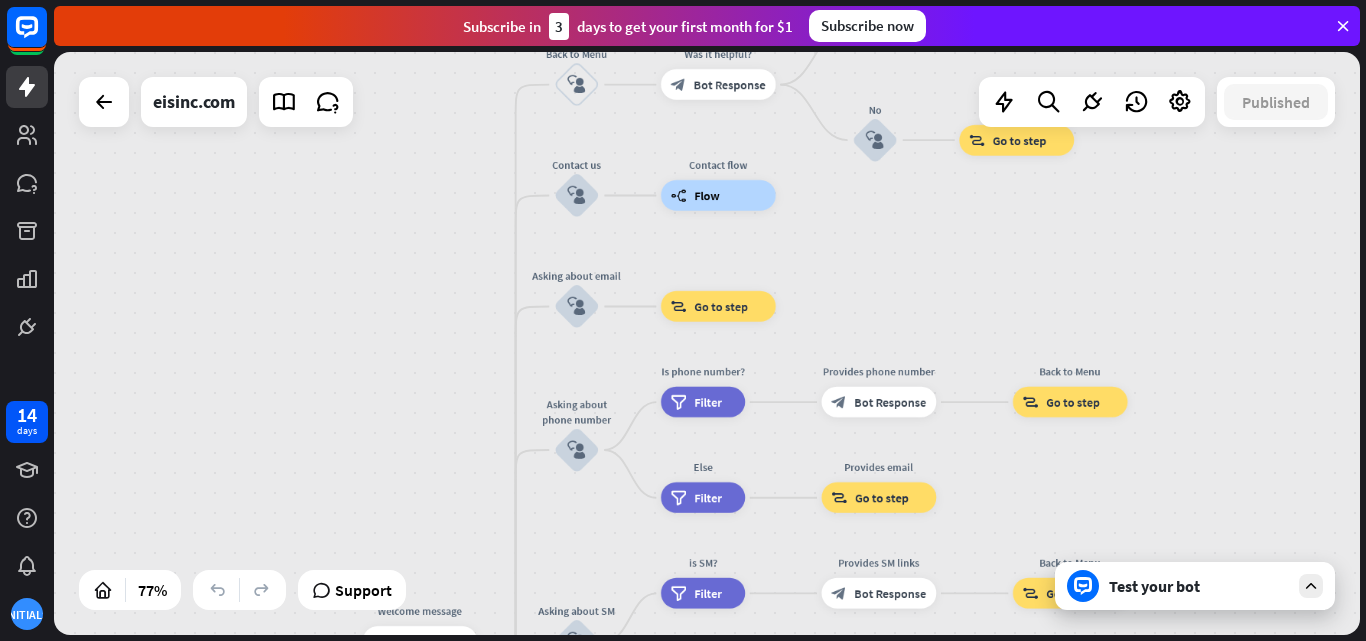 drag, startPoint x: 876, startPoint y: 275, endPoint x: 1105, endPoint y: 237, distance: 232.13142 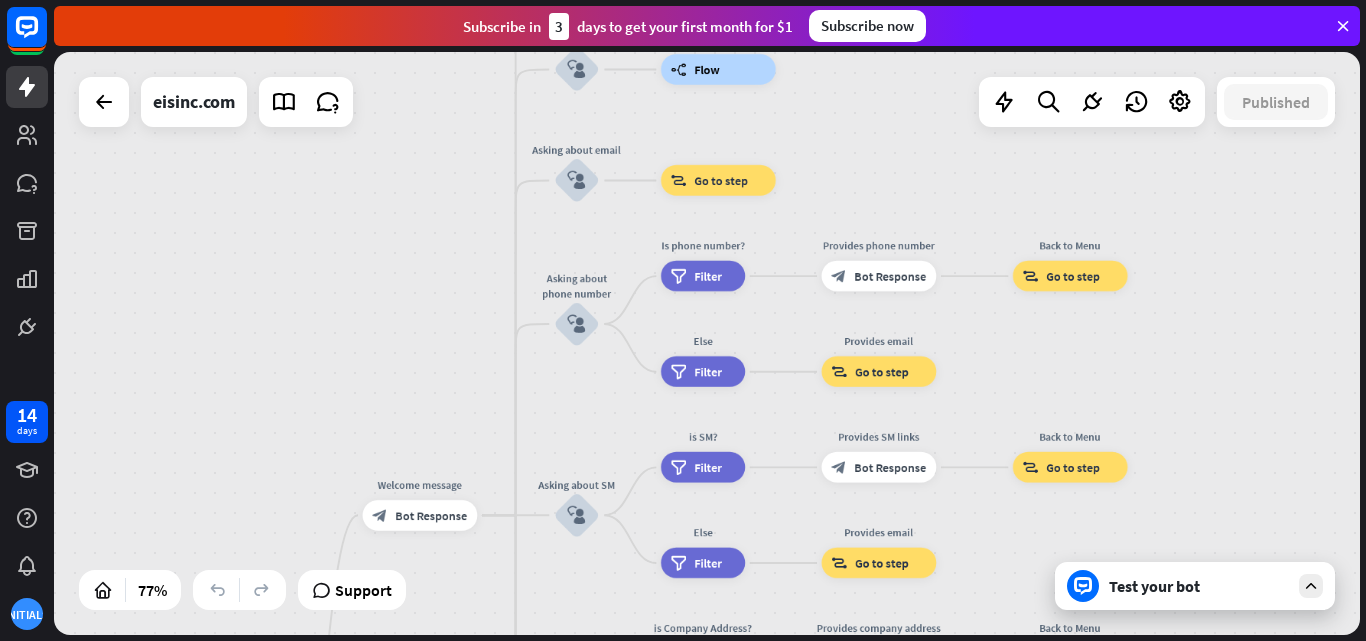 drag, startPoint x: 880, startPoint y: 340, endPoint x: 880, endPoint y: 210, distance: 130 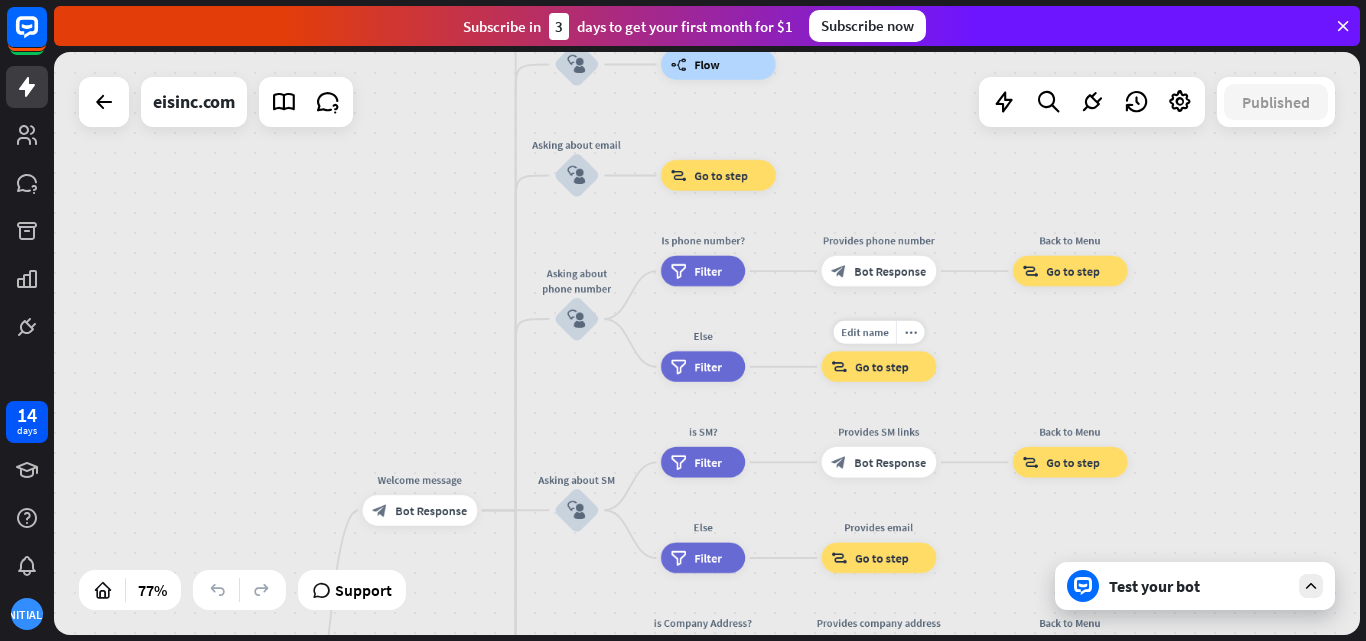 drag, startPoint x: 833, startPoint y: 401, endPoint x: 844, endPoint y: 233, distance: 168.35974 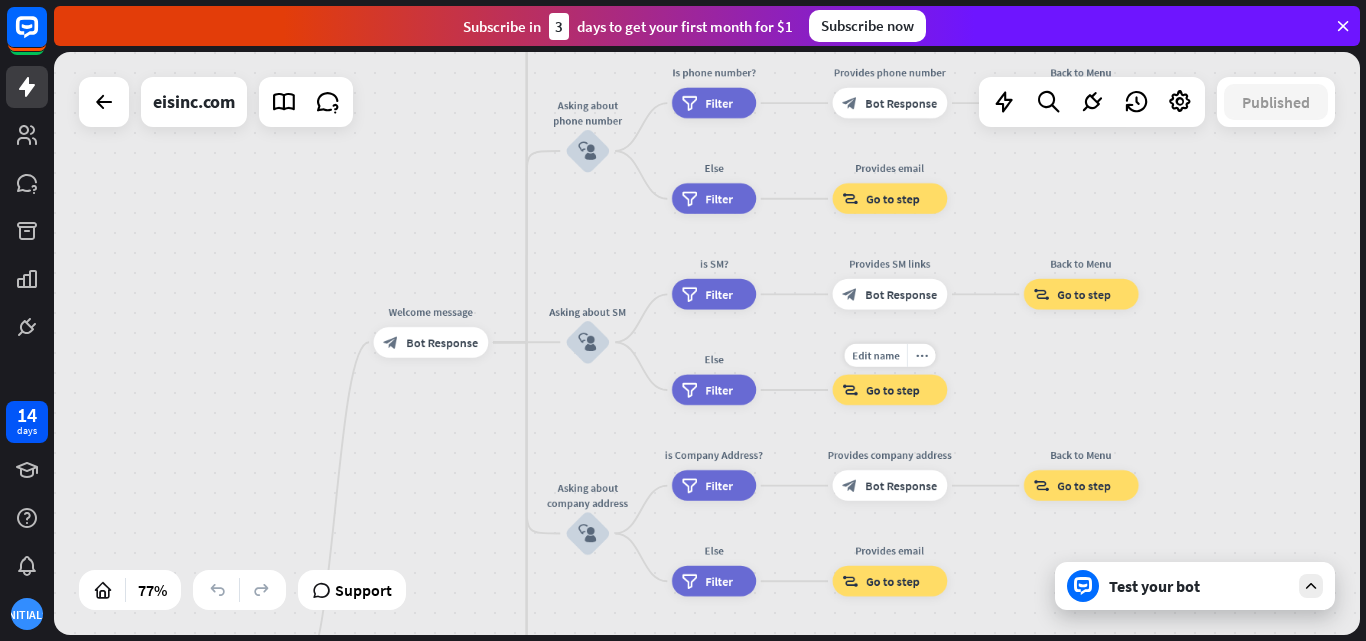drag, startPoint x: 824, startPoint y: 399, endPoint x: 826, endPoint y: 242, distance: 157.01274 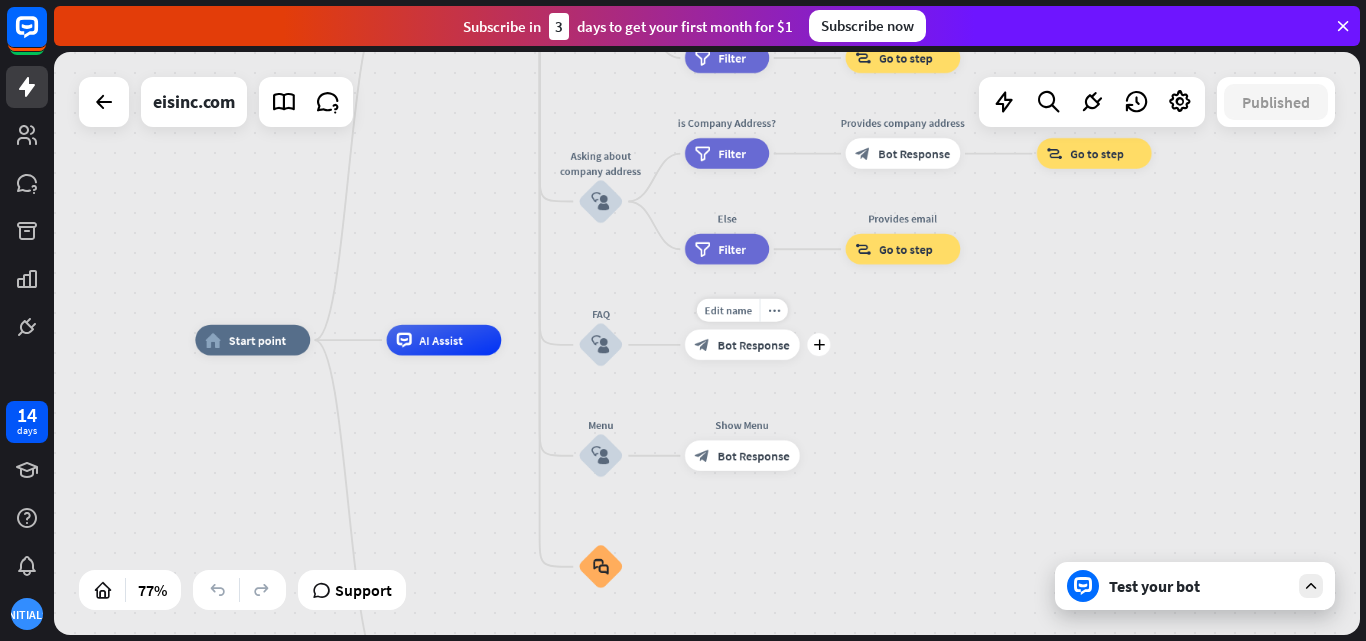 drag, startPoint x: 804, startPoint y: 517, endPoint x: 815, endPoint y: 326, distance: 191.3165 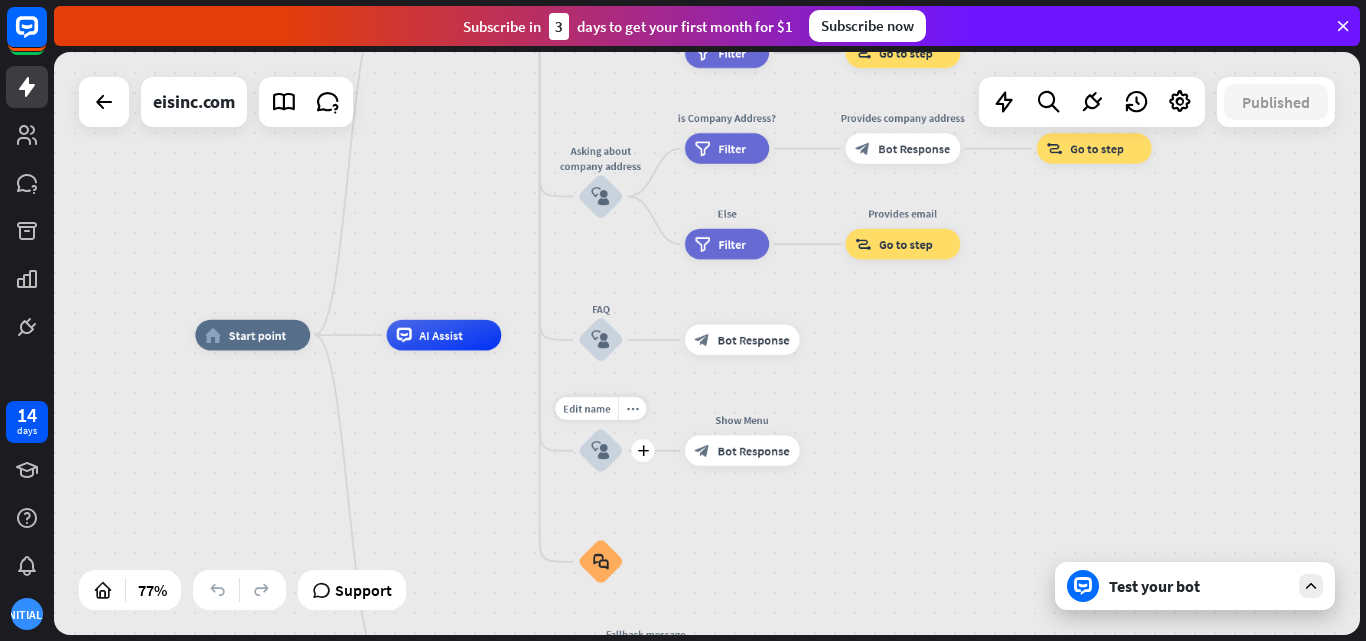 click on "block_user_input" at bounding box center [601, 451] 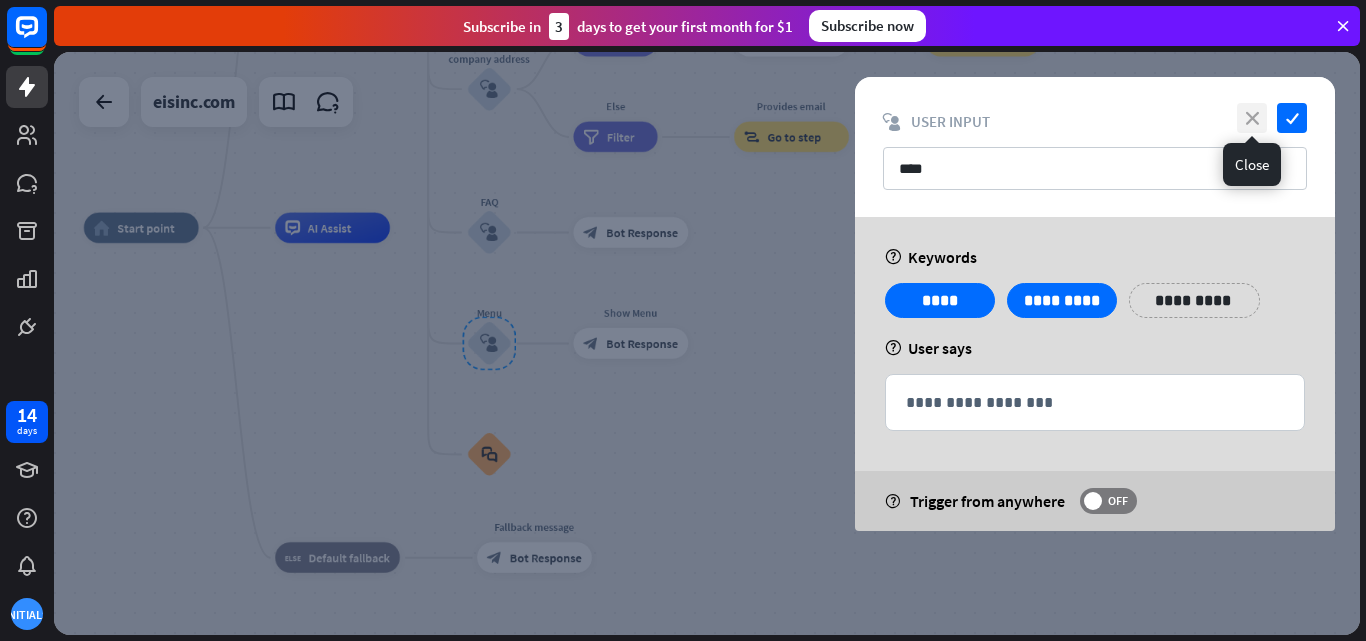 click on "close" at bounding box center [1252, 118] 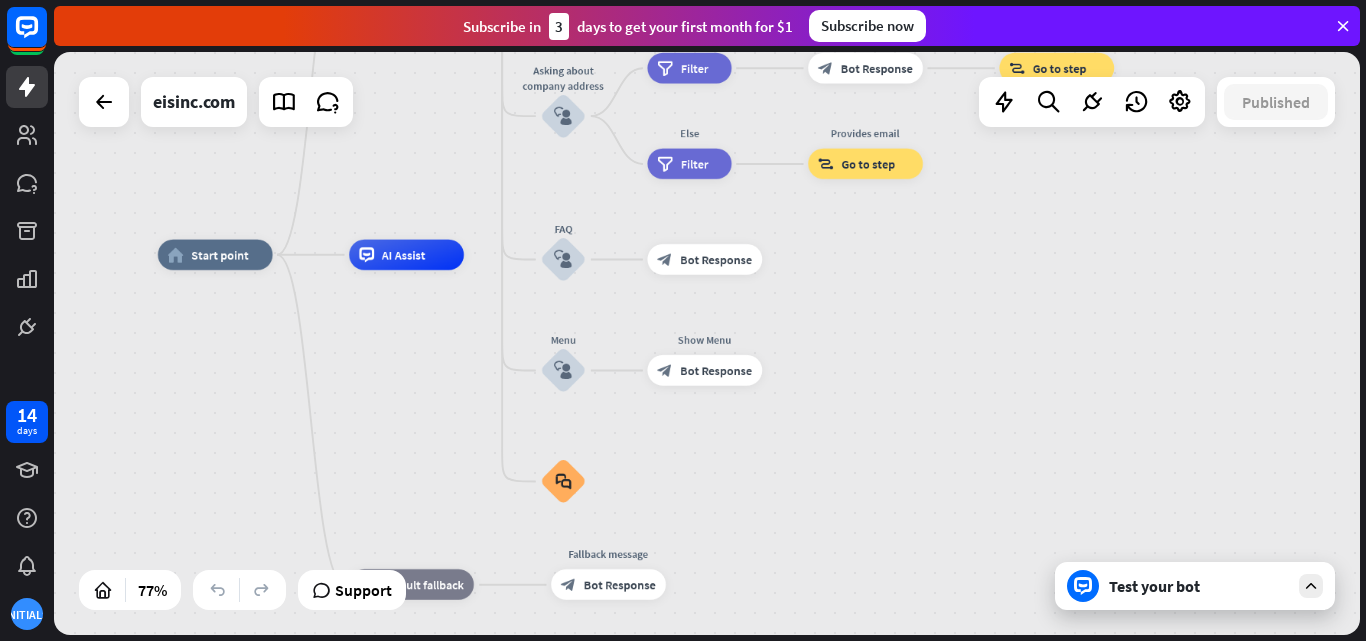 drag, startPoint x: 719, startPoint y: 483, endPoint x: 770, endPoint y: 560, distance: 92.358 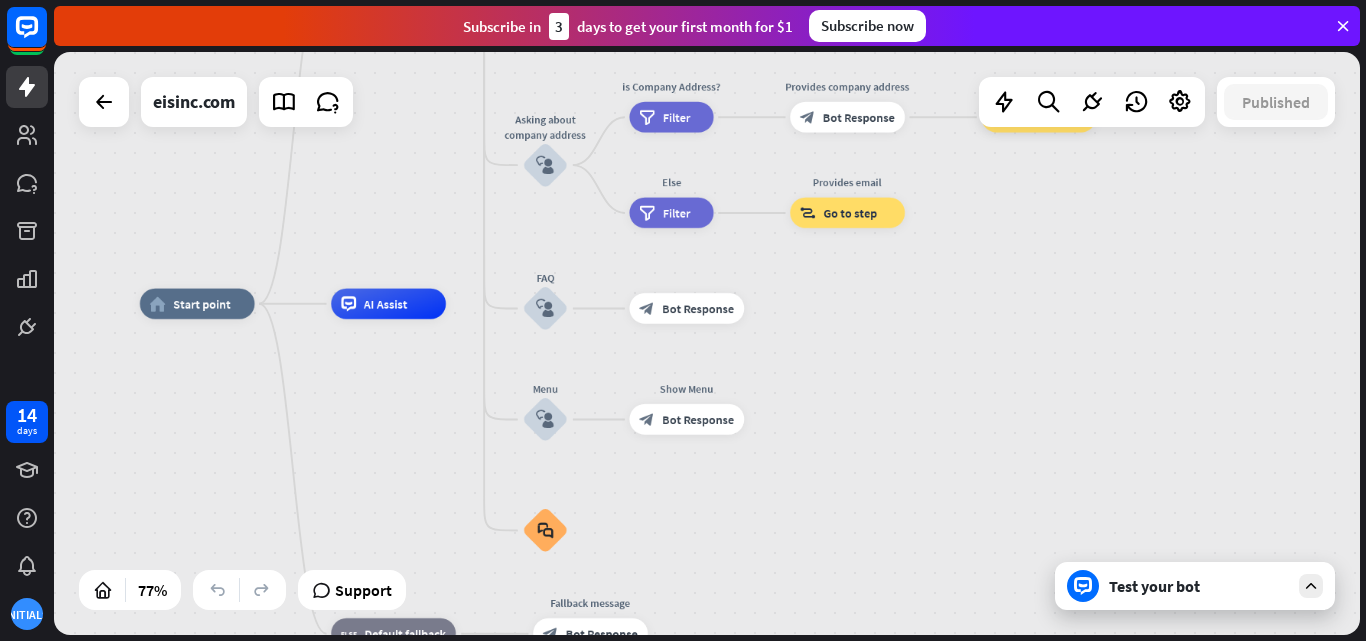 click at bounding box center [1343, 26] 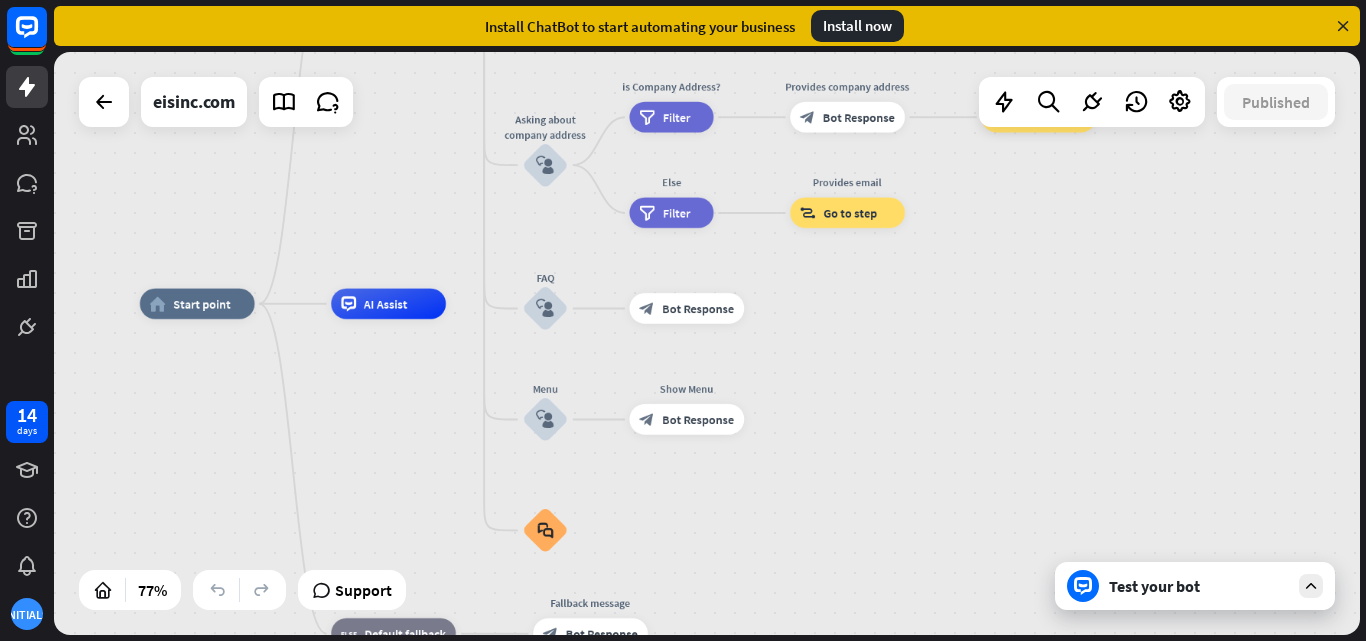 click at bounding box center (1343, 26) 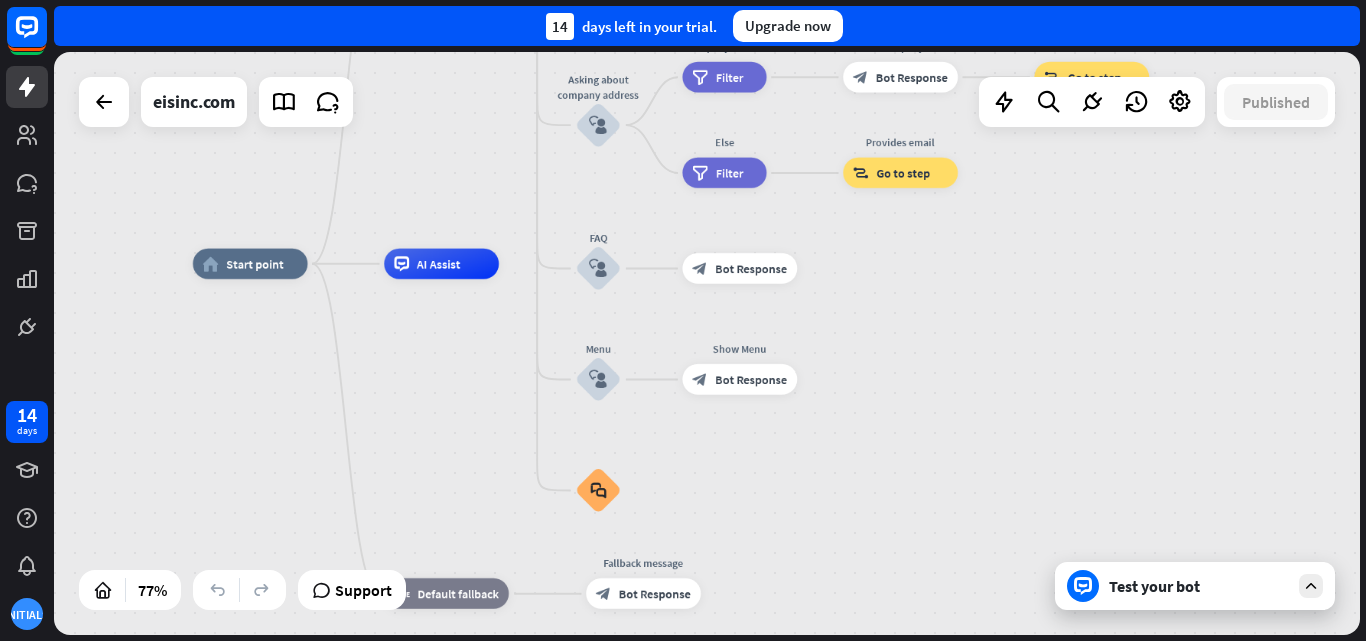 drag, startPoint x: 396, startPoint y: 187, endPoint x: 452, endPoint y: 142, distance: 71.8401 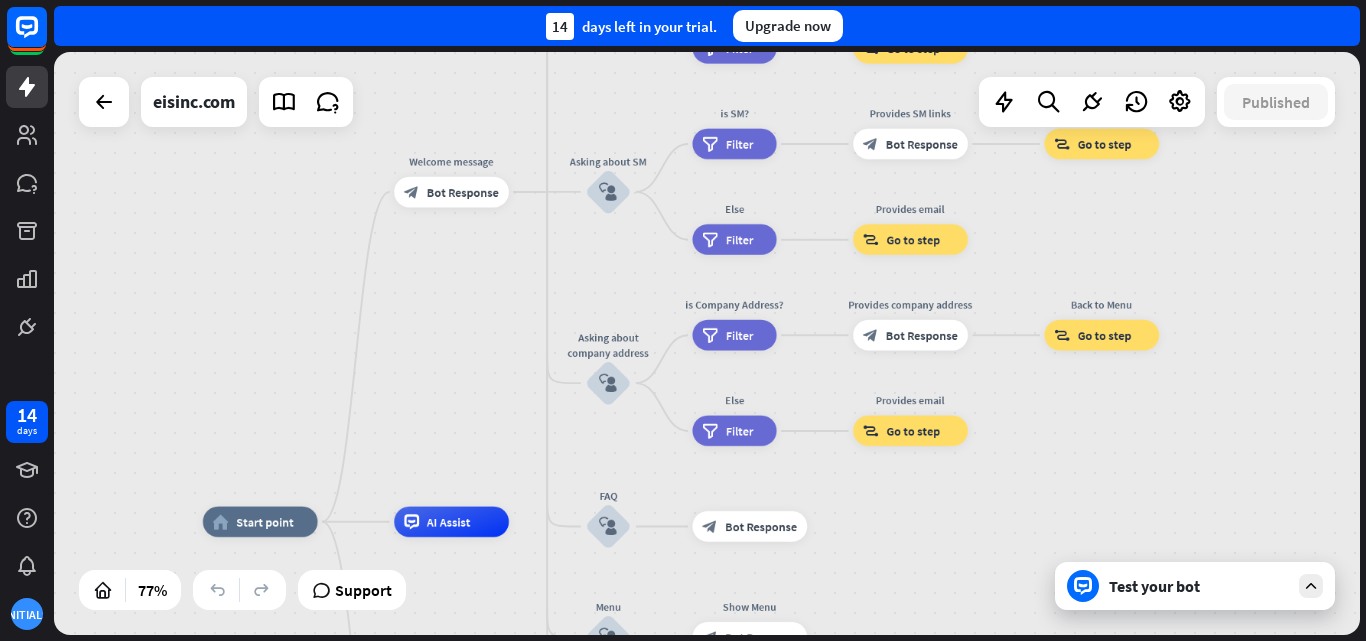 drag, startPoint x: 452, startPoint y: 142, endPoint x: 459, endPoint y: 405, distance: 263.09314 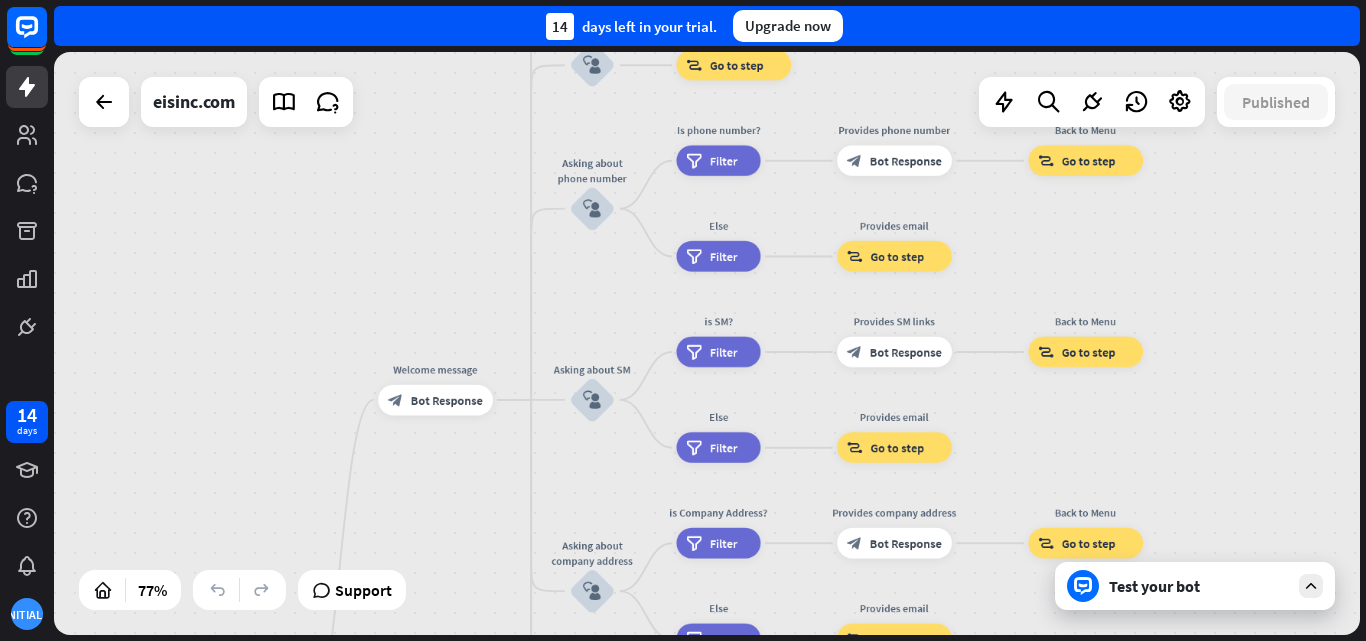 drag, startPoint x: 459, startPoint y: 405, endPoint x: 443, endPoint y: 613, distance: 208.61447 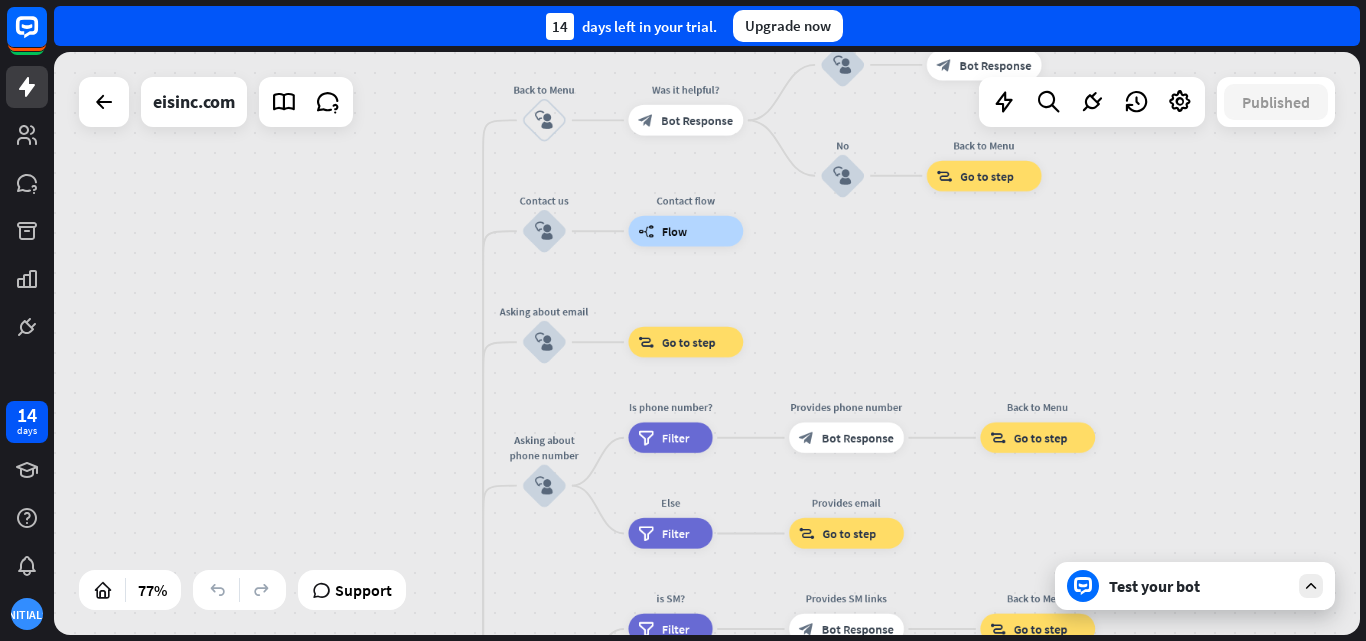 drag, startPoint x: 468, startPoint y: 291, endPoint x: 419, endPoint y: 569, distance: 282.2853 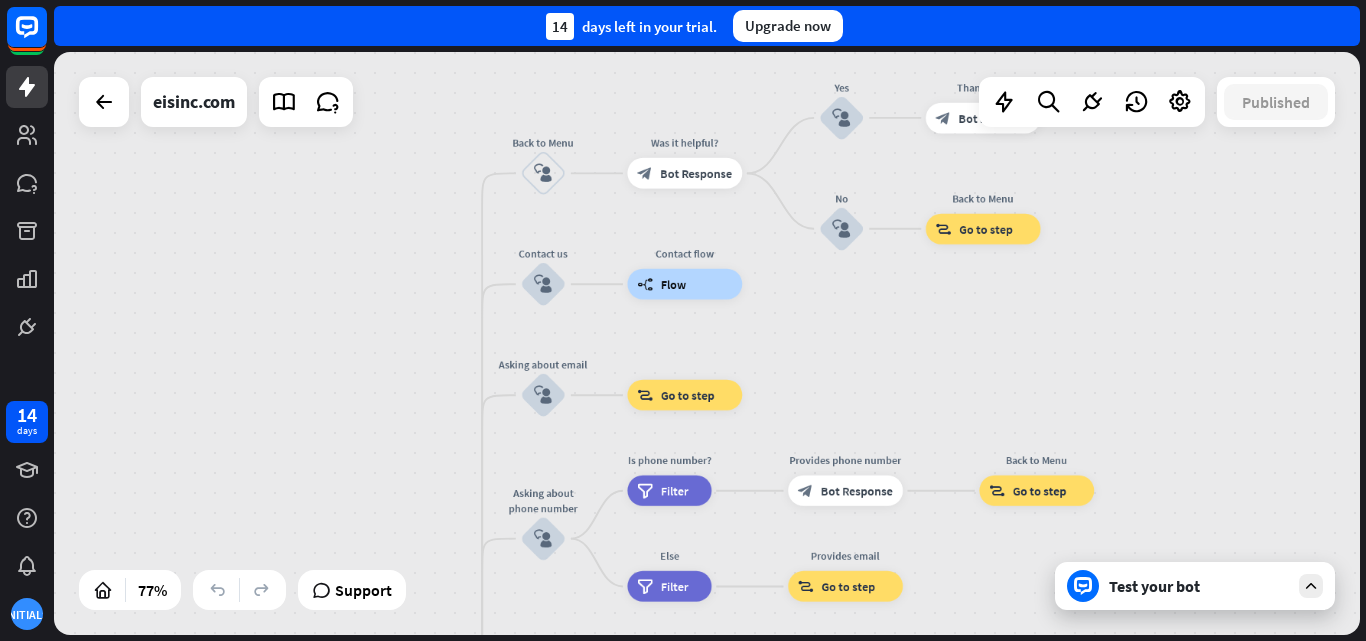 drag, startPoint x: 434, startPoint y: 322, endPoint x: 434, endPoint y: 396, distance: 74 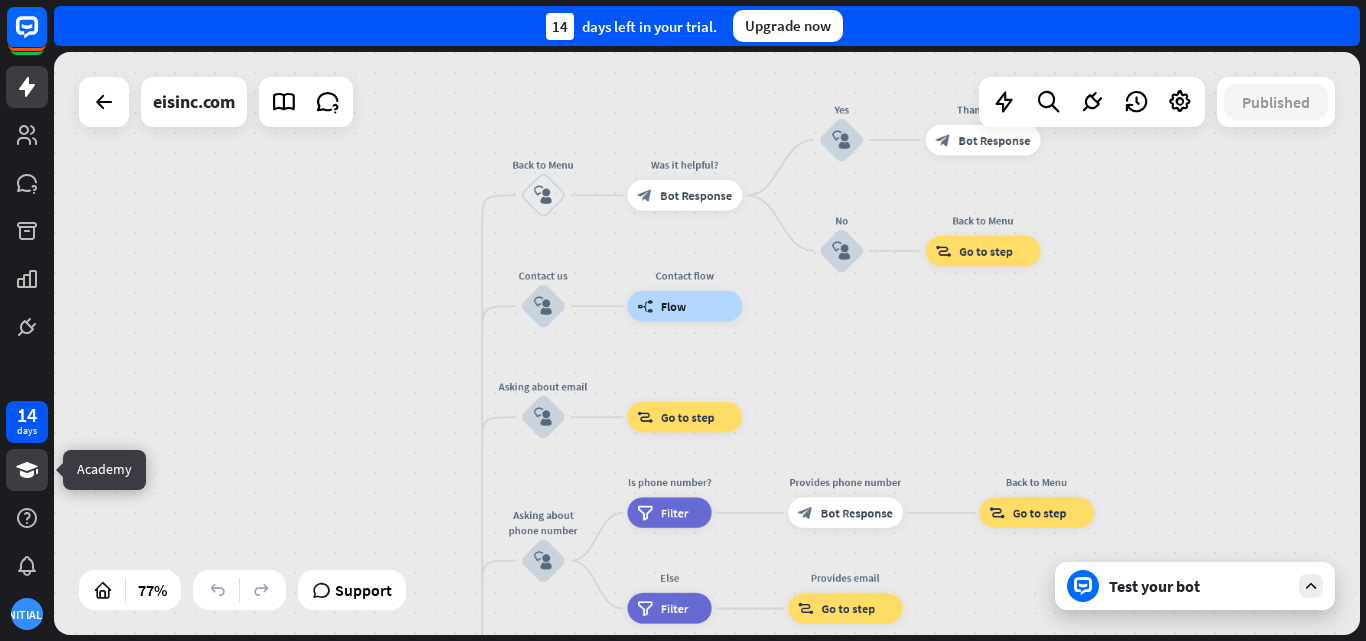 click at bounding box center [27, 470] 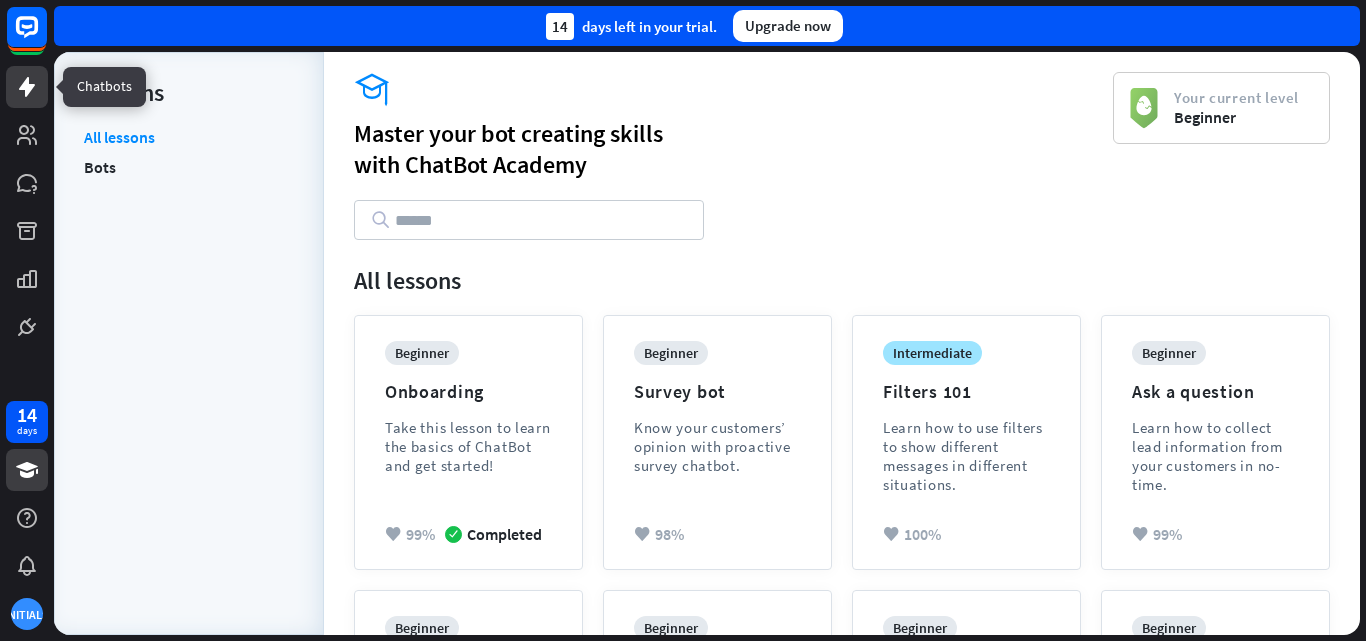 click at bounding box center [27, 87] 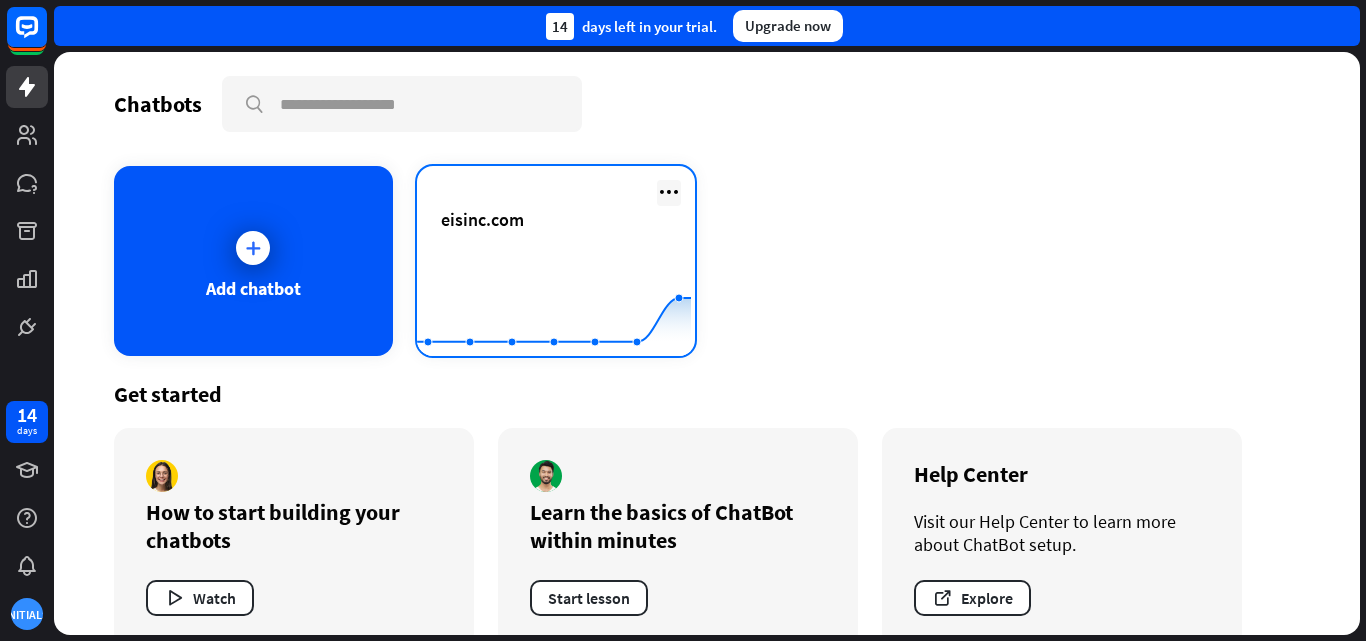 click at bounding box center [669, 192] 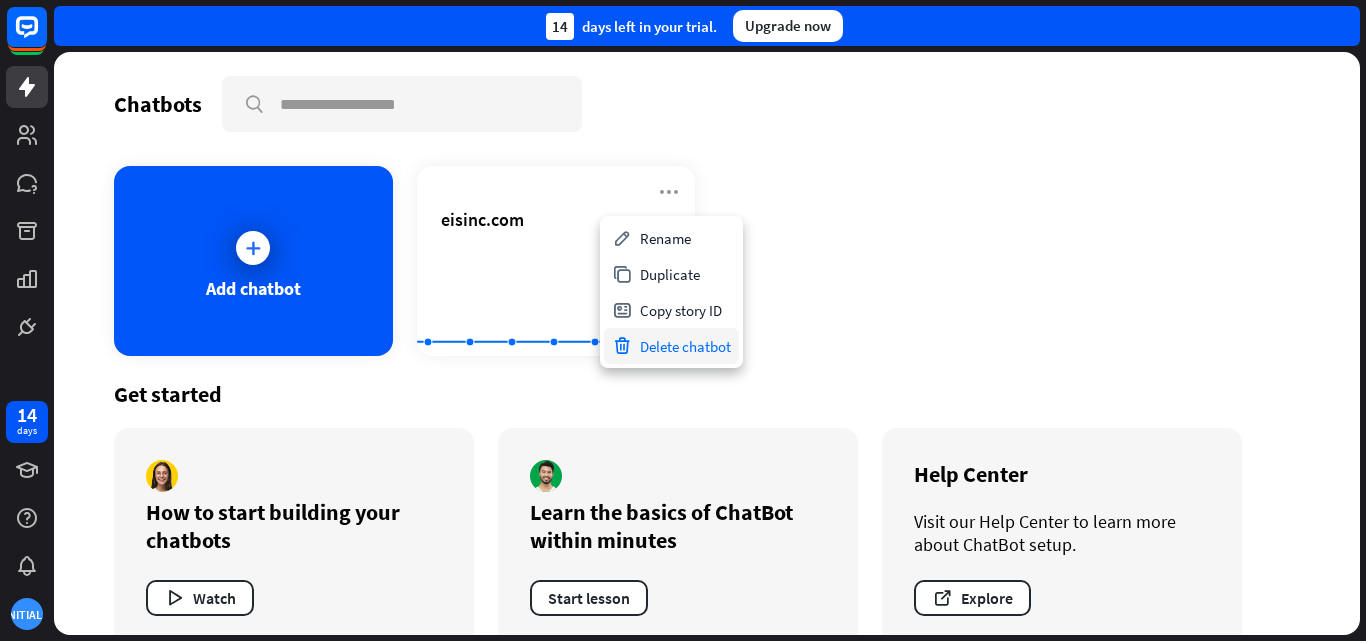 click on "Delete chatbot" at bounding box center (671, 346) 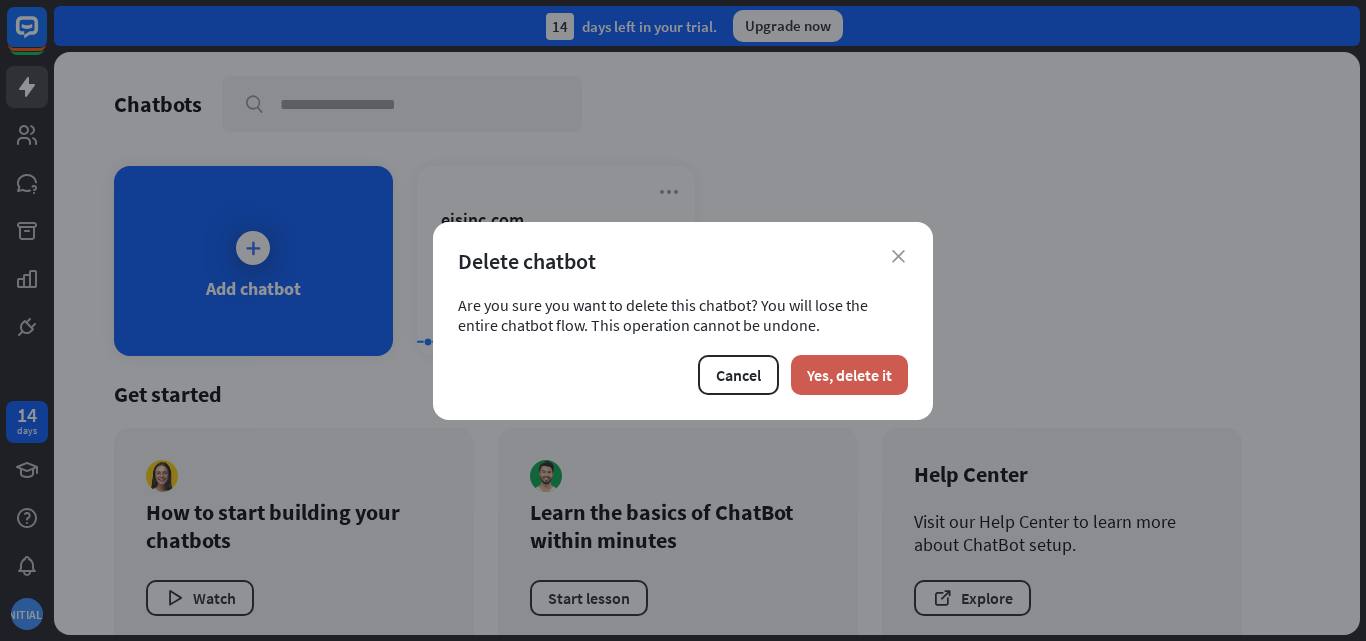 click on "Yes, delete it" at bounding box center (849, 375) 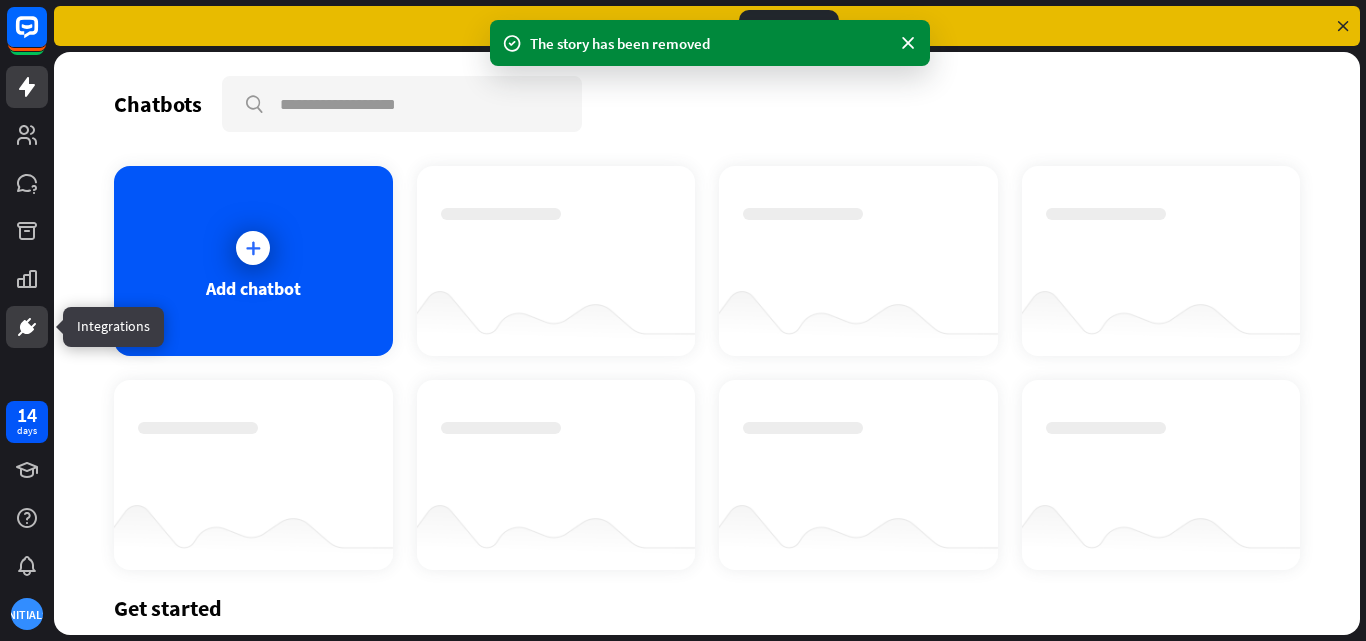 click at bounding box center [27, 327] 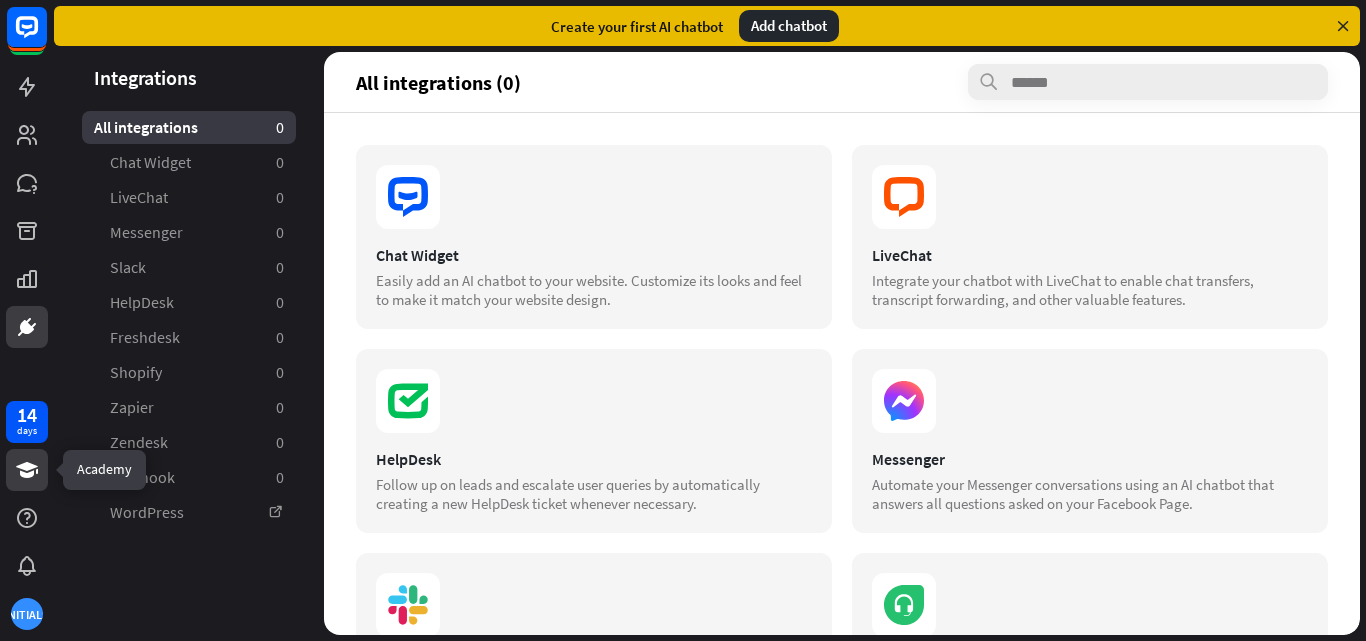 click 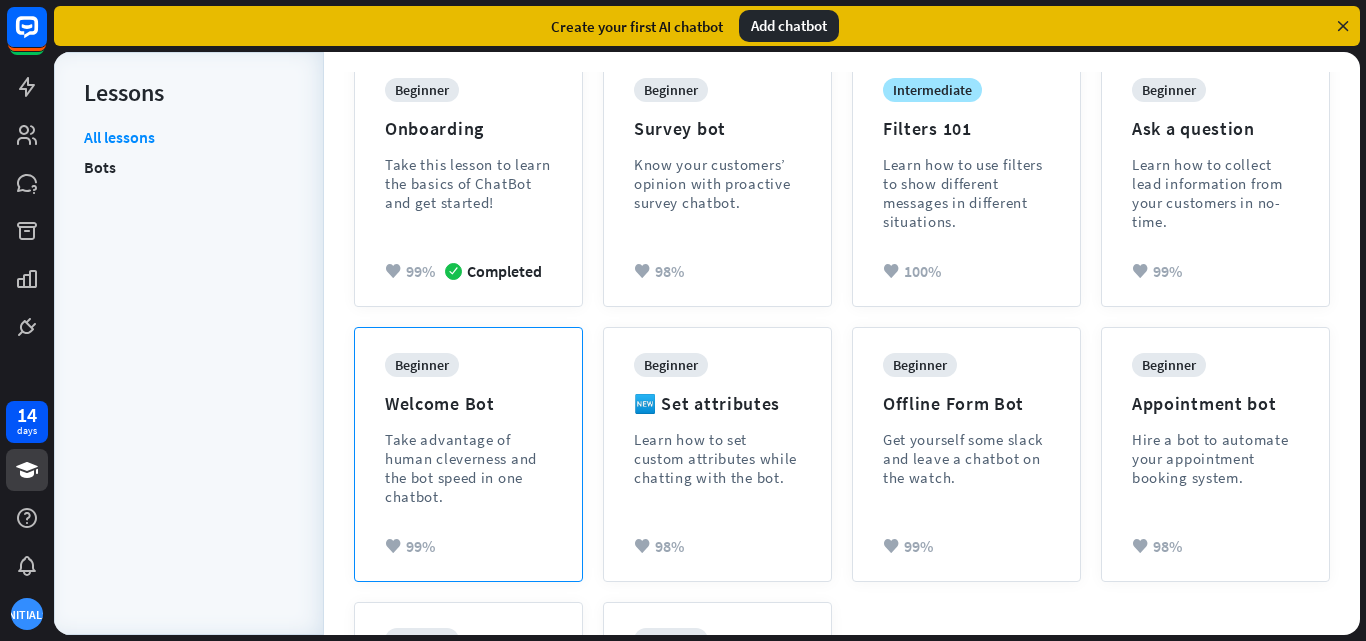 scroll, scrollTop: 241, scrollLeft: 0, axis: vertical 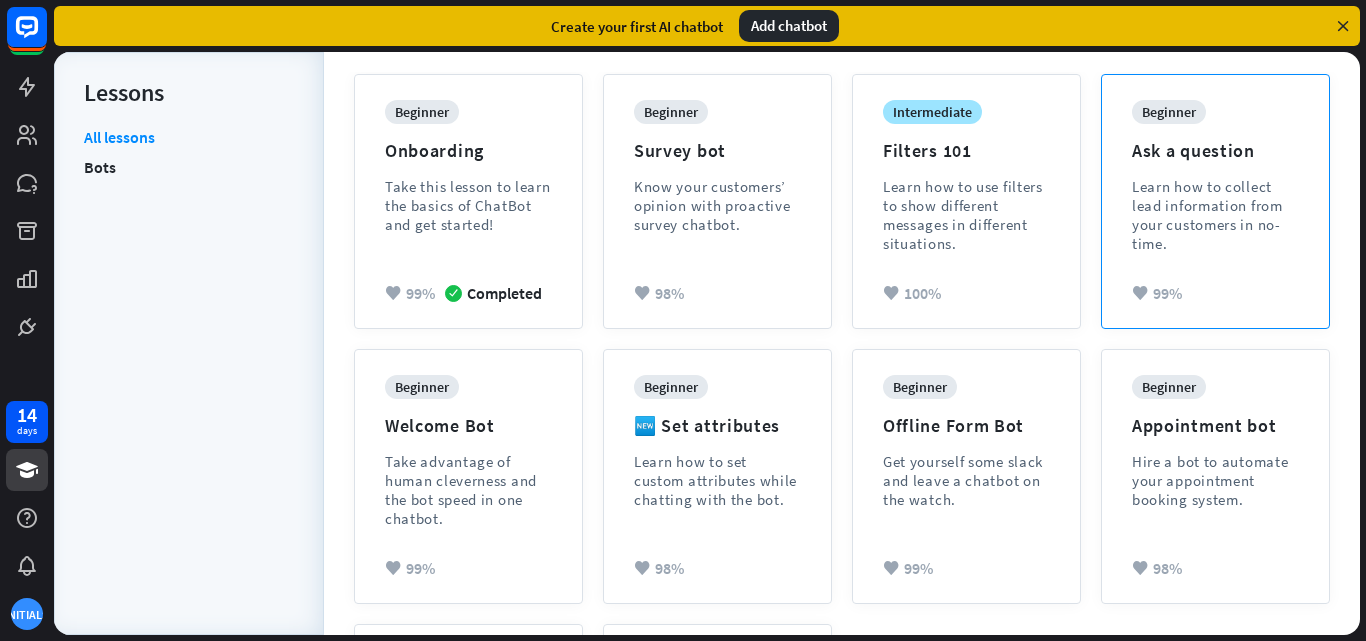 click on "beginner
Ask a question
Learn how to collect lead information from your customers in no-time." at bounding box center [1215, 191] 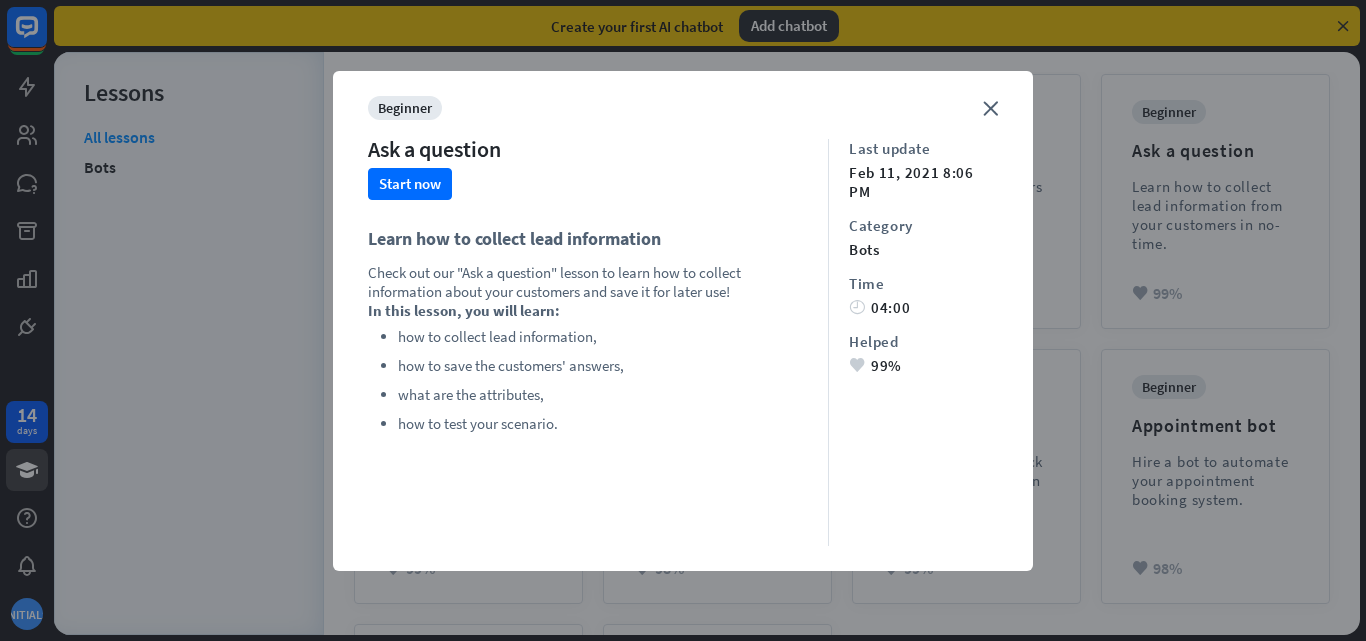 click on "close
beginner
Ask a question
Start now
Learn how to collect lead information
Check out our "Ask a question" lesson to learn how to collect information about your customers and save it for later use!
In this lesson, you will learn:
how to collect lead information,
how to save the customers' answers,
what are the attributes,
how to test your scenario.
Last update
Feb 11, 2021 8:06 PM
Category
bots
Time   time
04:00
Helped   heart
99%" at bounding box center [683, 321] 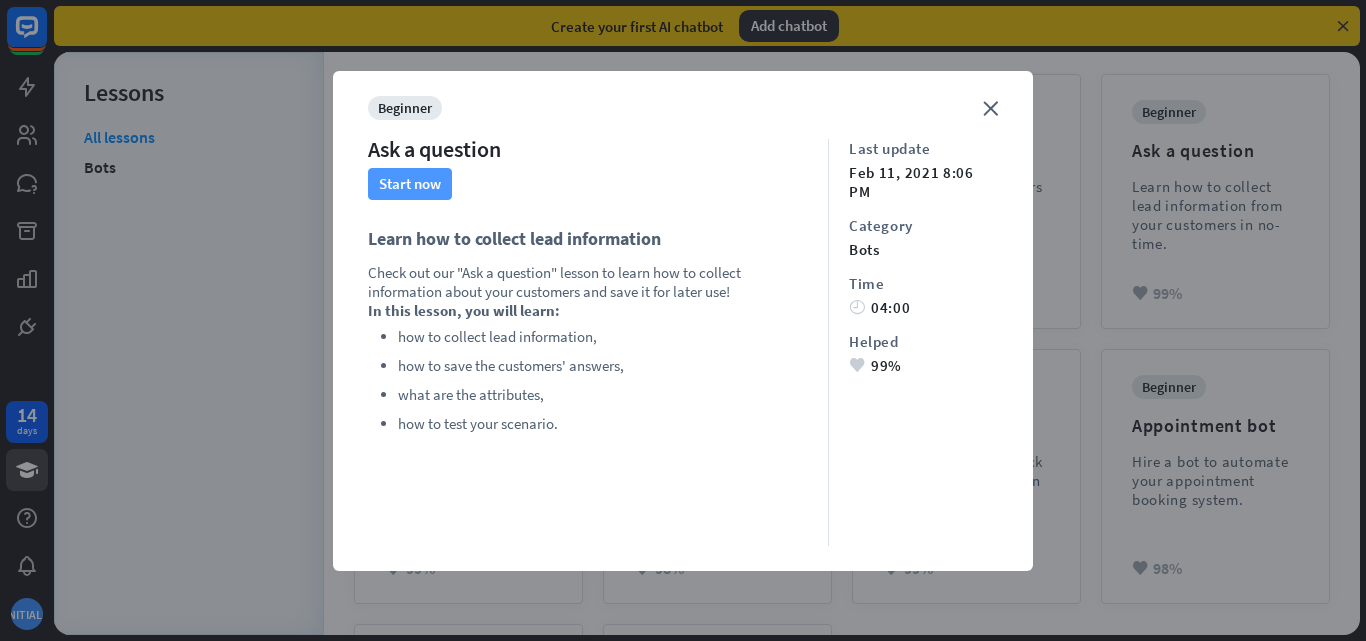 click on "Start now" at bounding box center [410, 184] 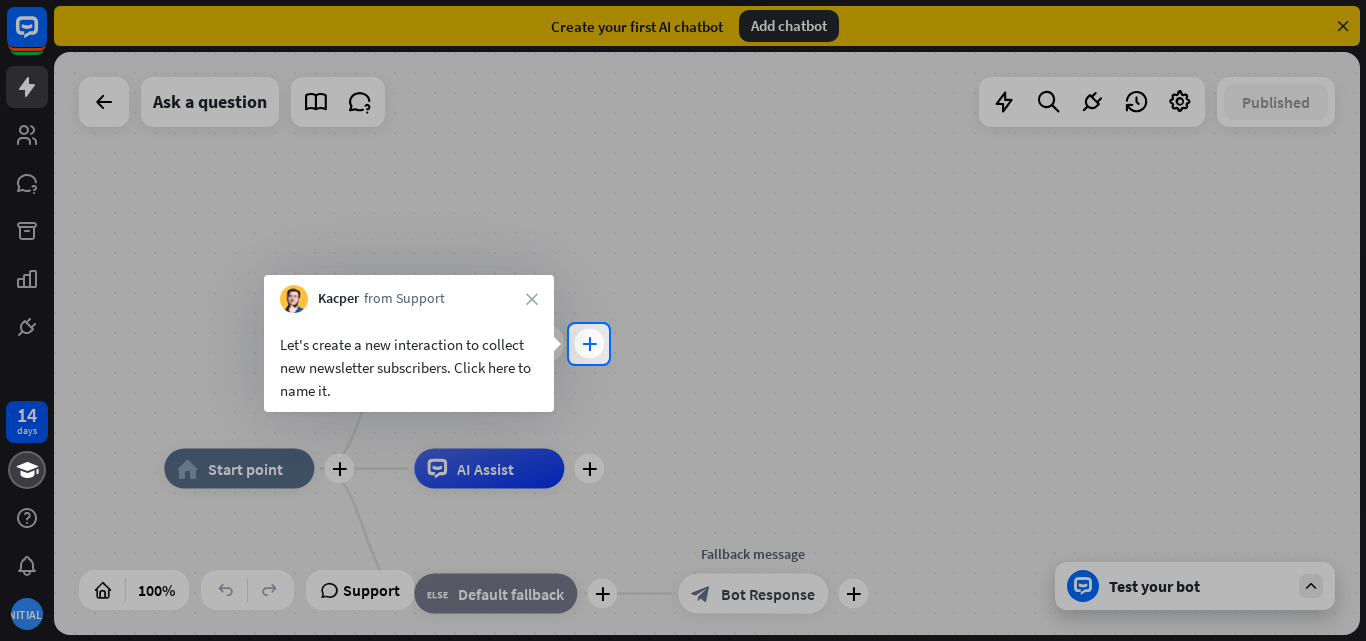 click on "plus" at bounding box center [589, 344] 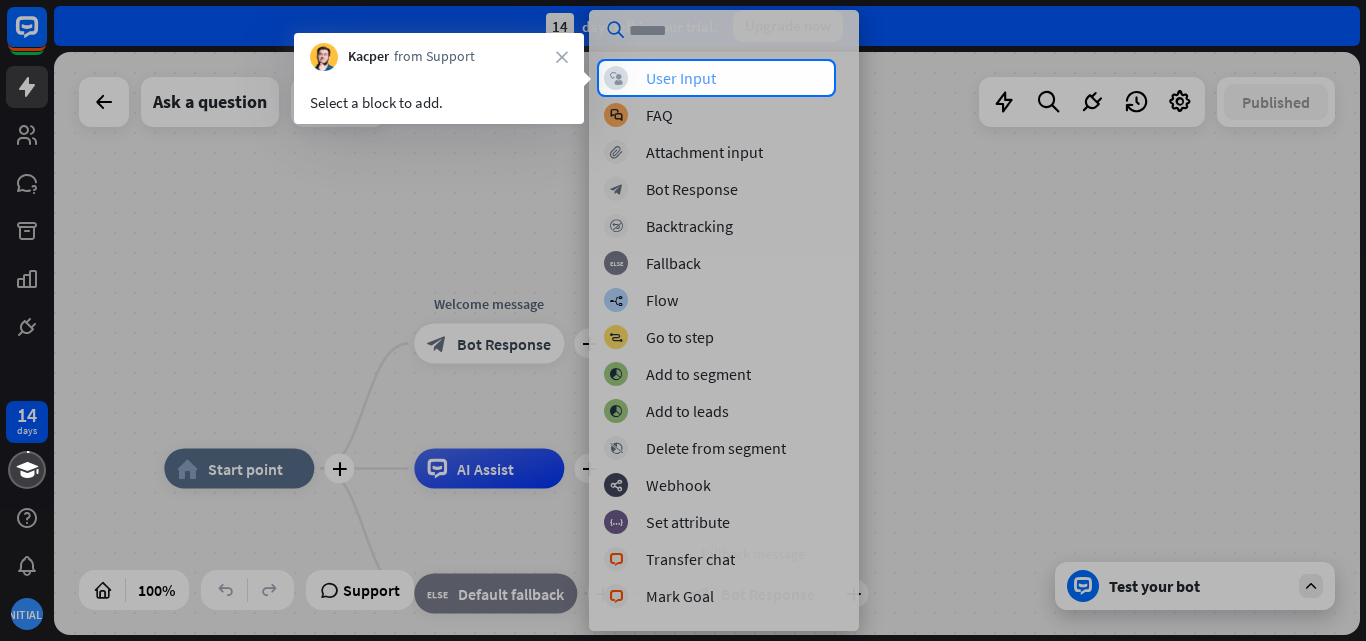 click on "User Input" at bounding box center [681, 78] 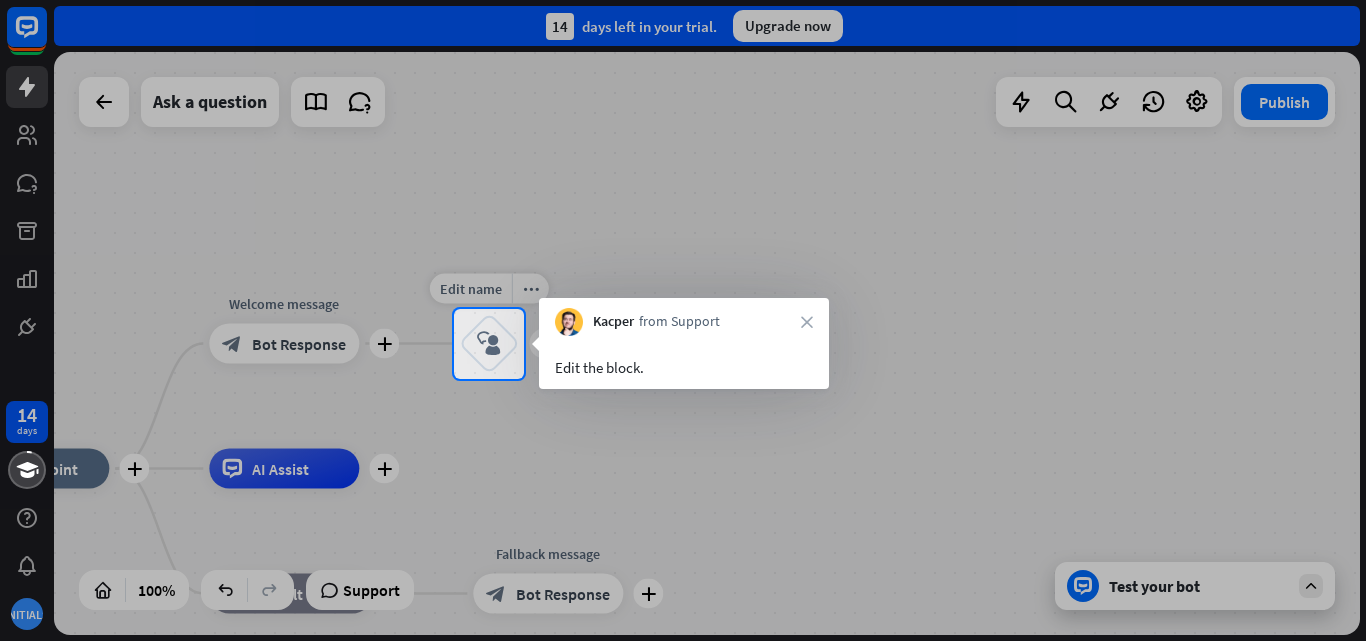 click on "block_user_input" at bounding box center (489, 344) 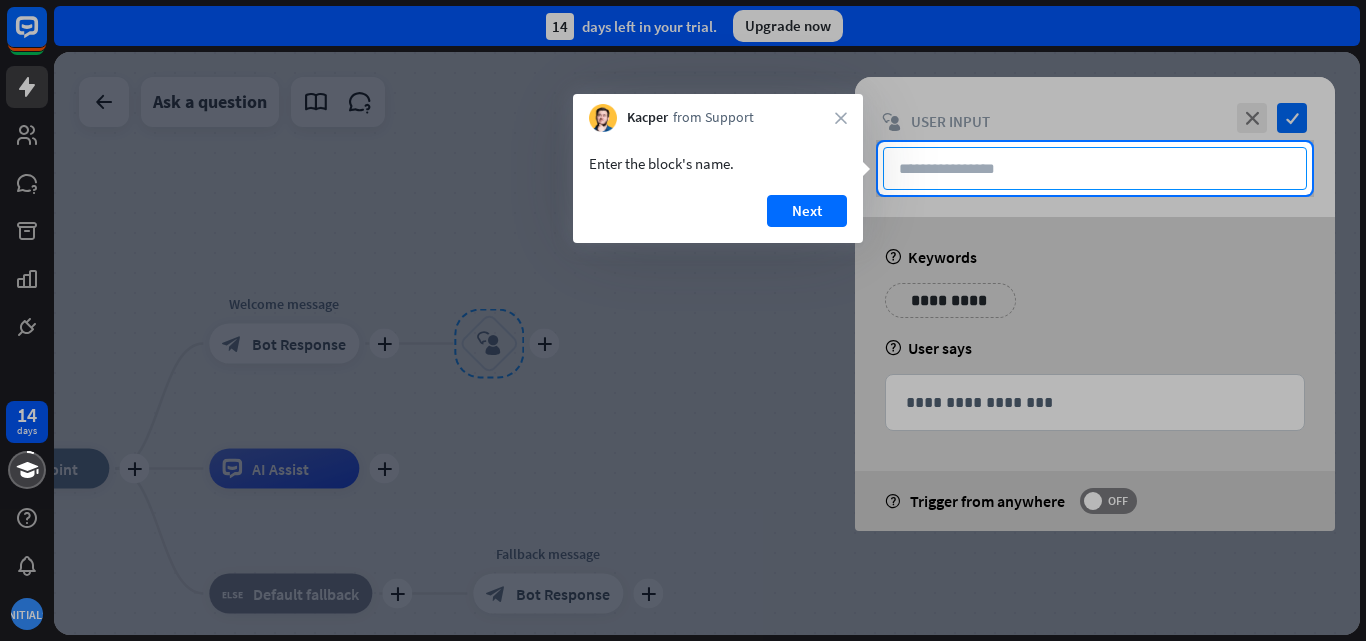 click at bounding box center (1095, 168) 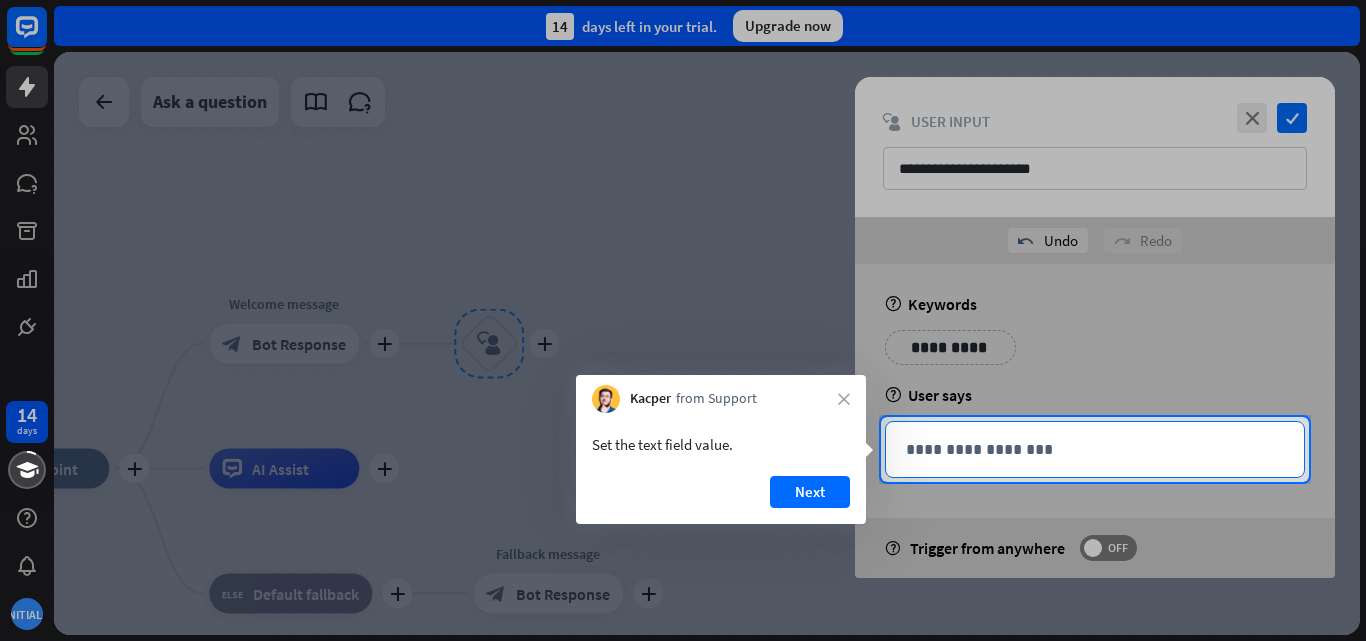 click on "**********" at bounding box center [1095, 449] 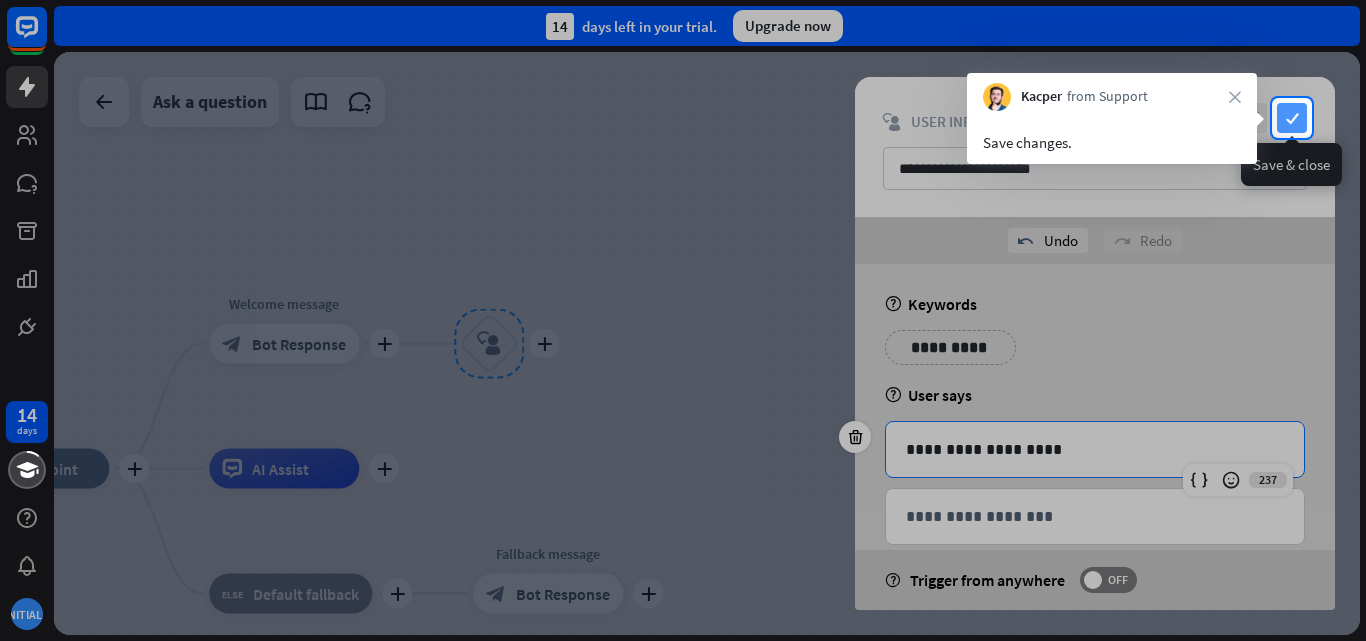 click on "check" at bounding box center [1292, 118] 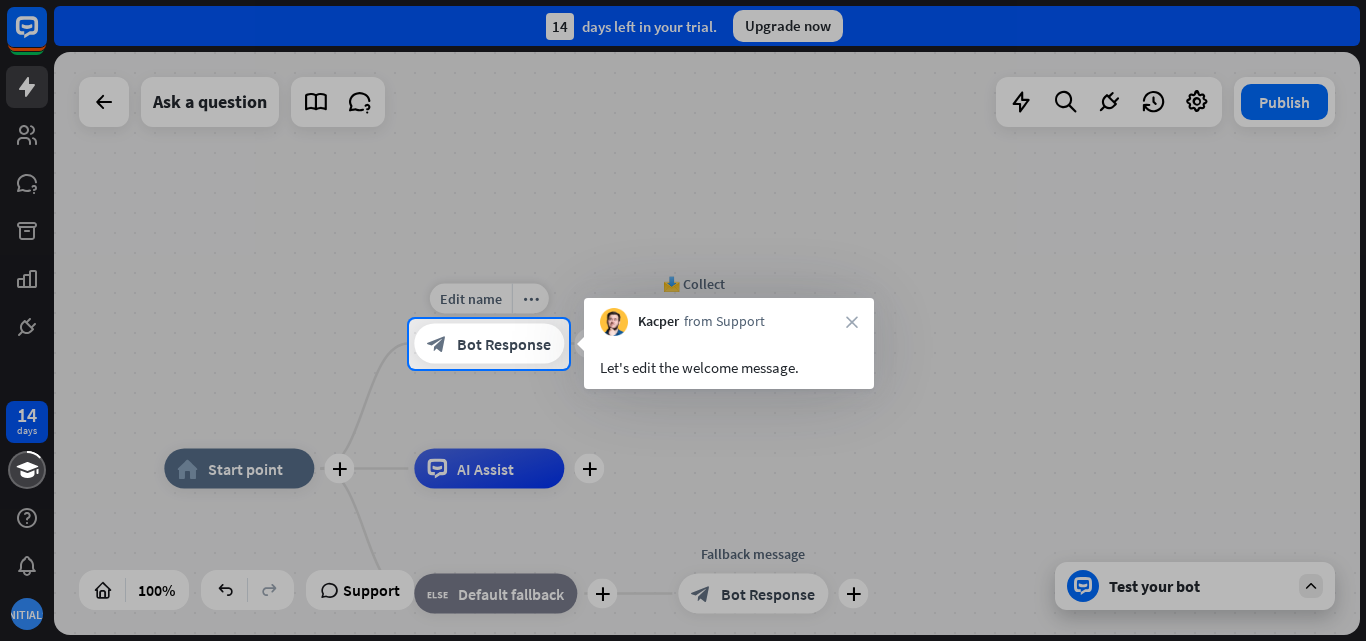 click on "block_bot_response   Bot Response" at bounding box center [489, 344] 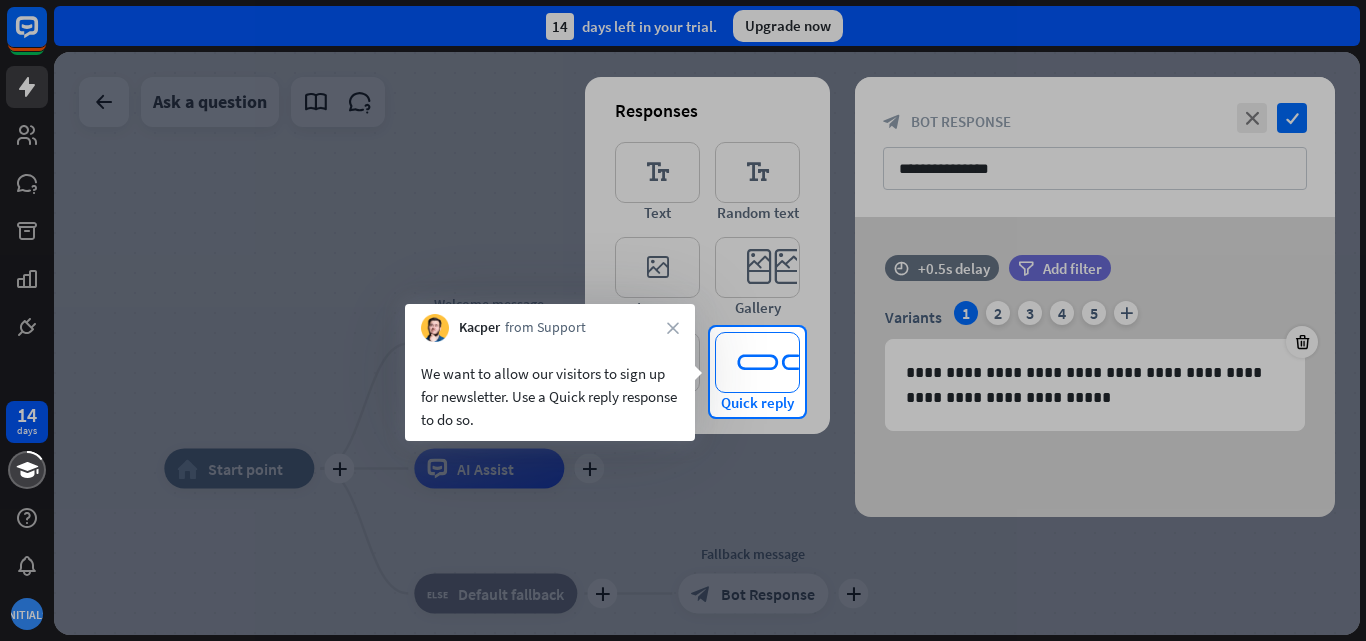 click on "editor_quick_replies" at bounding box center [757, 362] 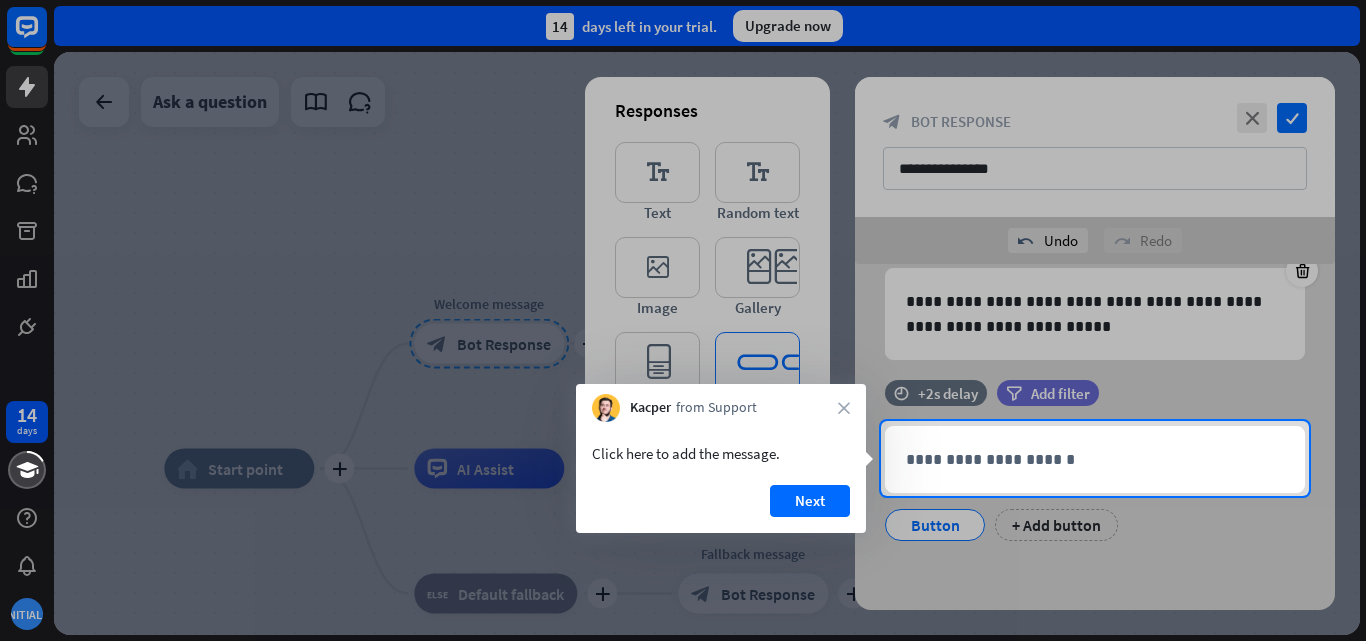 scroll, scrollTop: 119, scrollLeft: 0, axis: vertical 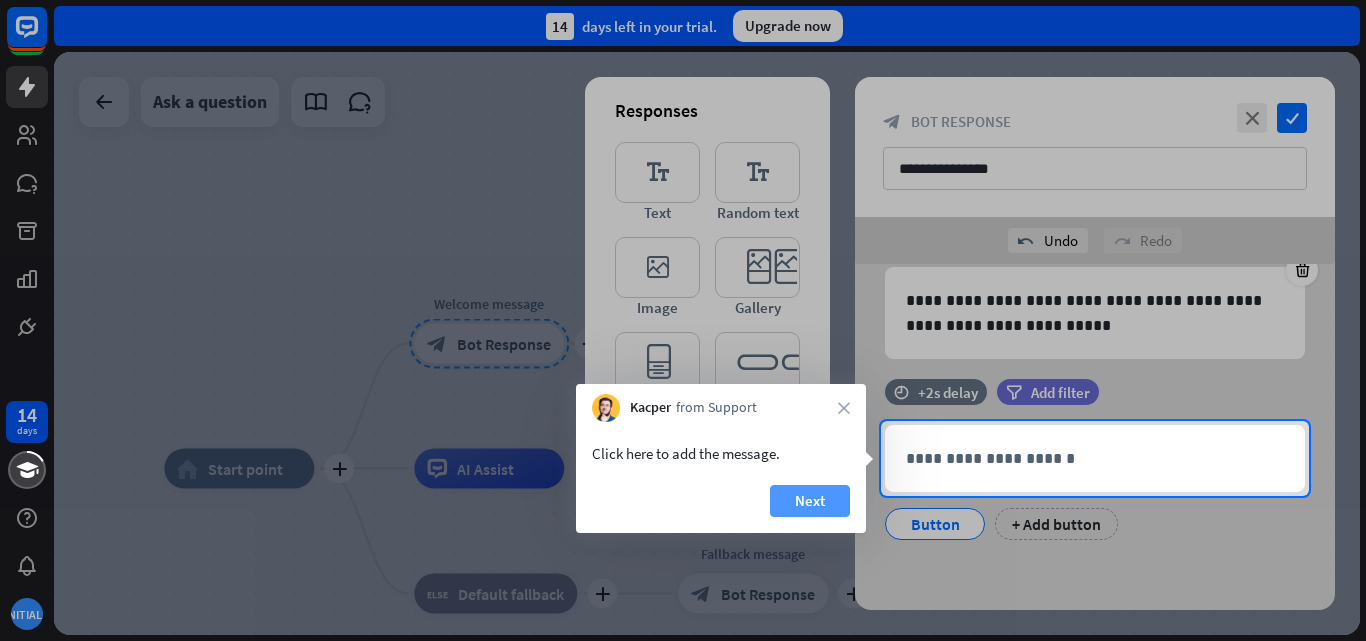 click on "Next" at bounding box center (810, 501) 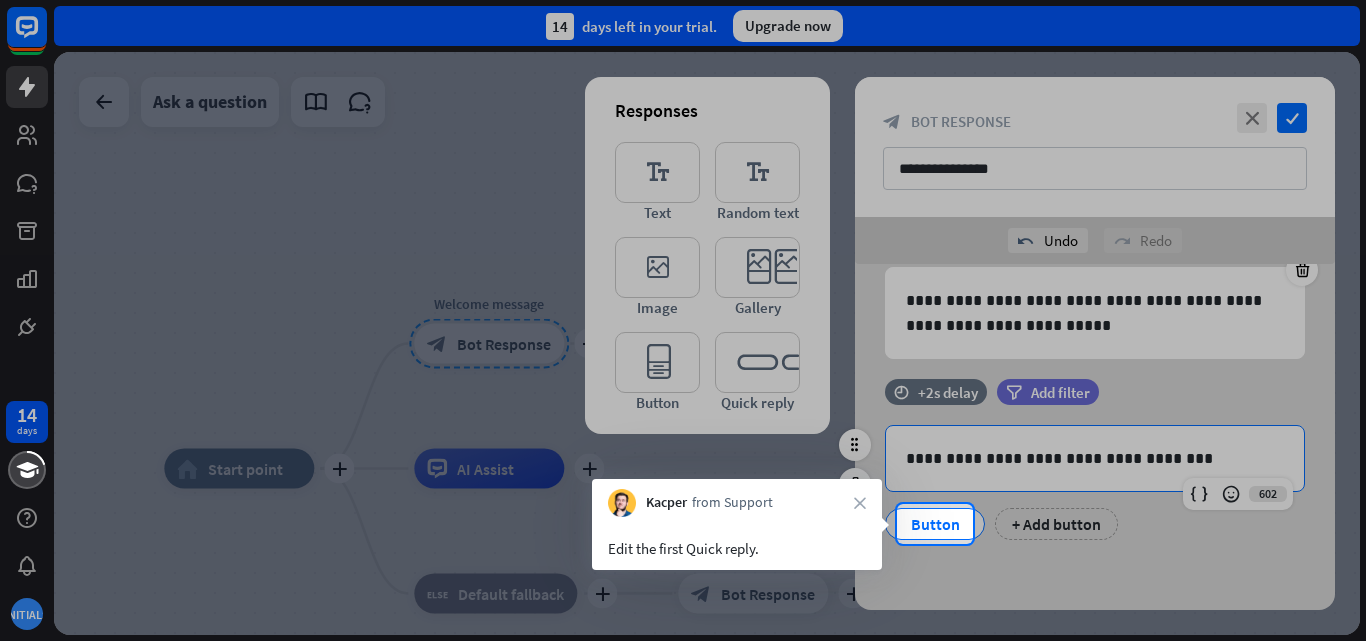 click on "Button" at bounding box center (935, 524) 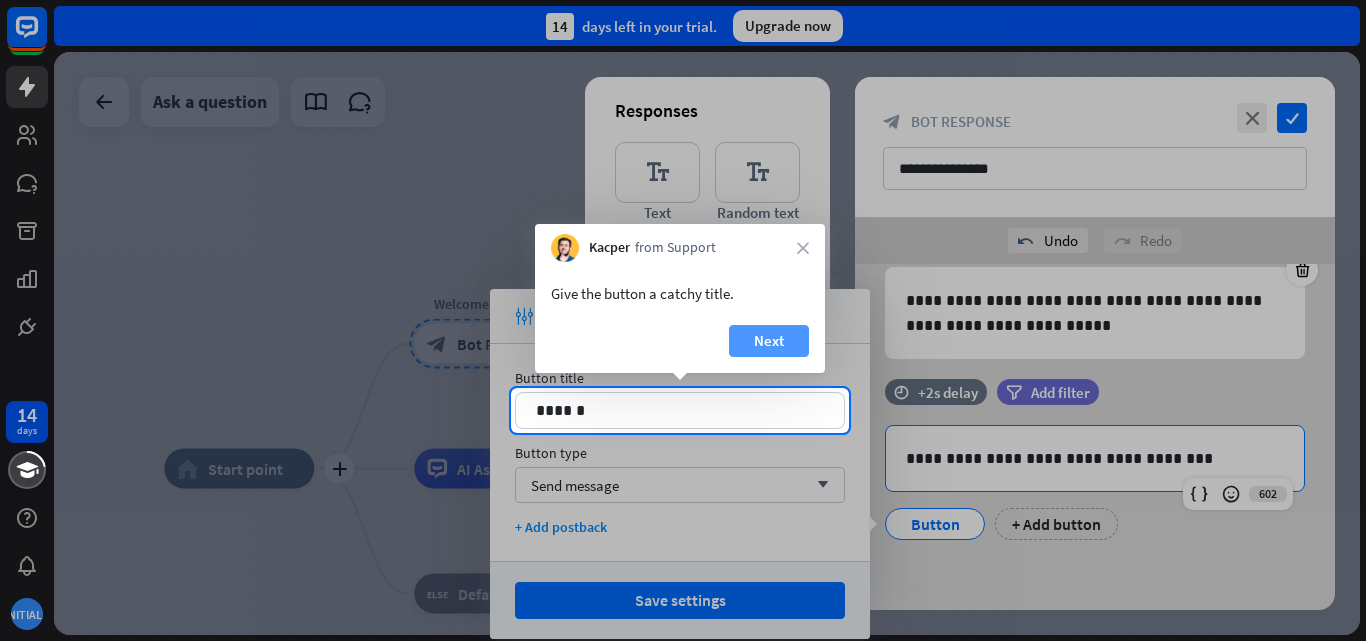 click on "Next" at bounding box center [769, 341] 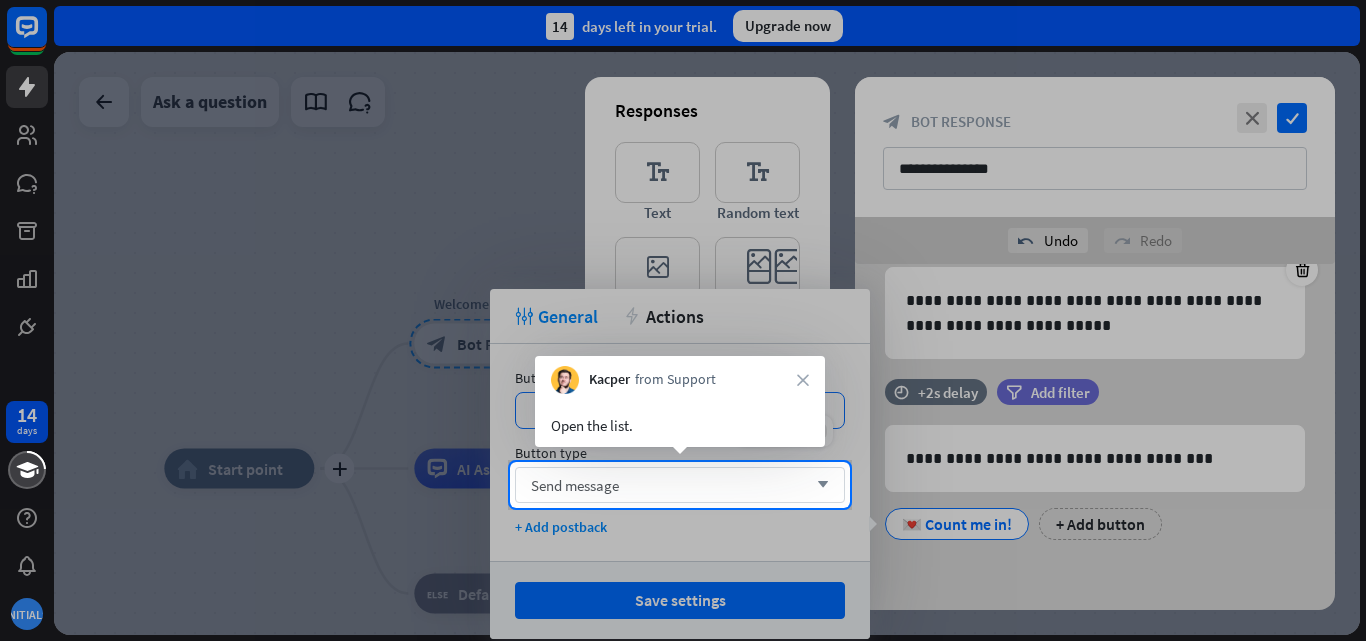 click on "Send message
arrow_down" at bounding box center [680, 485] 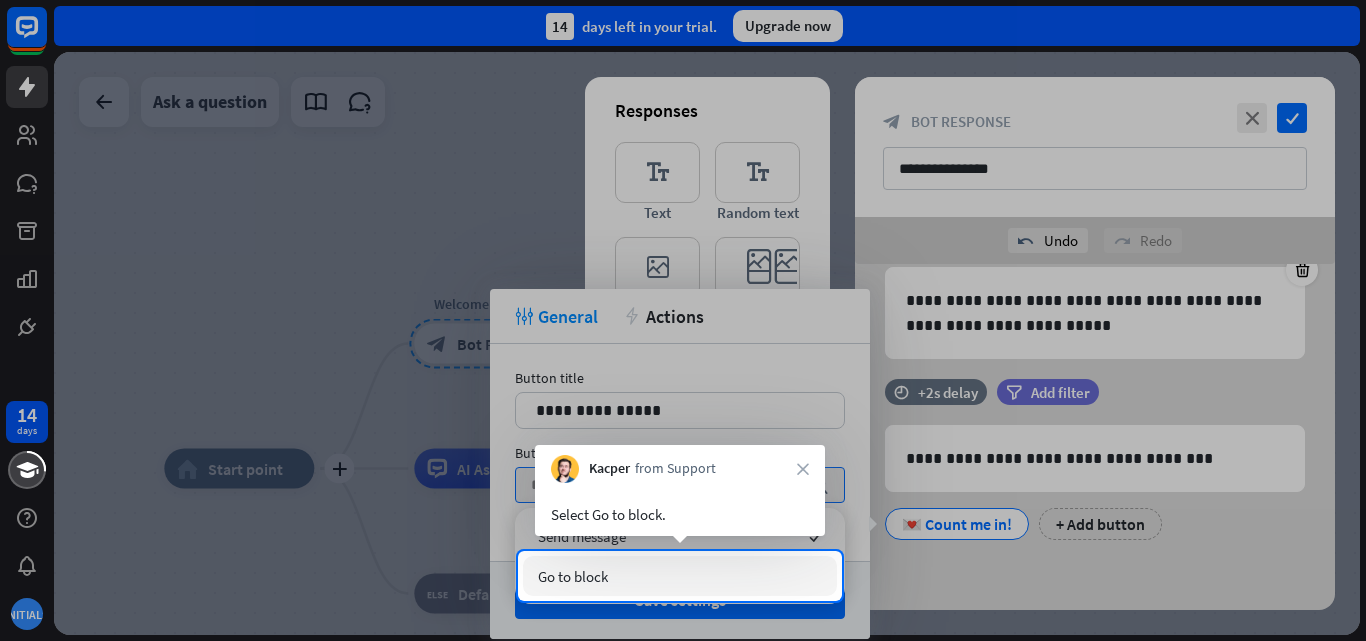 click on "Go to block" at bounding box center (680, 576) 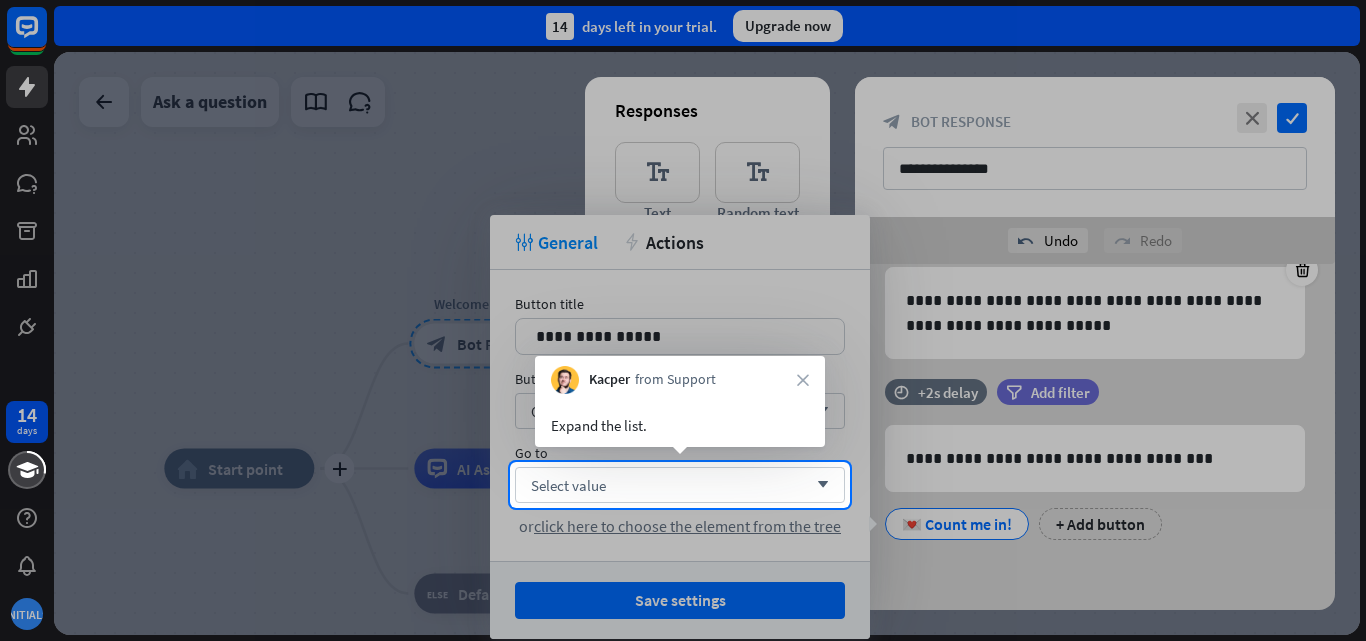 click on "Go to     Select value
arrow_down
or
click here to choose the element from the tree" at bounding box center (680, 490) 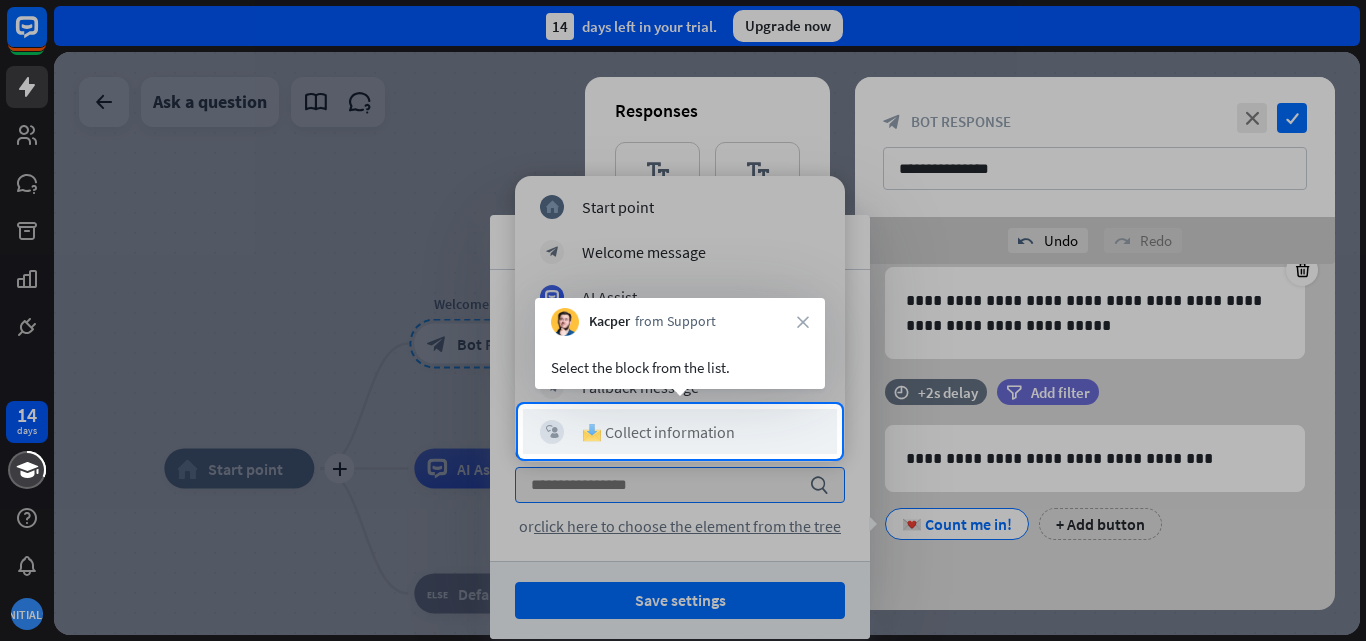 click on "block_user_input
📩 Collect information" at bounding box center [680, 431] 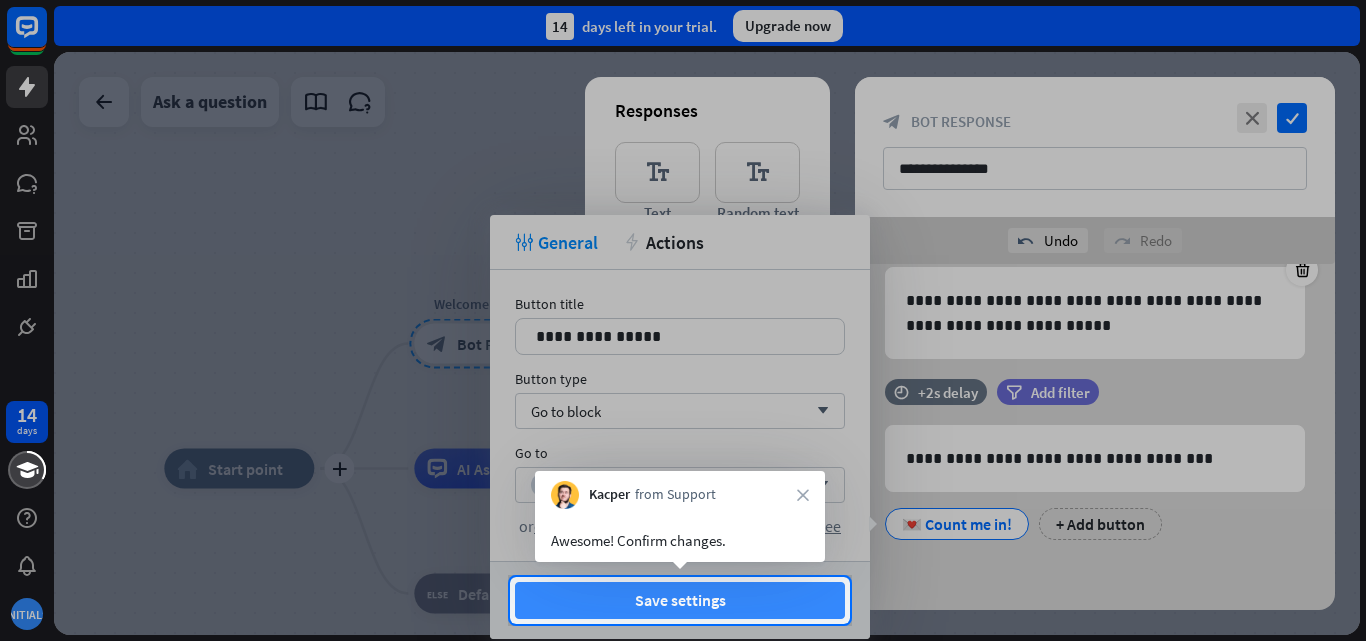 click on "Save settings" at bounding box center [680, 600] 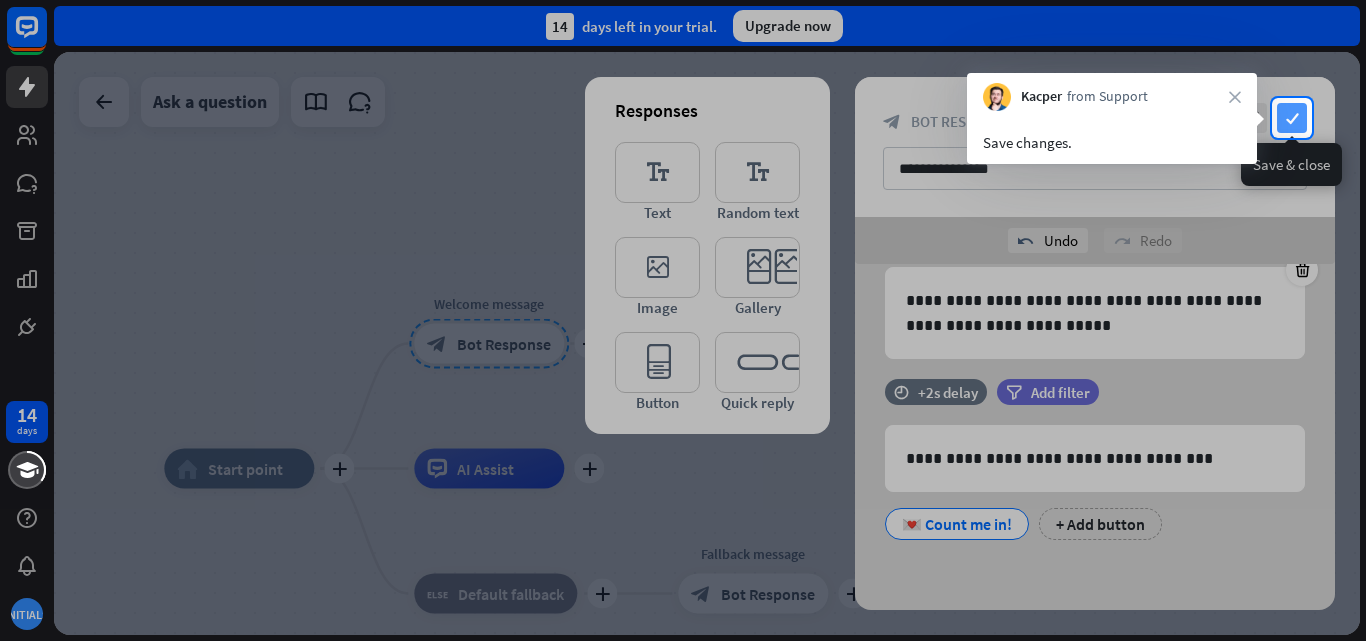click on "check" at bounding box center (1292, 118) 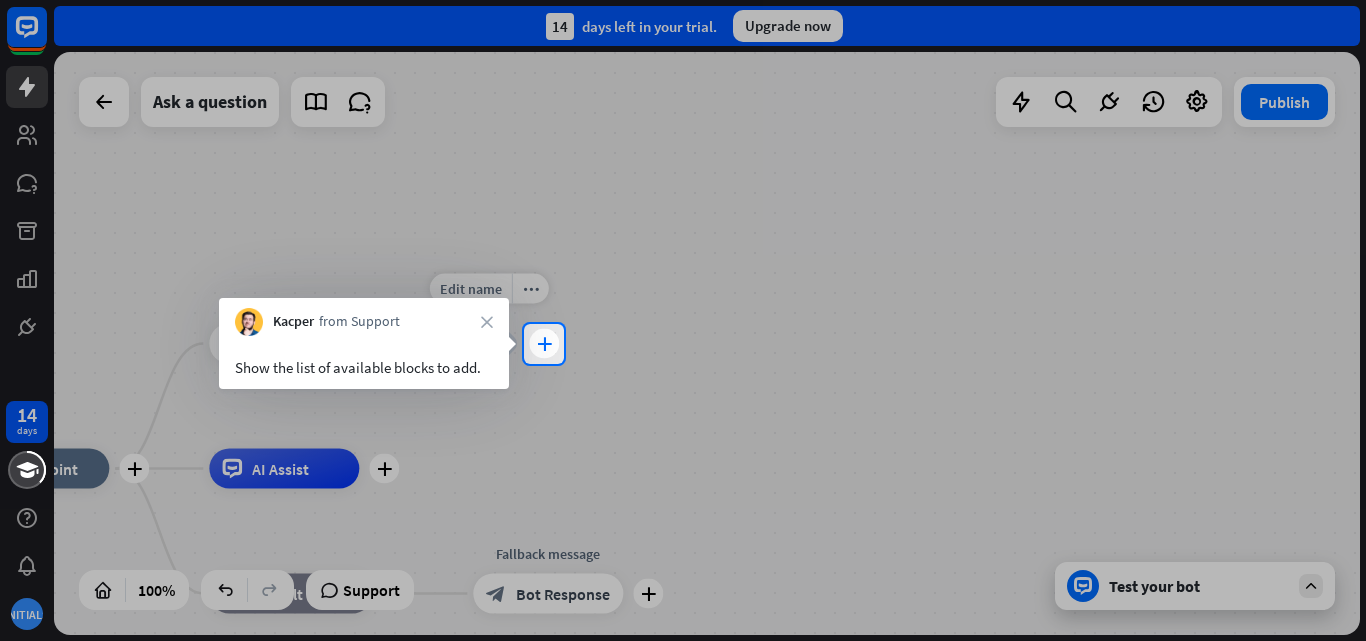 click on "plus" at bounding box center (544, 344) 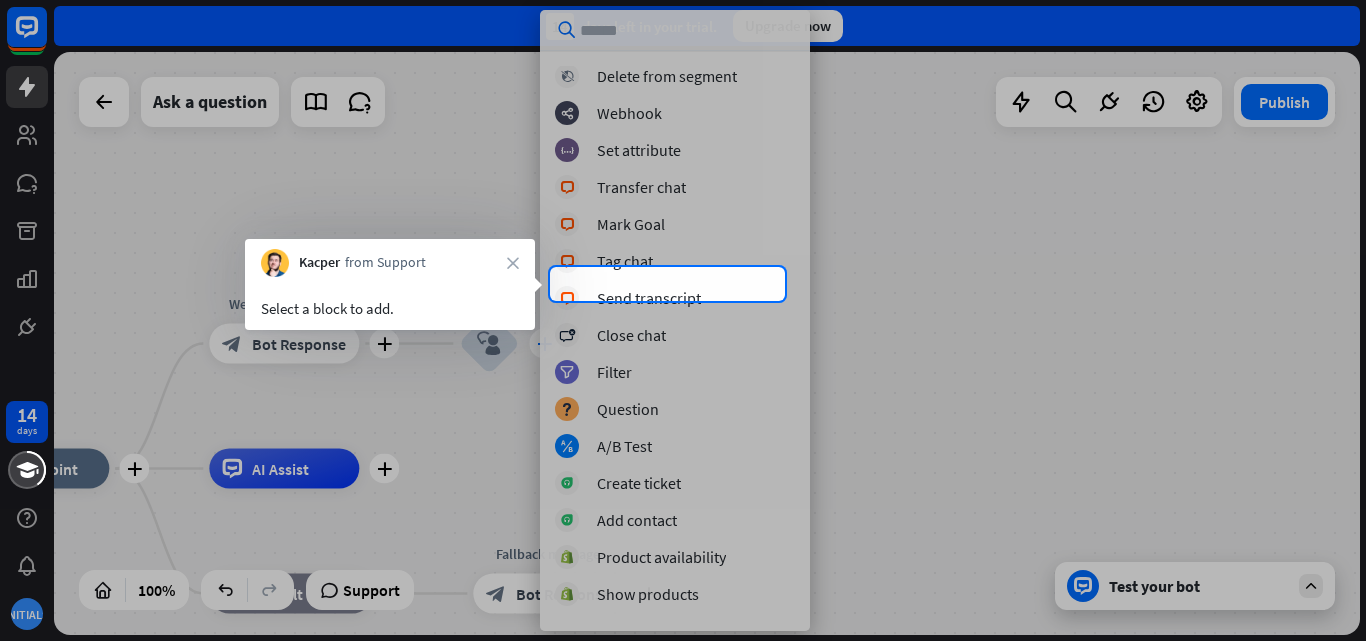 scroll, scrollTop: 436, scrollLeft: 0, axis: vertical 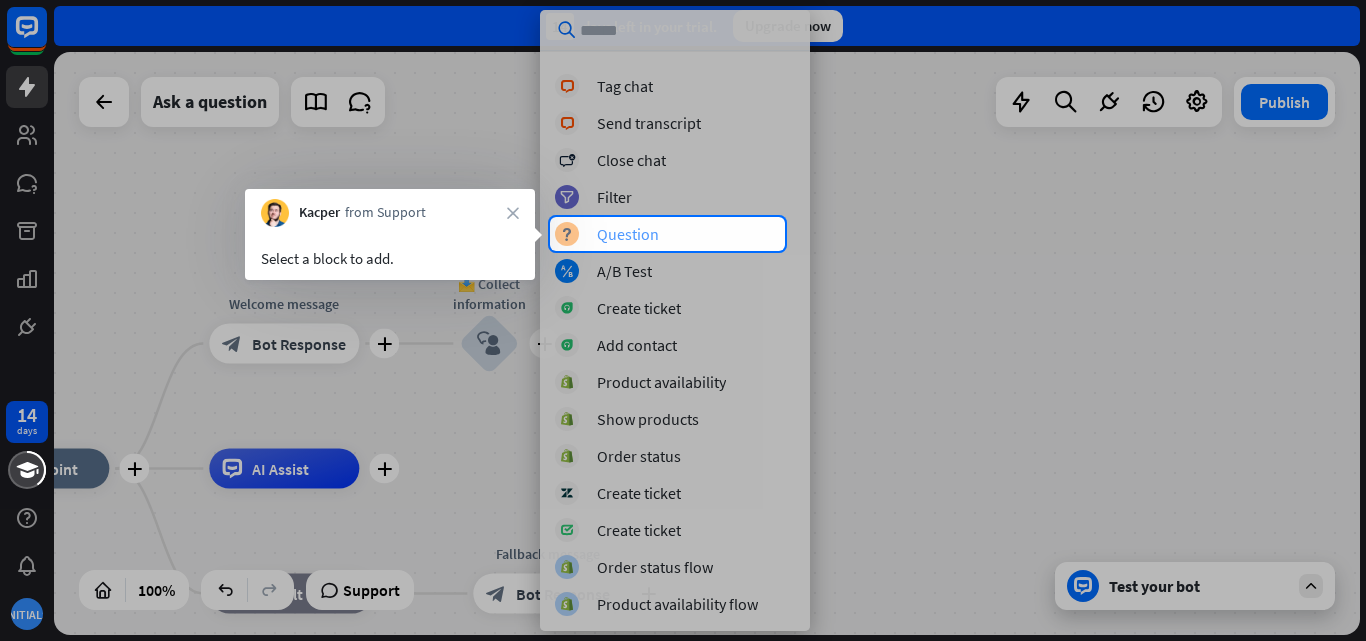click on "Question" at bounding box center [628, 234] 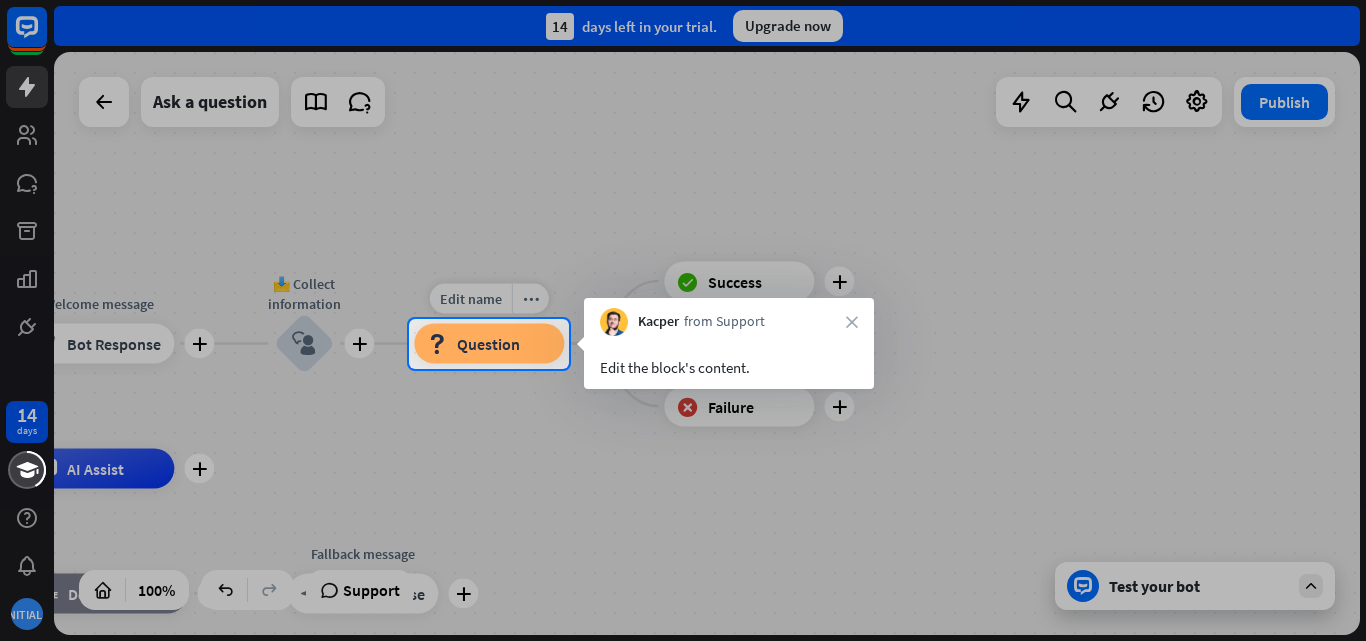 click on "Question" at bounding box center (488, 344) 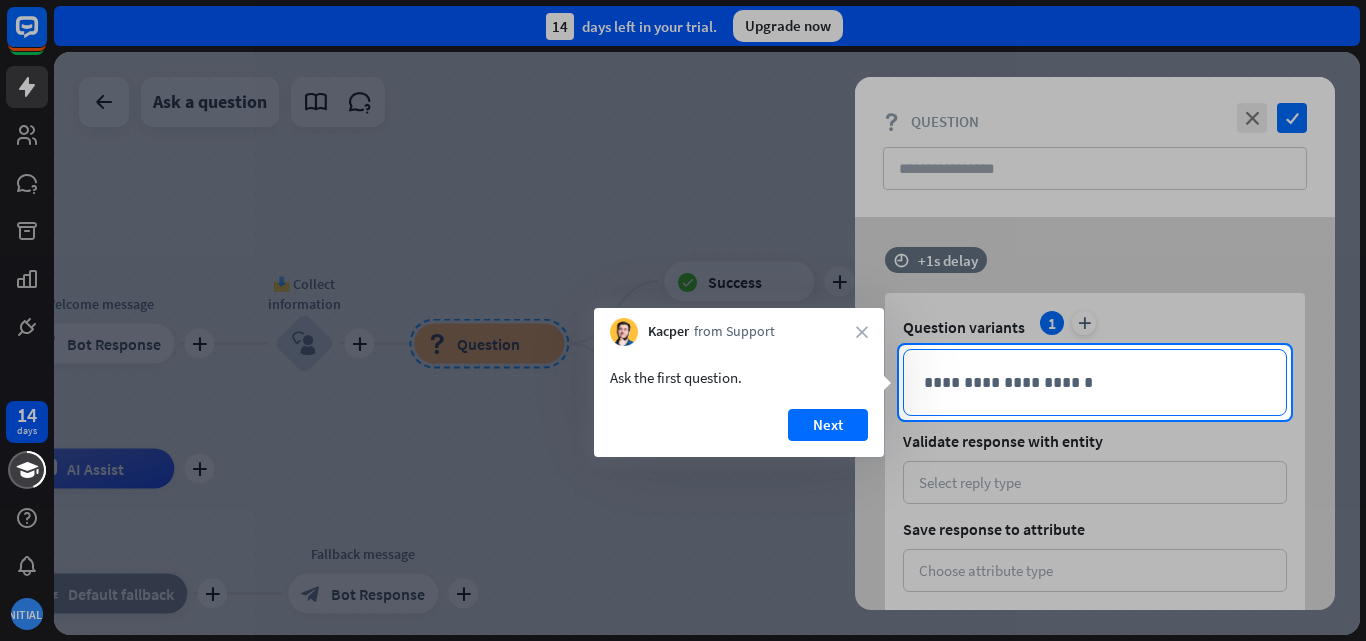 click on "**********" at bounding box center (1095, 382) 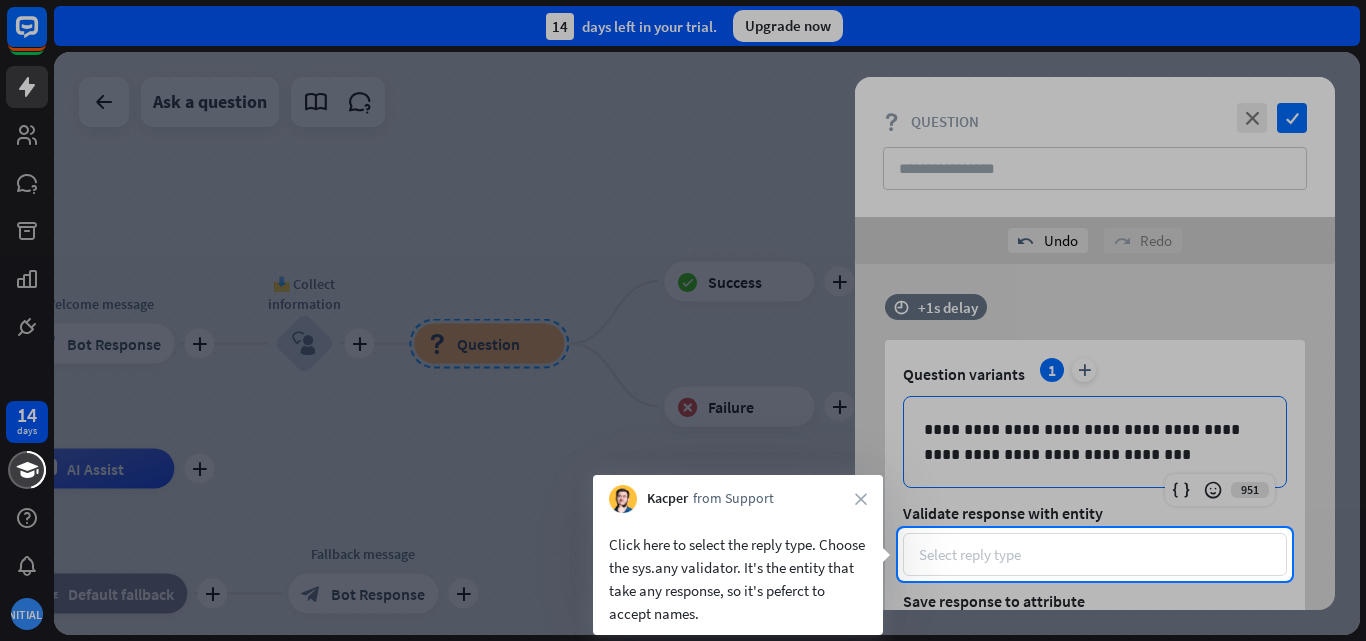 click on "Select reply type" at bounding box center (970, 554) 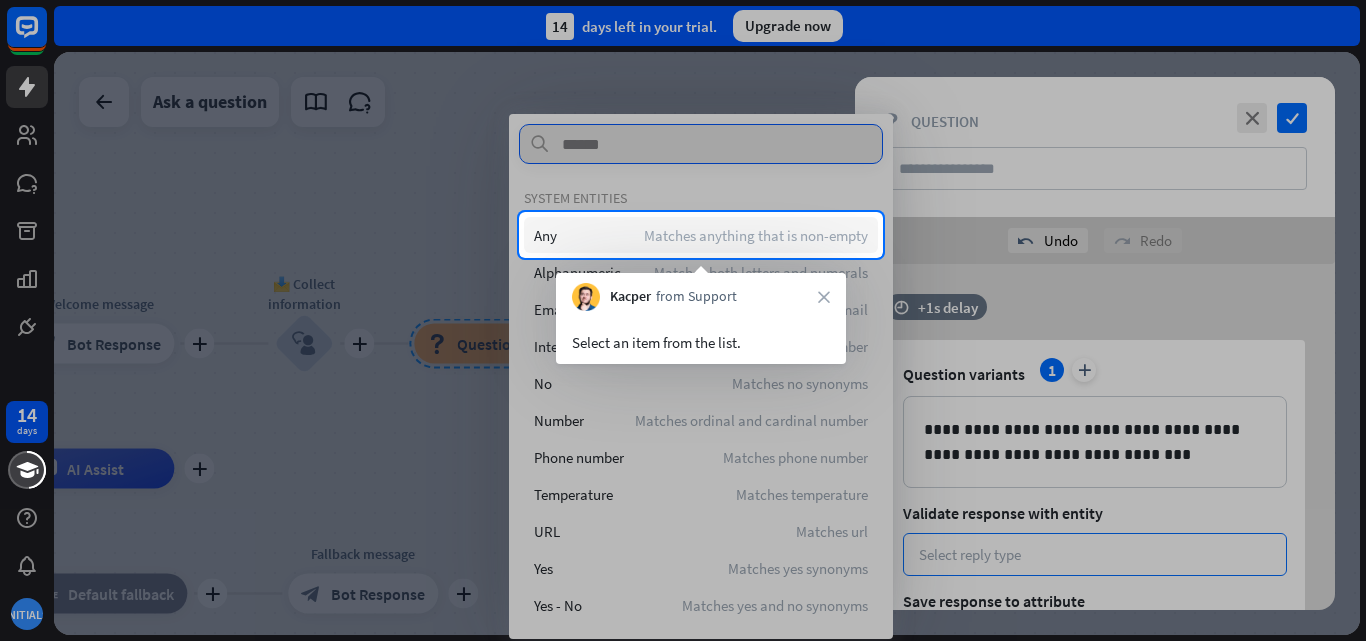 click on "Matches anything that is non-empty" at bounding box center [756, 235] 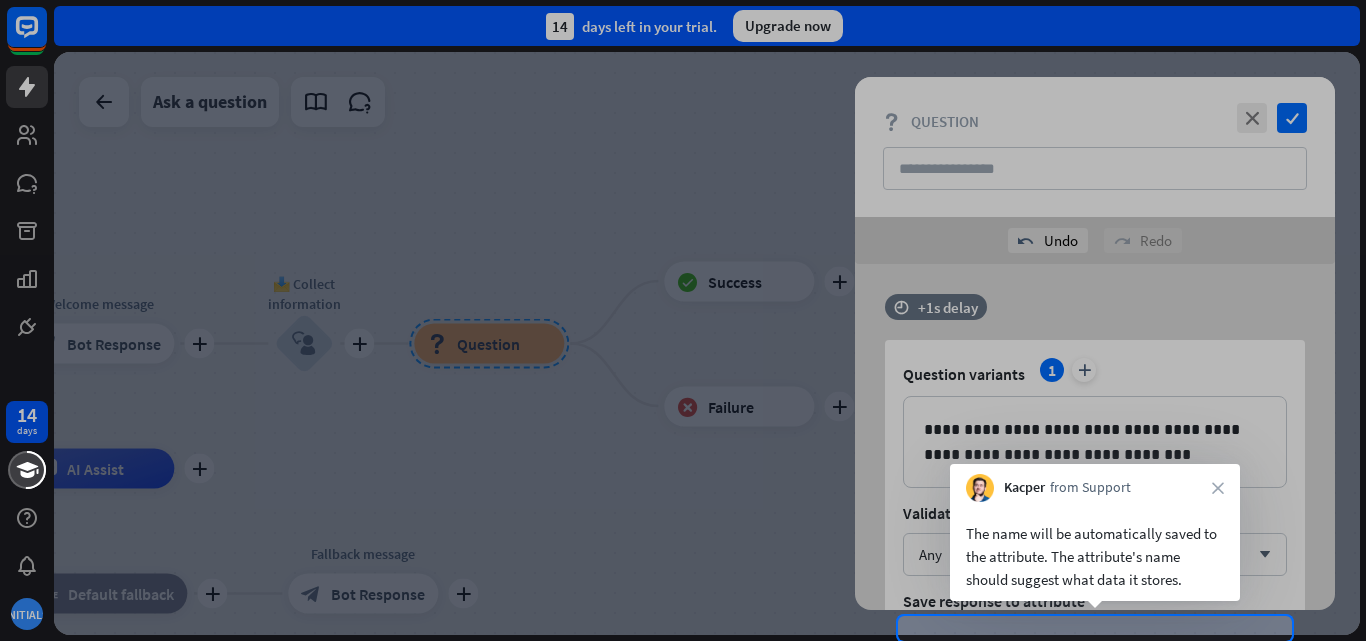 click at bounding box center [683, 308] 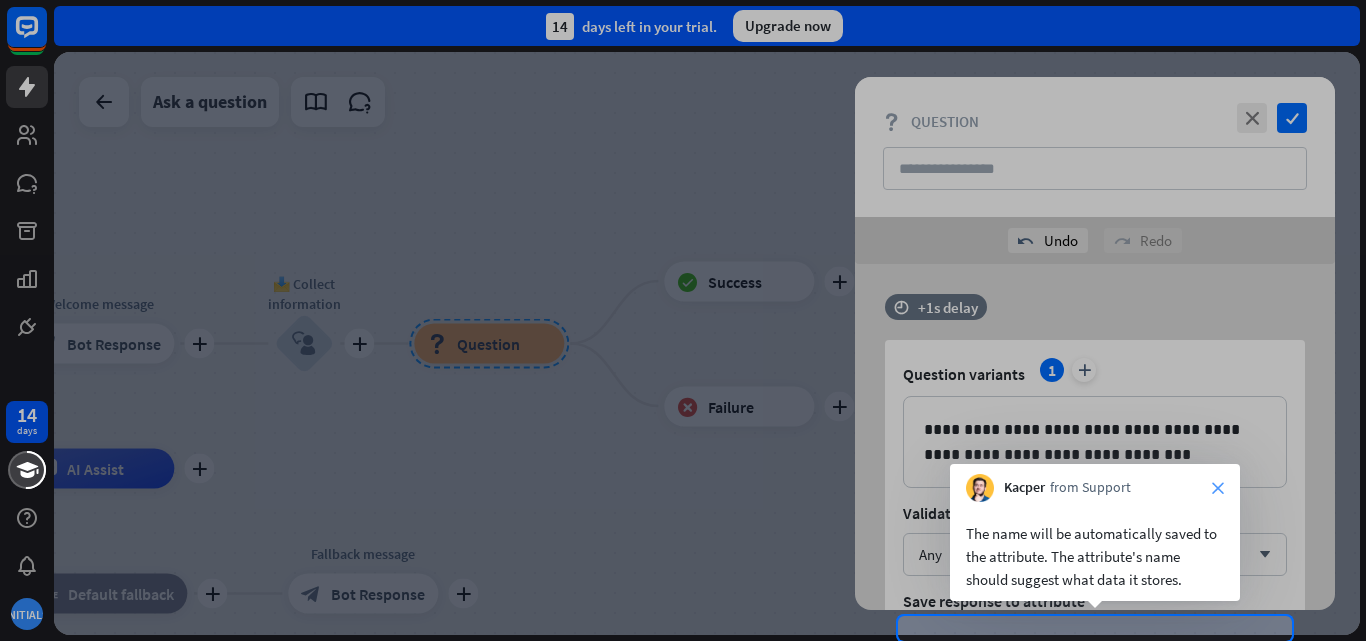 click on "close" at bounding box center (1218, 488) 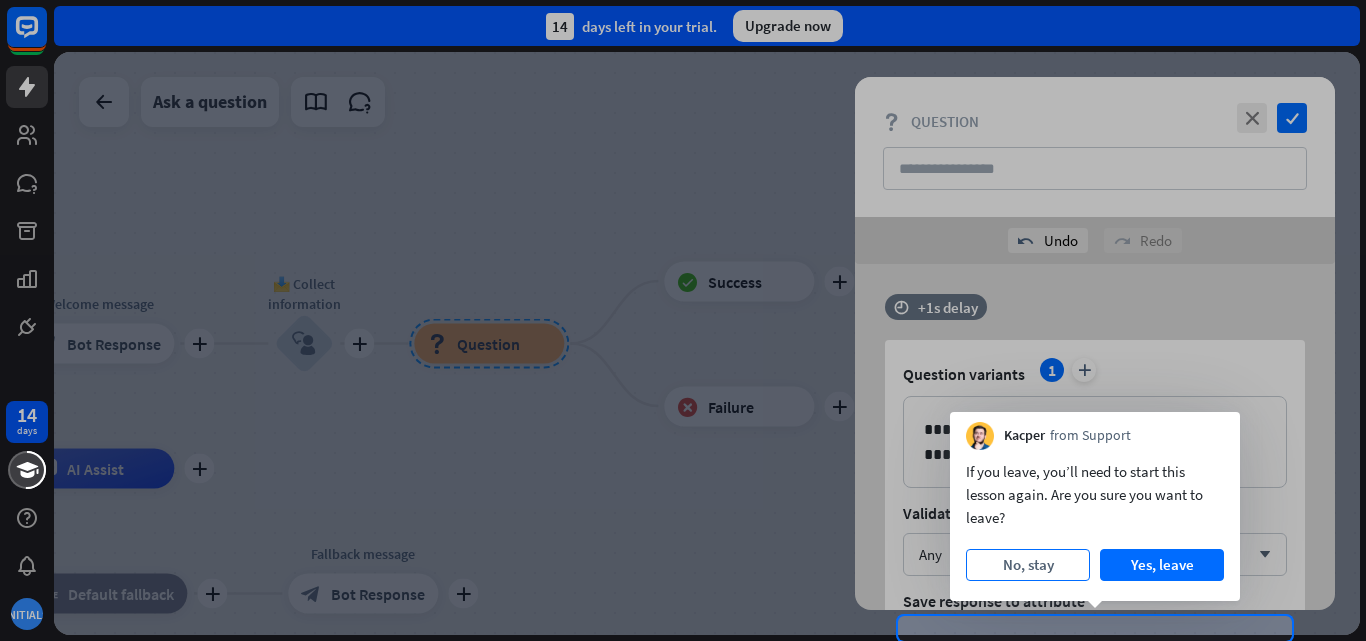 click on "No, stay" at bounding box center [1028, 565] 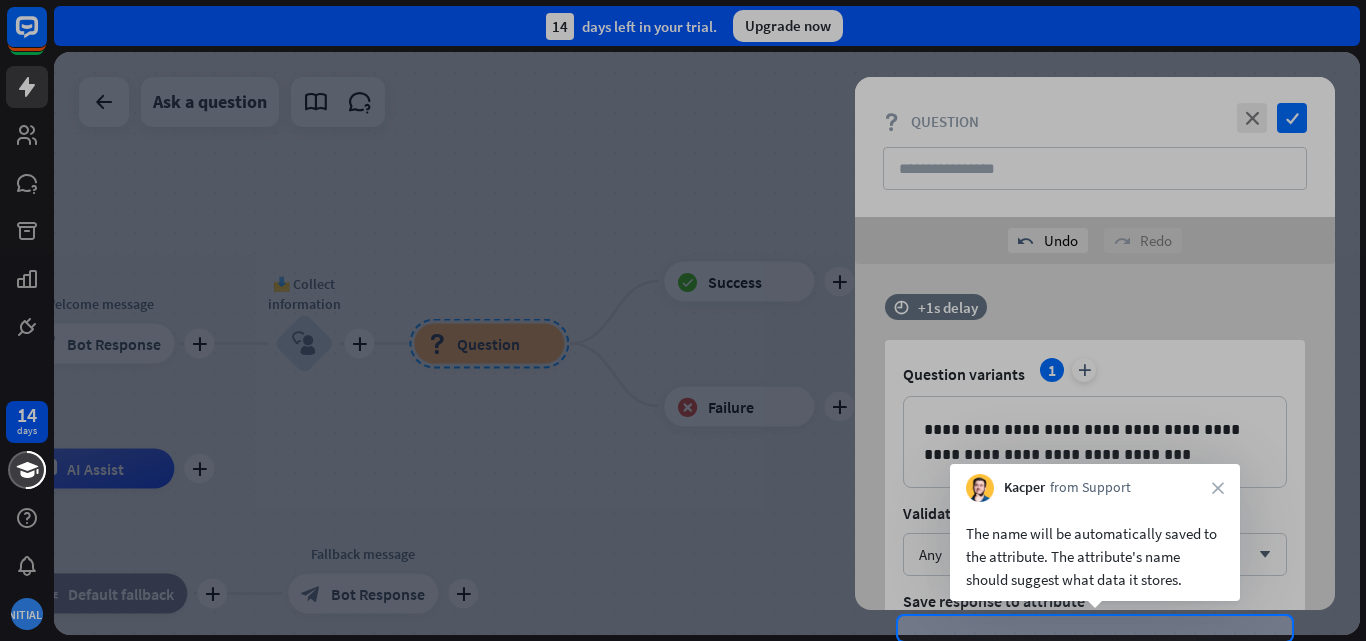 click on "The name will be automatically saved to the attribute. The attribute's name should suggest what data it stores." at bounding box center (1095, 556) 